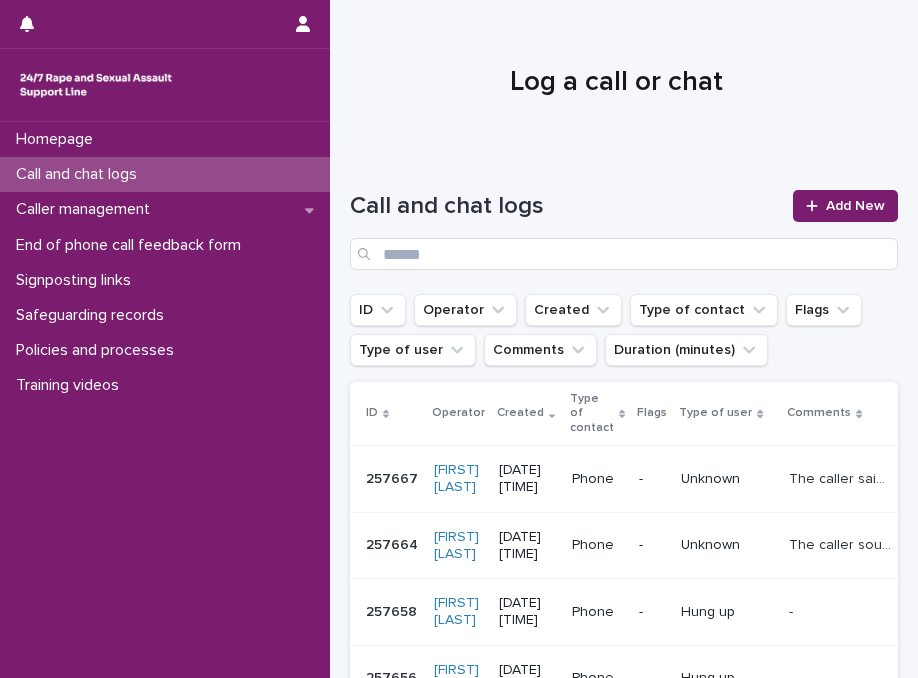 scroll, scrollTop: 0, scrollLeft: 0, axis: both 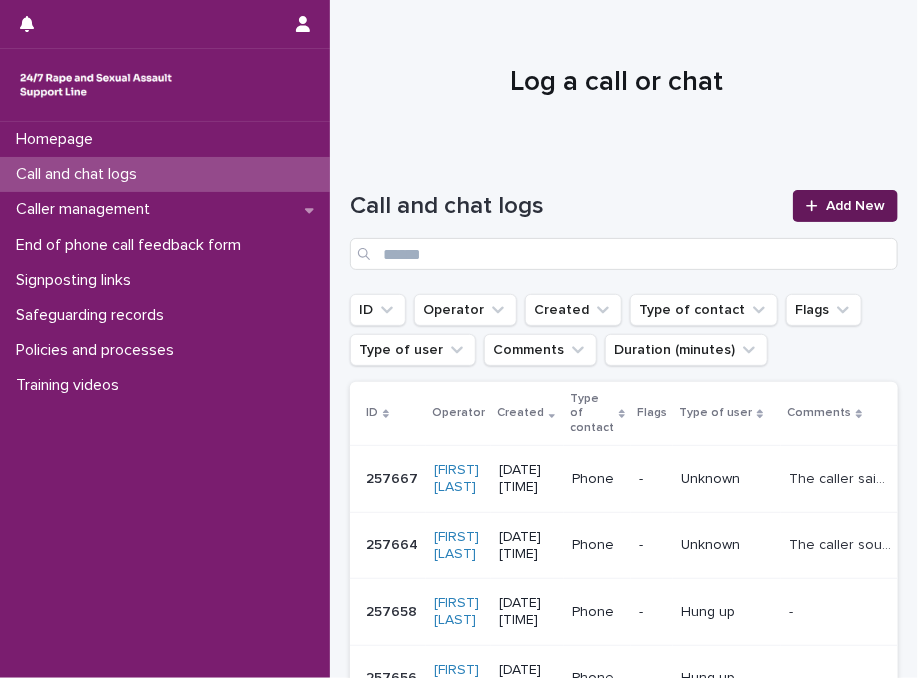 click on "Add New" at bounding box center [855, 206] 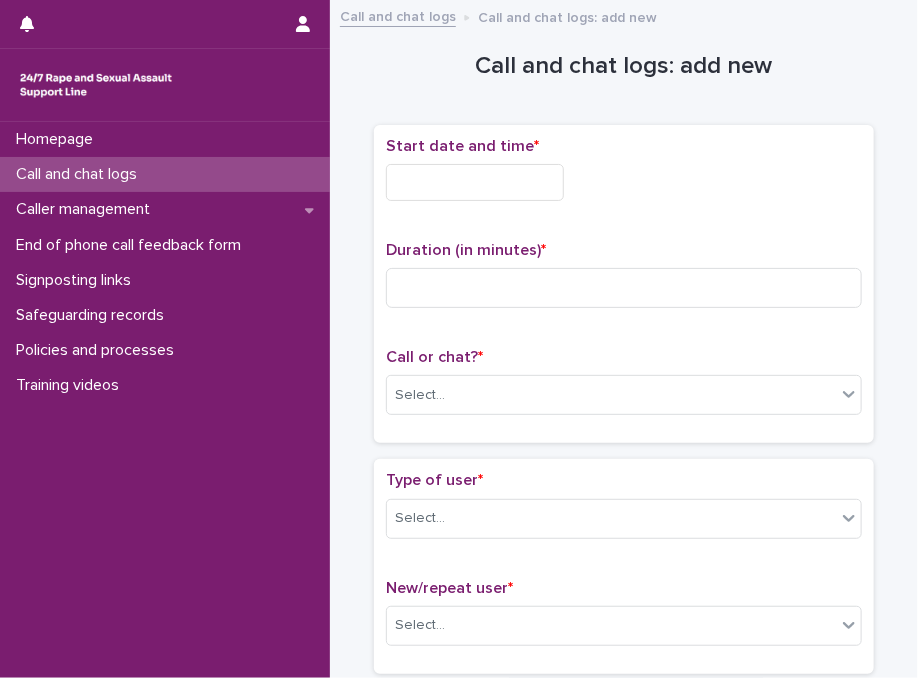 click on "Start date and time *" at bounding box center (624, 177) 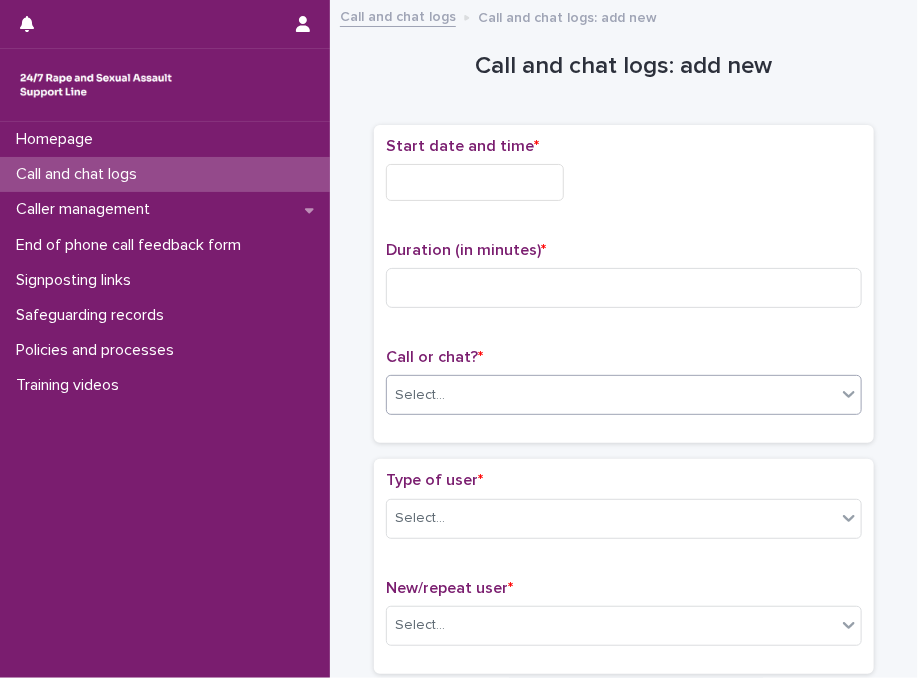 click on "Select..." at bounding box center (611, 395) 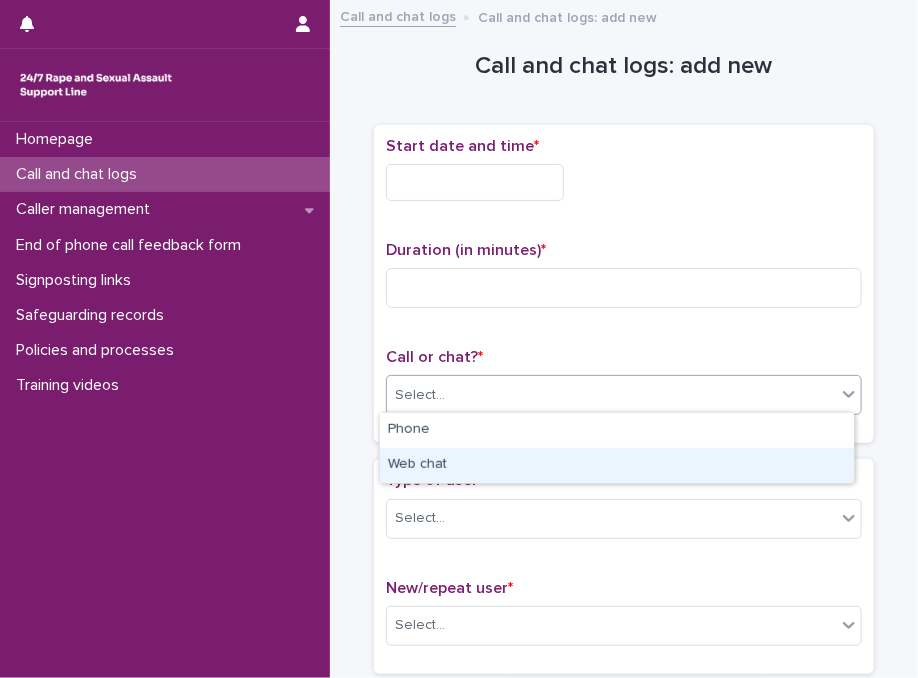 click on "Web chat" at bounding box center [617, 465] 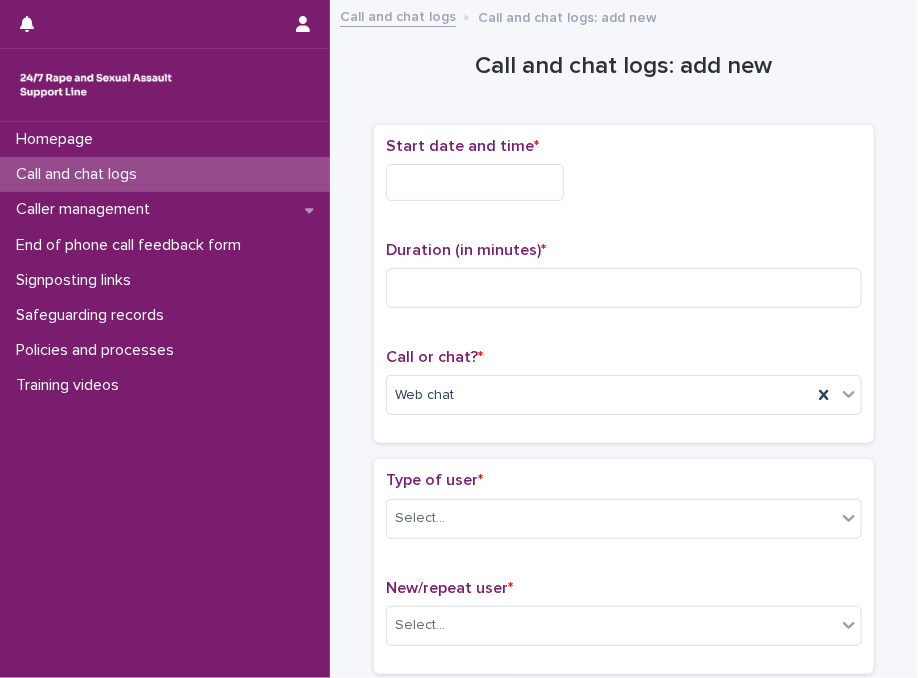 click at bounding box center (475, 182) 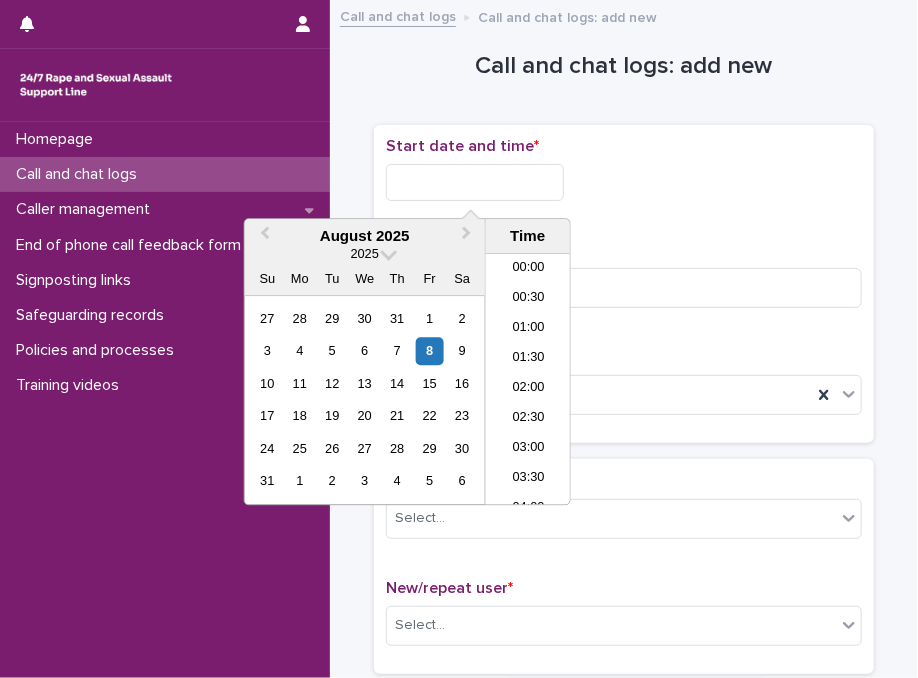 scroll, scrollTop: 490, scrollLeft: 0, axis: vertical 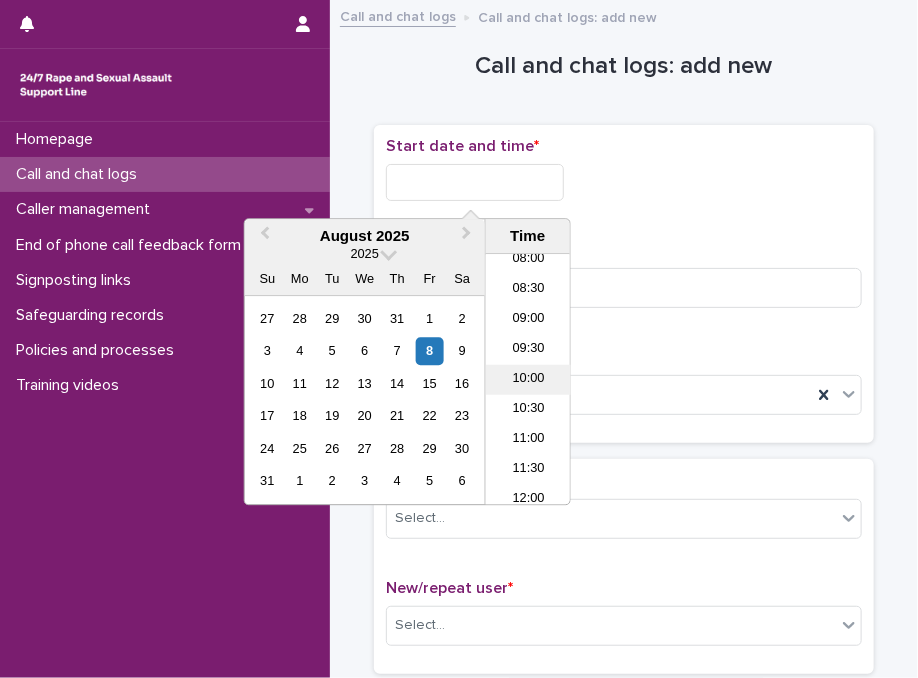 click on "10:00" at bounding box center [528, 380] 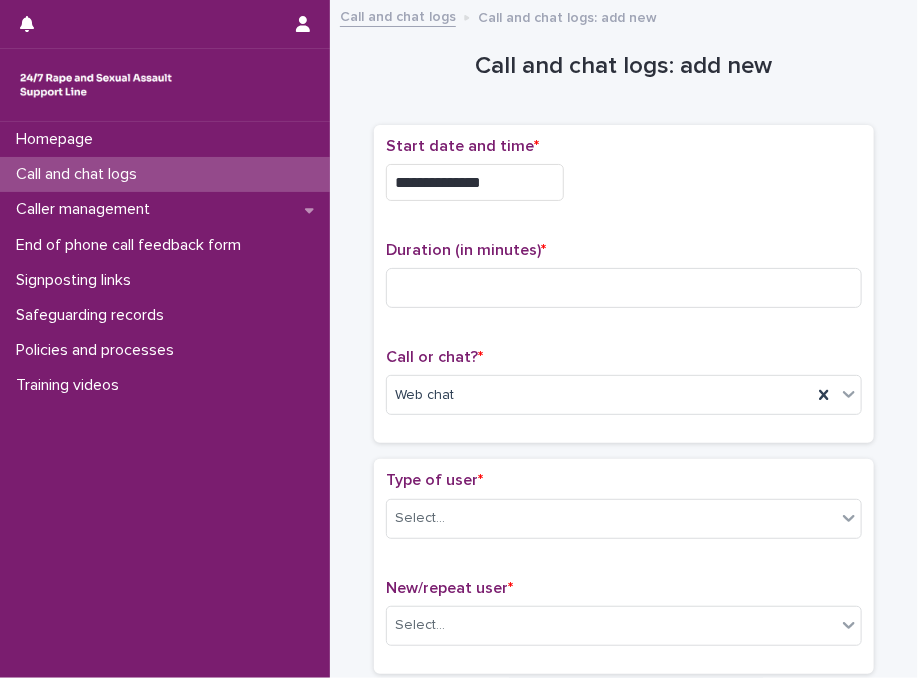 click on "**********" at bounding box center [475, 182] 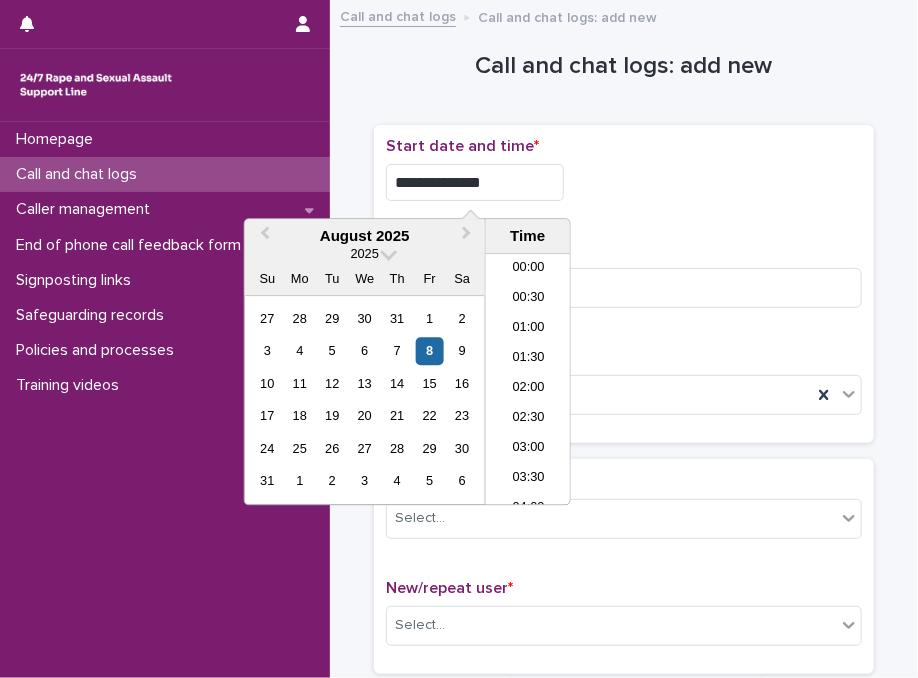 scroll, scrollTop: 490, scrollLeft: 0, axis: vertical 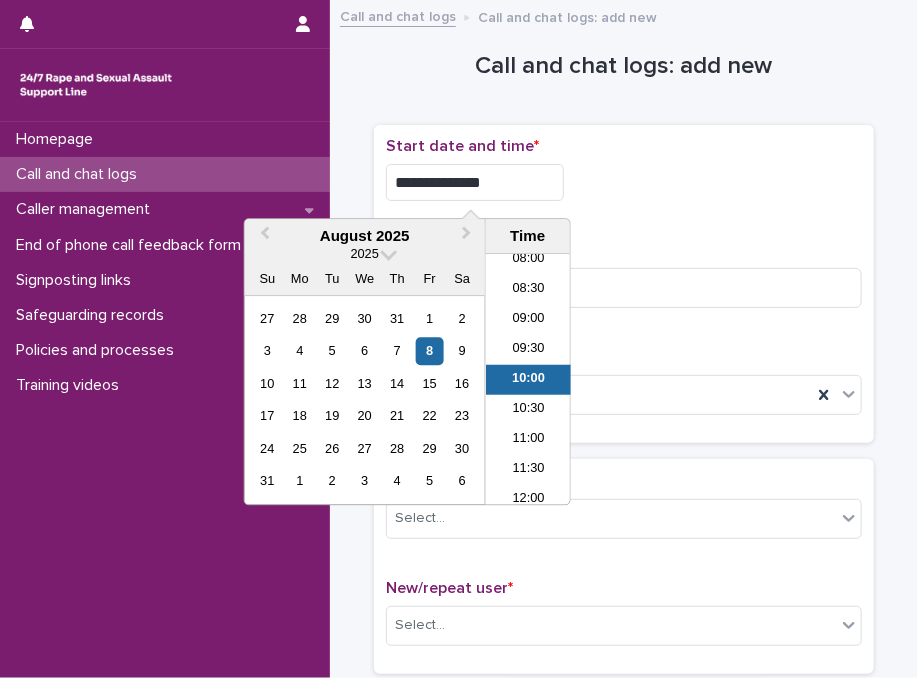 click on "**********" at bounding box center (475, 182) 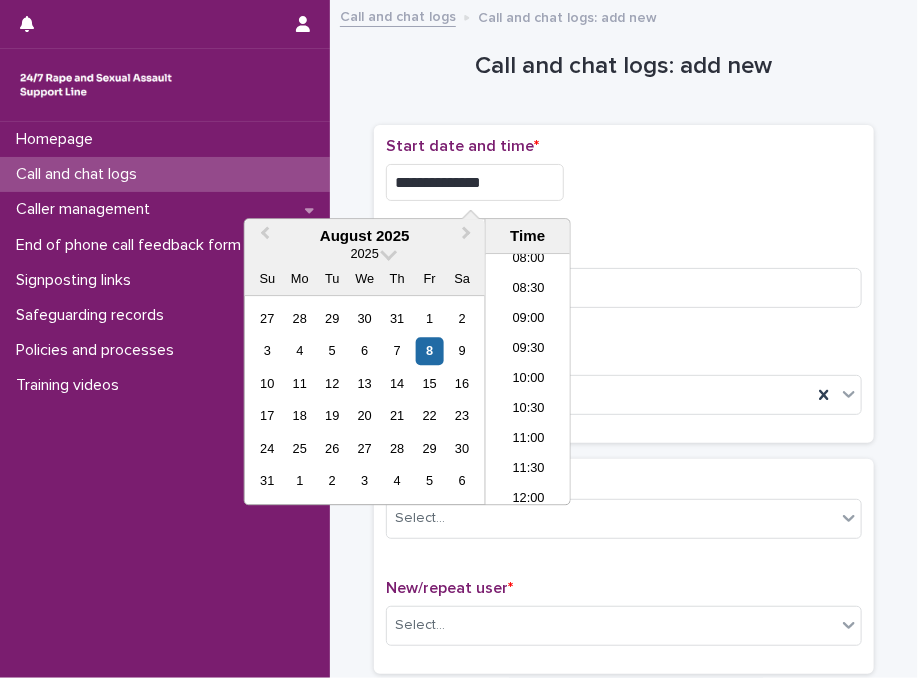 type on "**********" 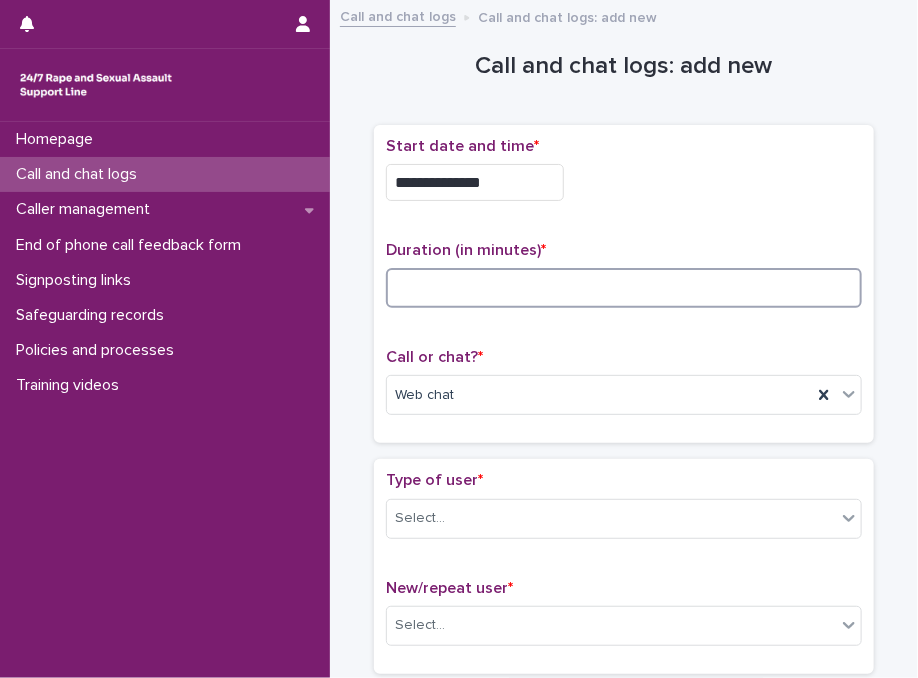 click at bounding box center [624, 288] 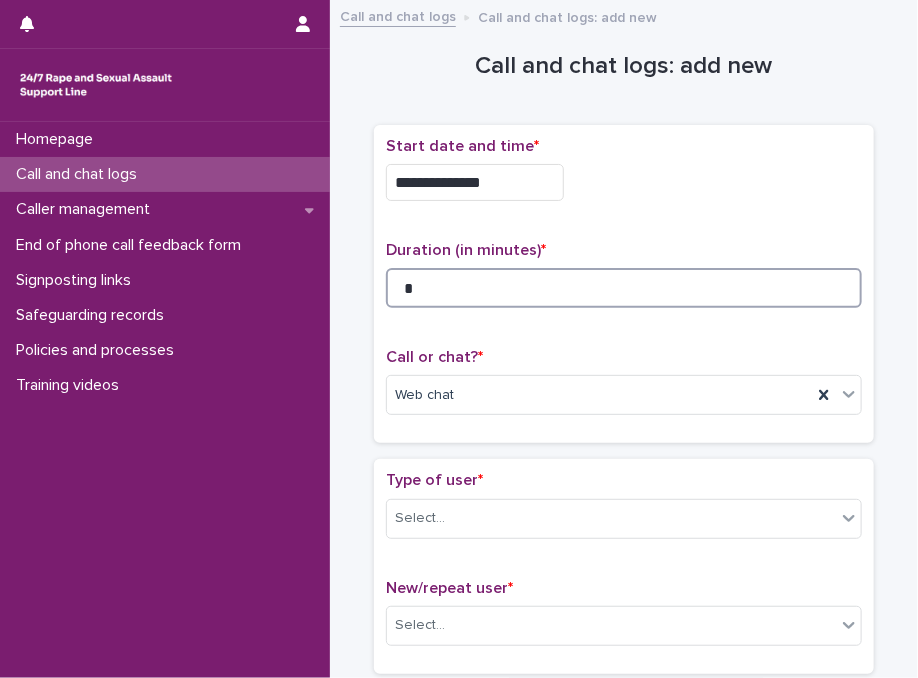type on "*" 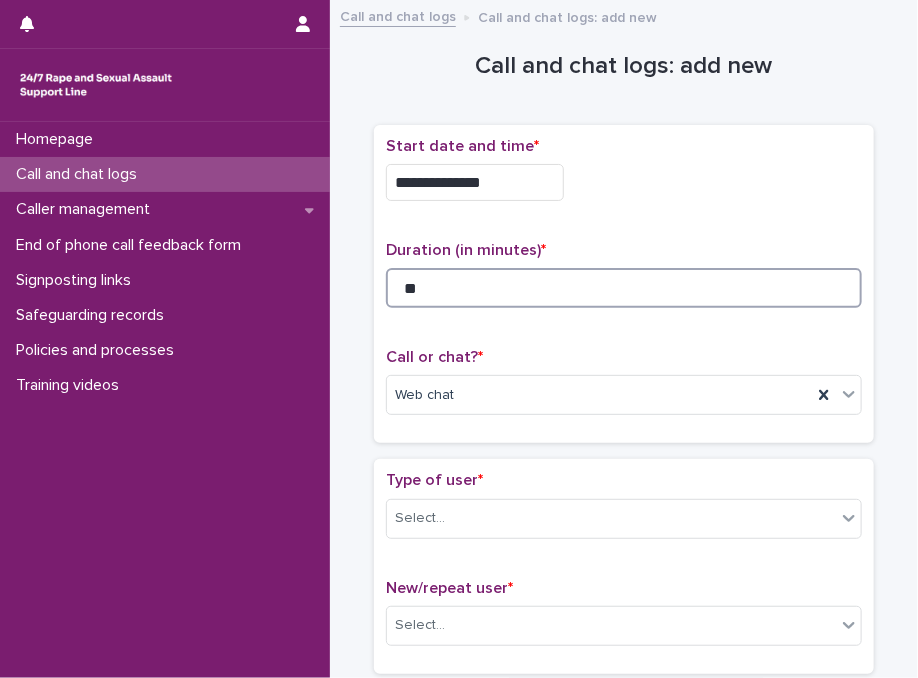 type on "**" 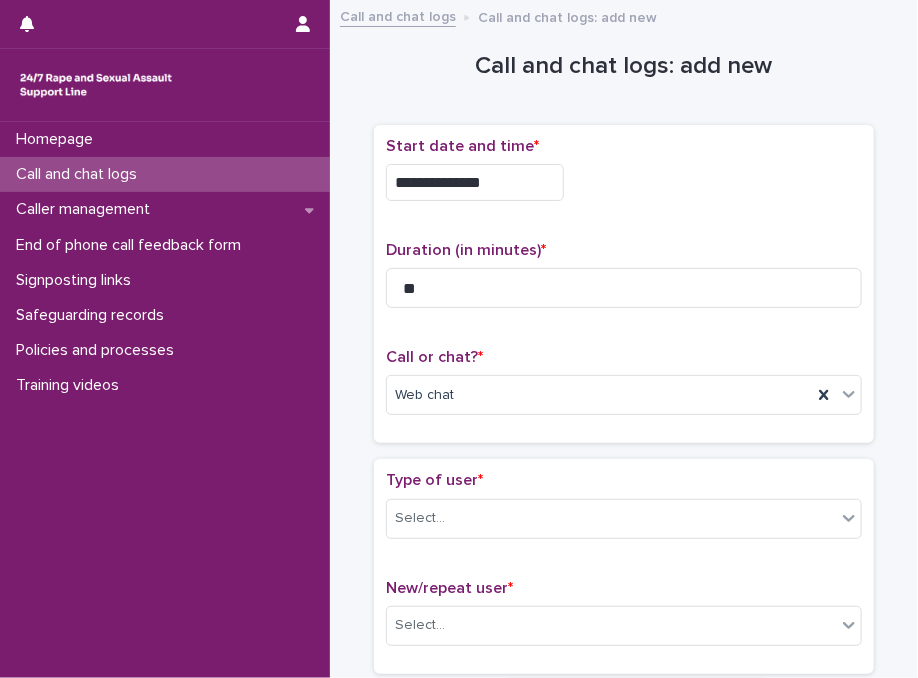 click on "**********" at bounding box center (624, 182) 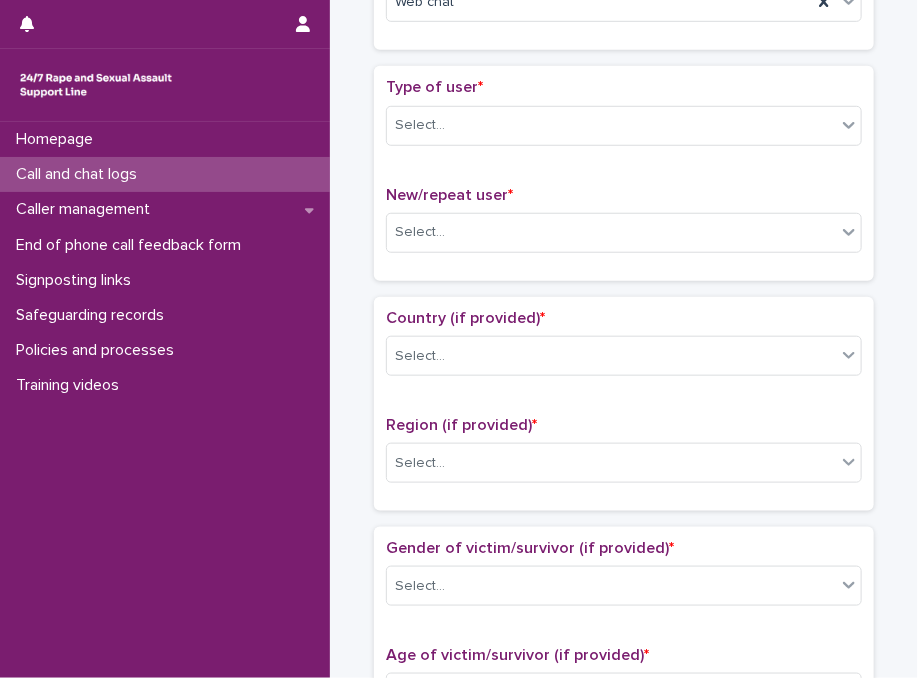 scroll, scrollTop: 400, scrollLeft: 0, axis: vertical 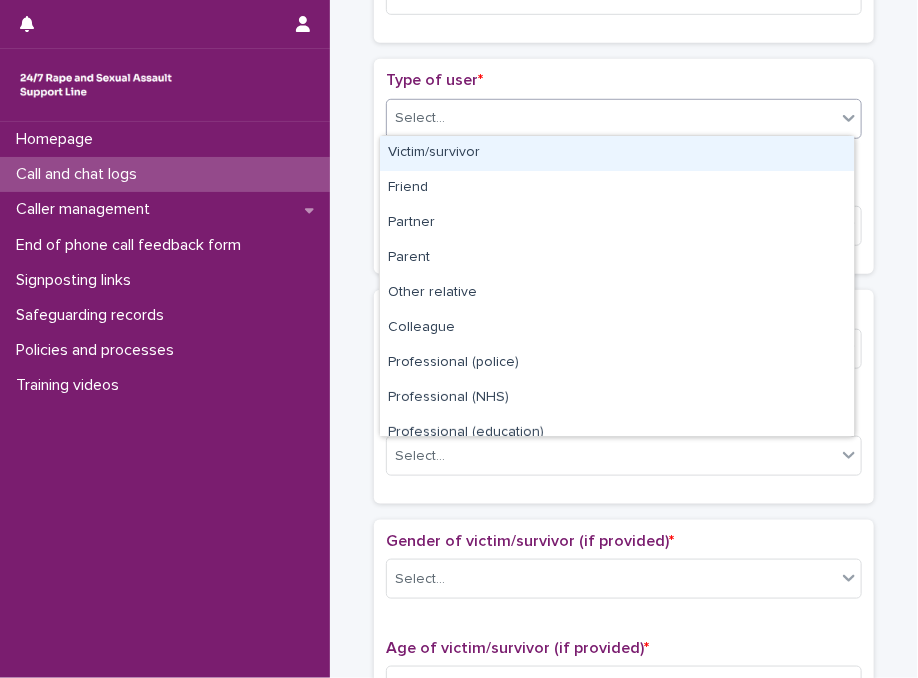 click on "Select..." at bounding box center [611, 118] 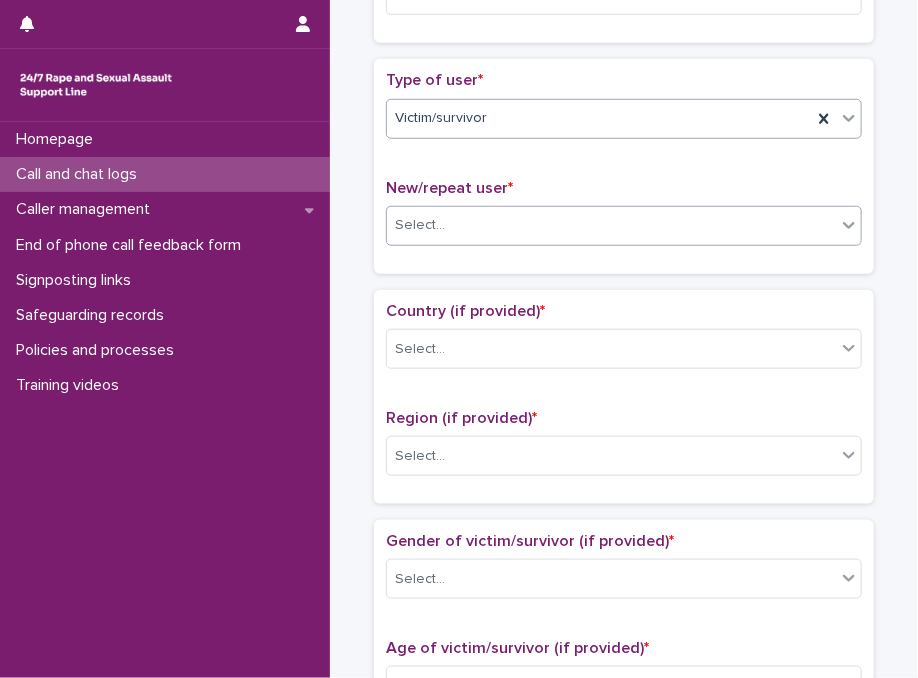 click on "Select..." at bounding box center (611, 225) 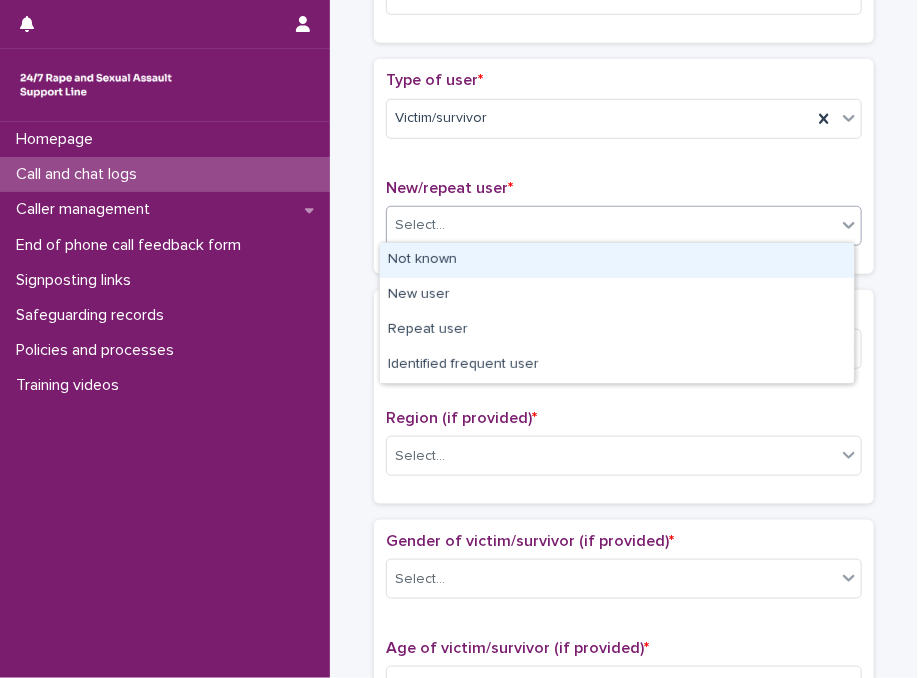 click on "Not known" at bounding box center [617, 260] 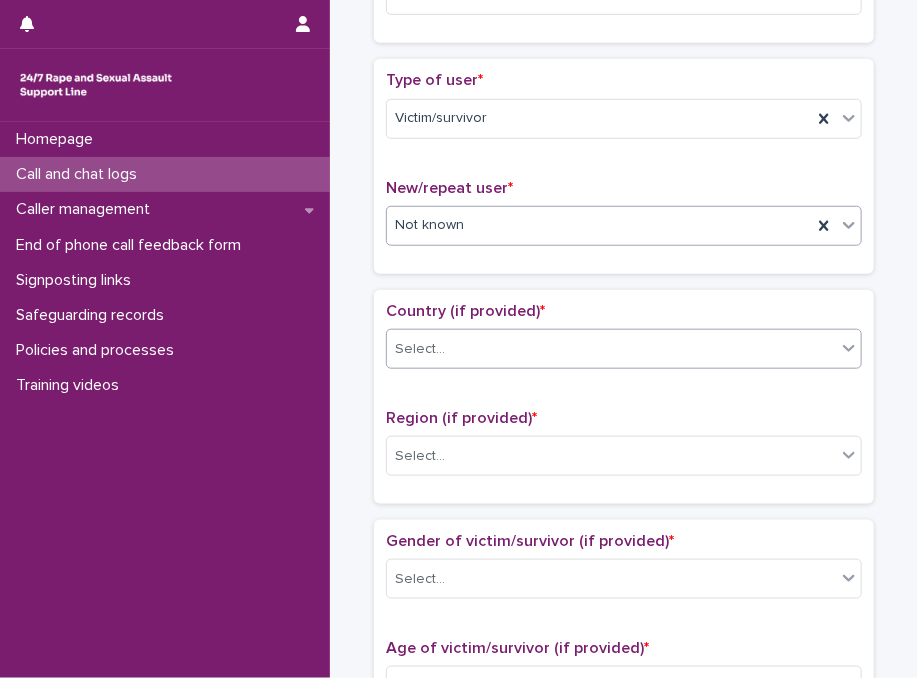 click on "Select..." at bounding box center [611, 349] 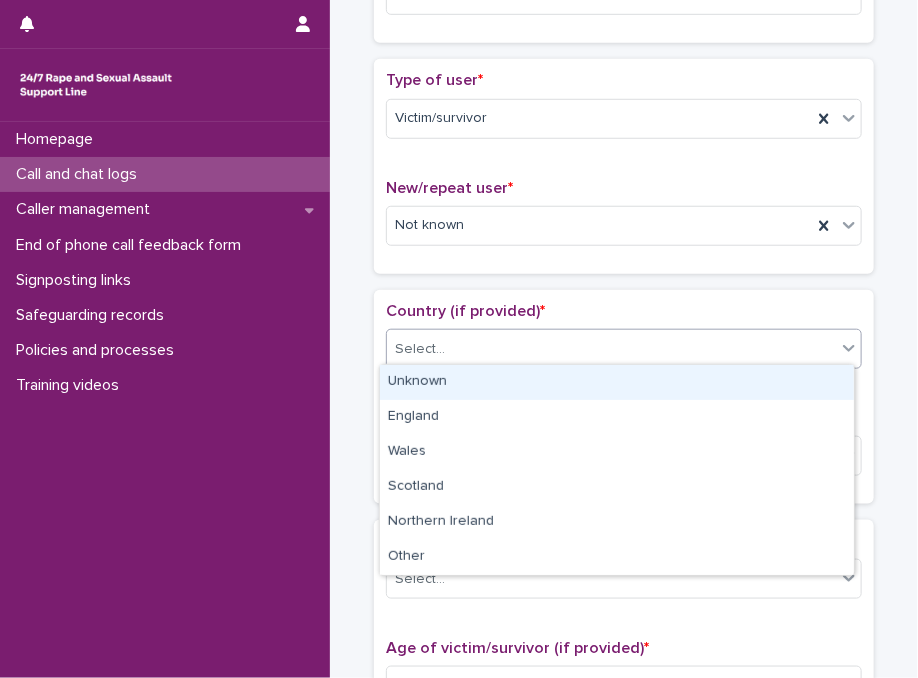click on "Unknown" at bounding box center (617, 382) 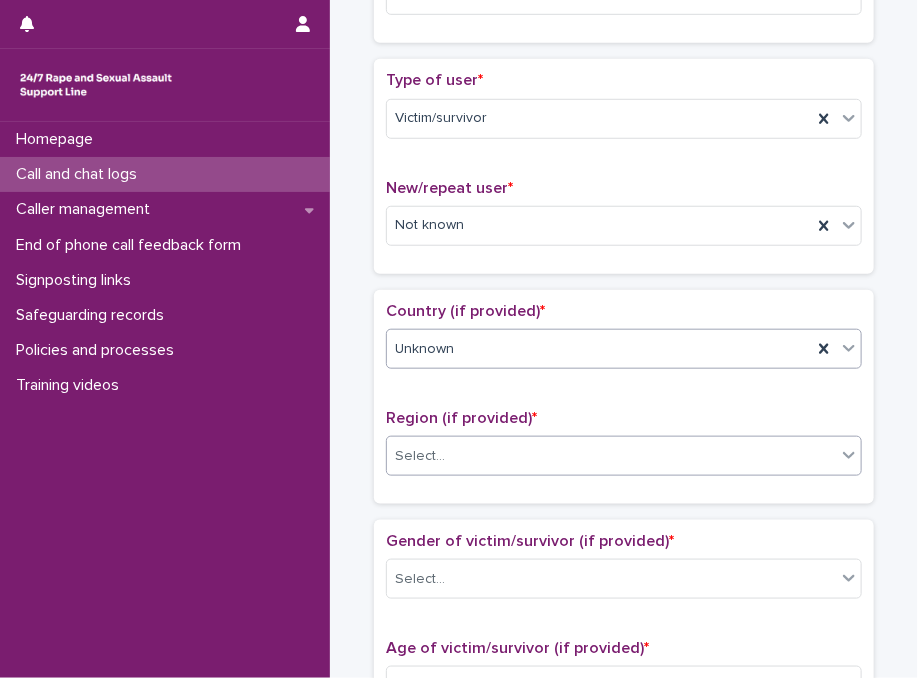 click on "Select..." at bounding box center (611, 456) 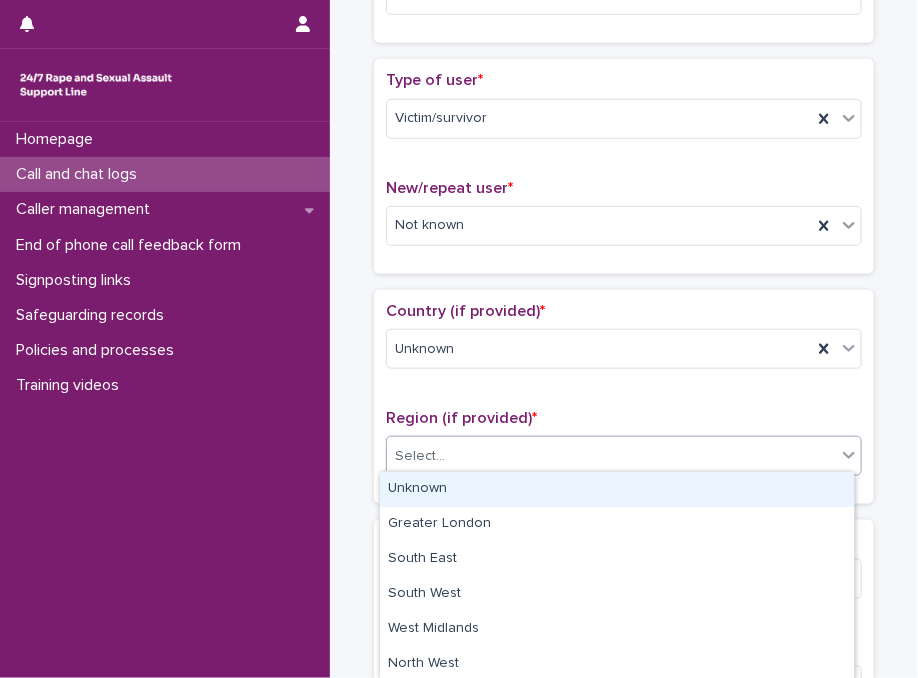 click on "Unknown" at bounding box center (617, 489) 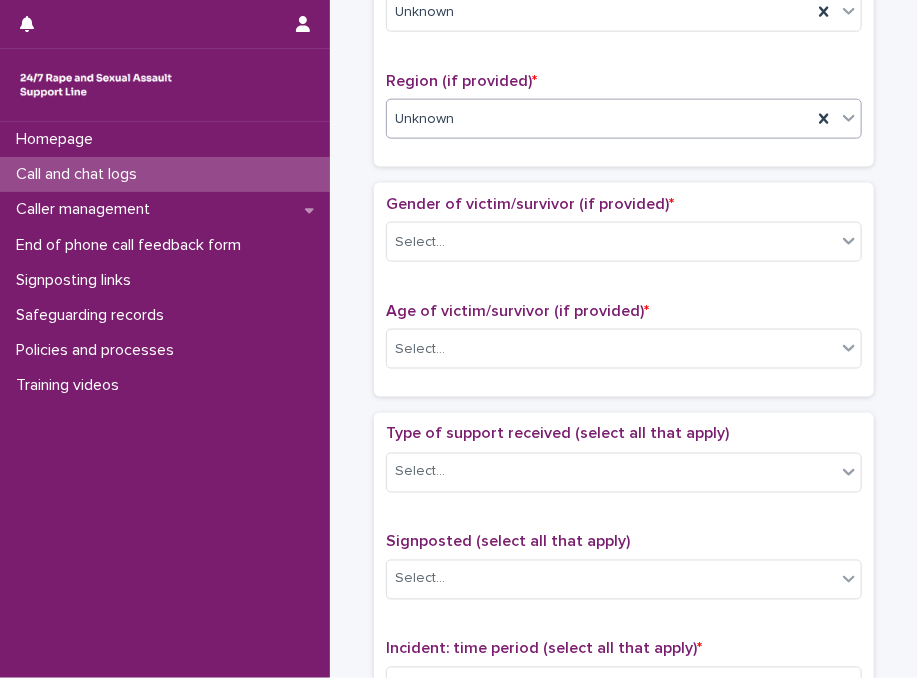 scroll, scrollTop: 765, scrollLeft: 0, axis: vertical 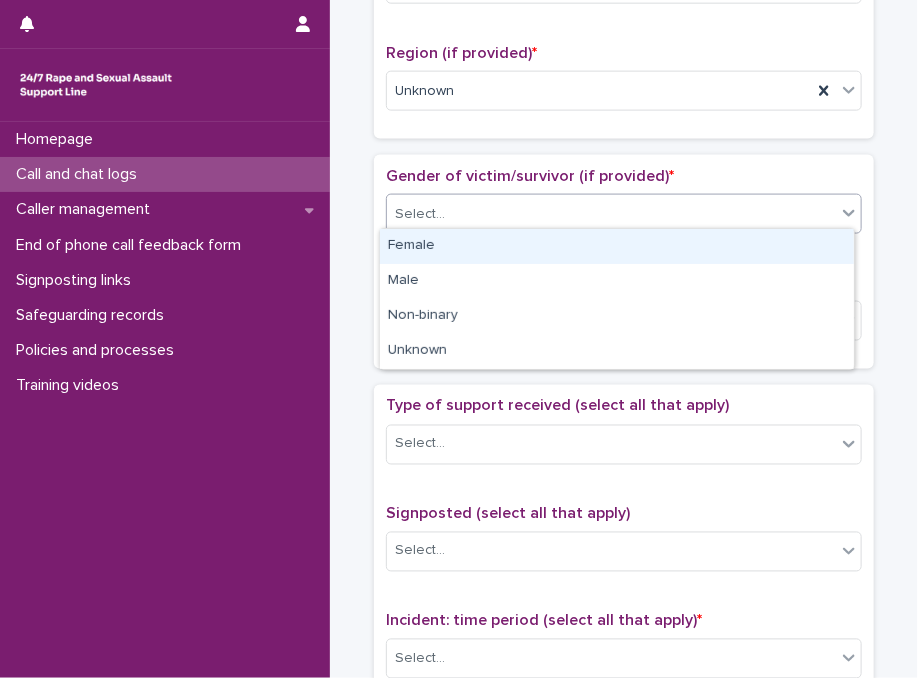 click on "Select..." at bounding box center (611, 214) 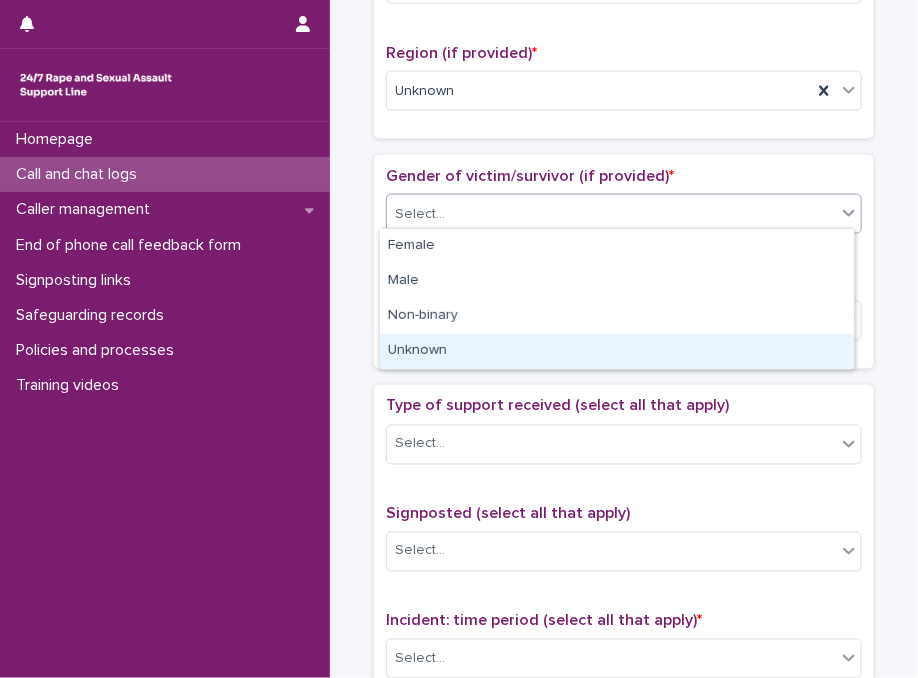 click on "Unknown" at bounding box center (617, 351) 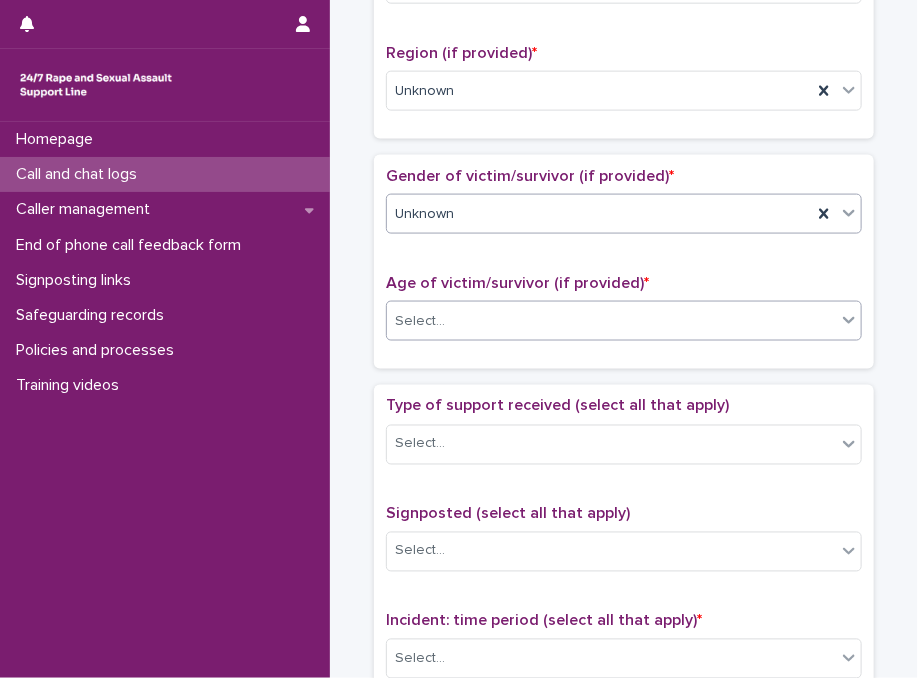 click on "Select..." at bounding box center [611, 321] 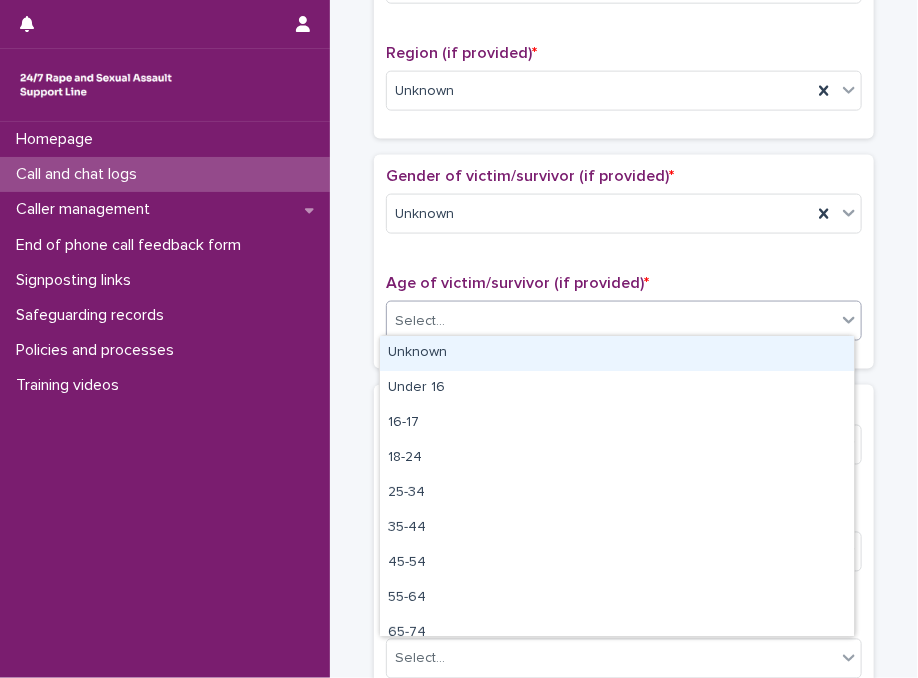 click on "Unknown" at bounding box center (617, 353) 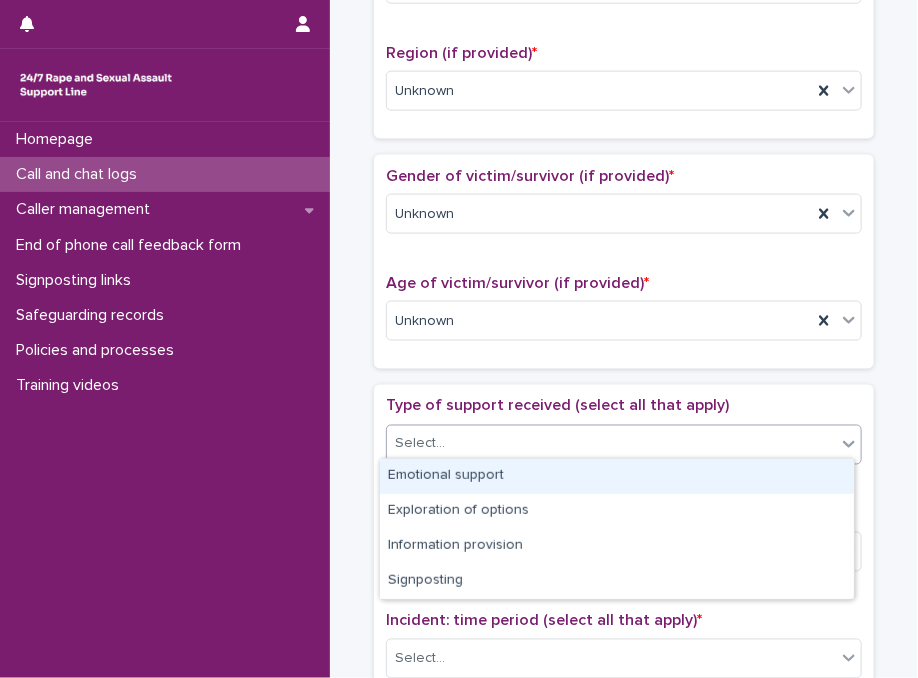 click on "Select..." at bounding box center [611, 444] 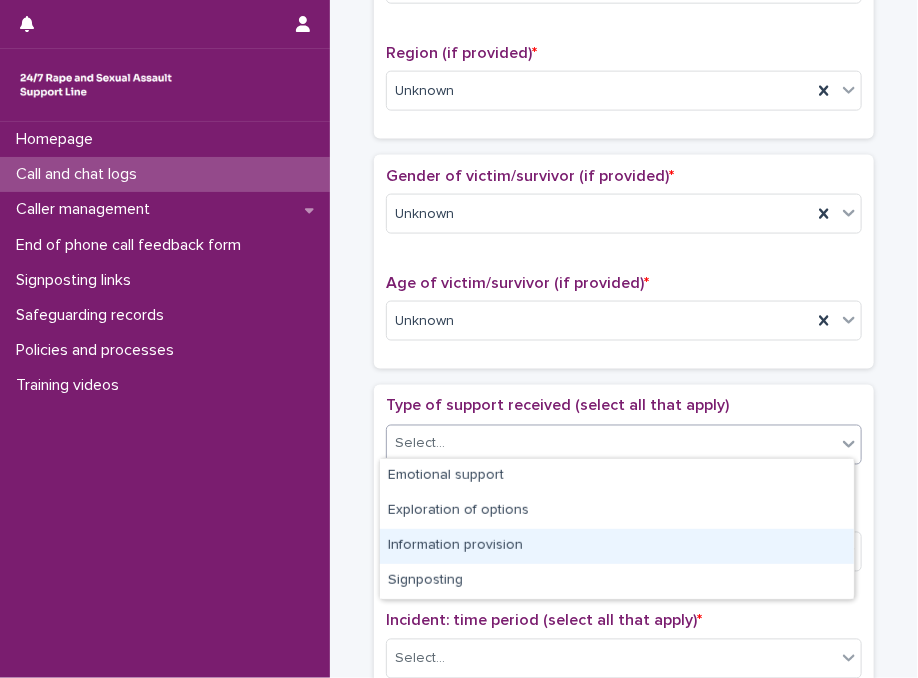 click on "Information provision" at bounding box center (617, 546) 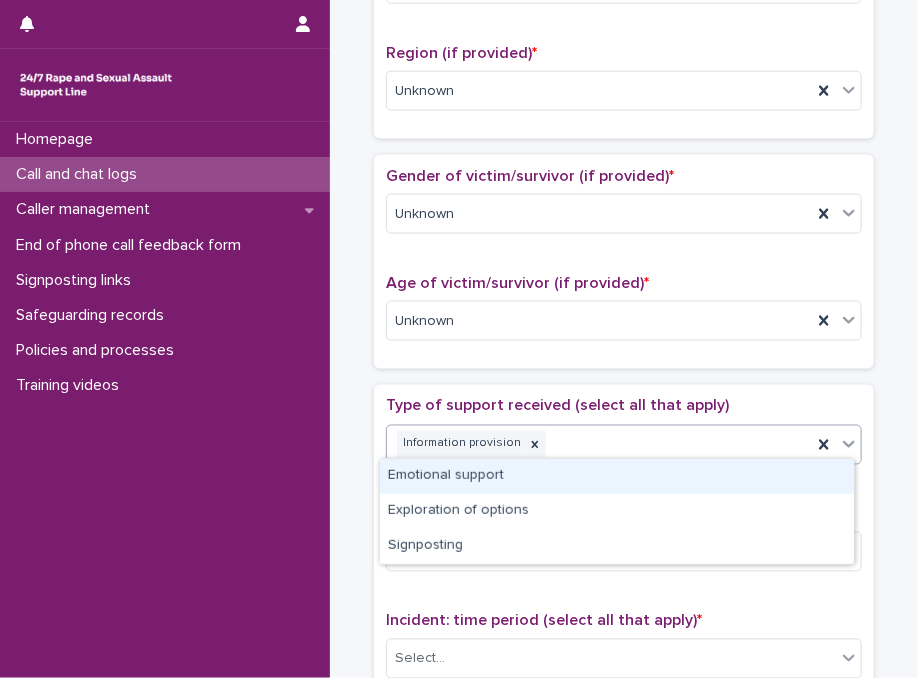 click on "Information provision" at bounding box center (599, 444) 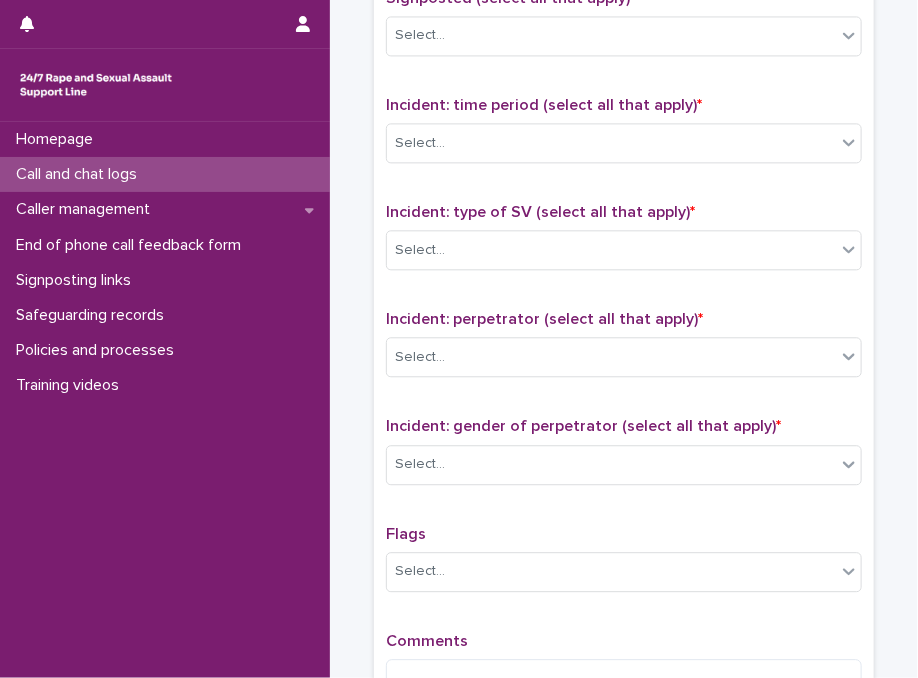scroll, scrollTop: 1292, scrollLeft: 0, axis: vertical 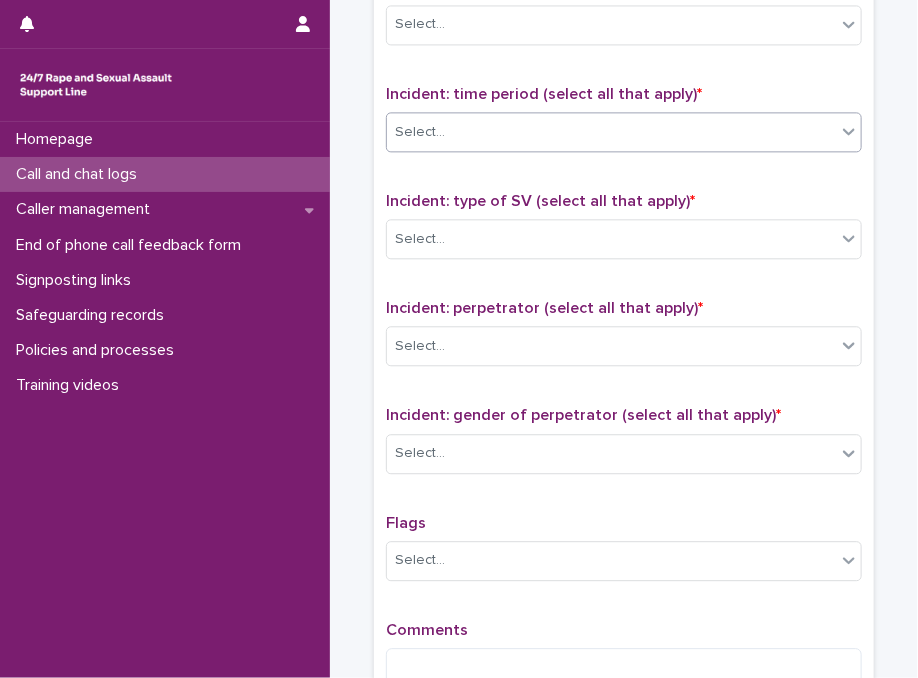 click on "Select..." at bounding box center [611, 132] 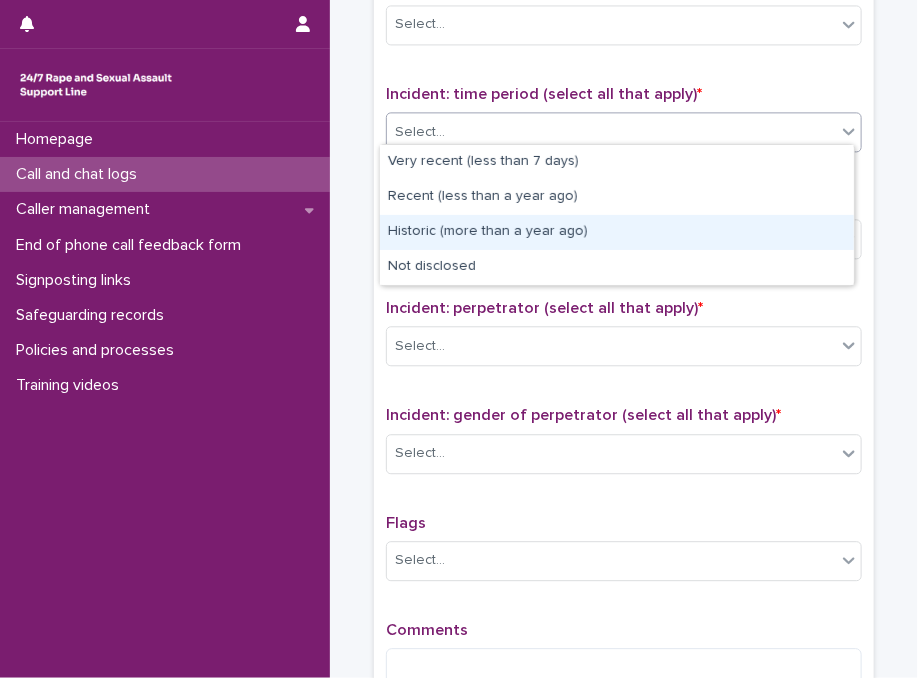click on "Historic (more than a year ago)" at bounding box center [617, 232] 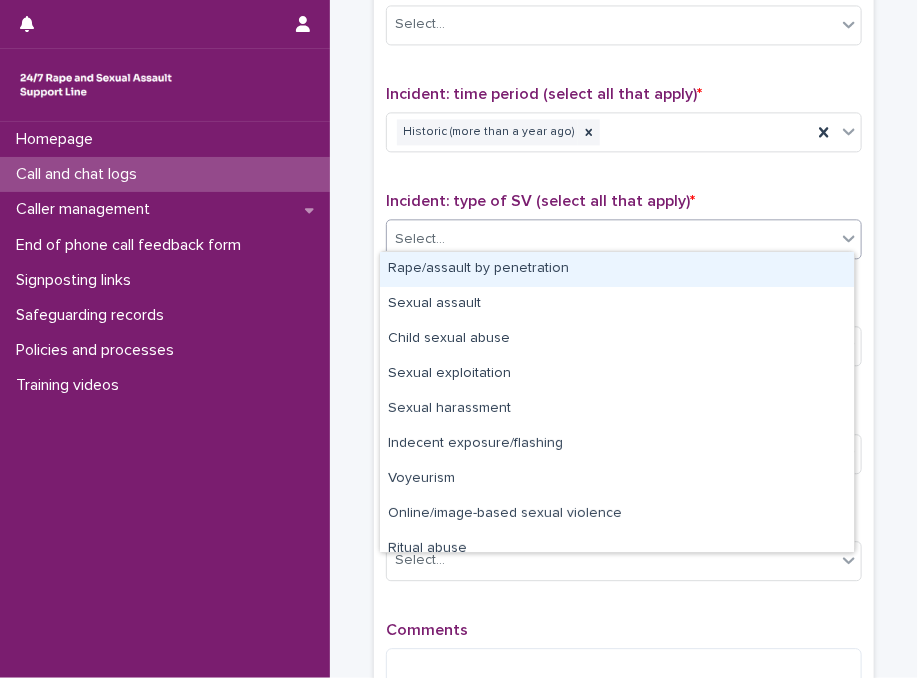 click on "Select..." at bounding box center [611, 239] 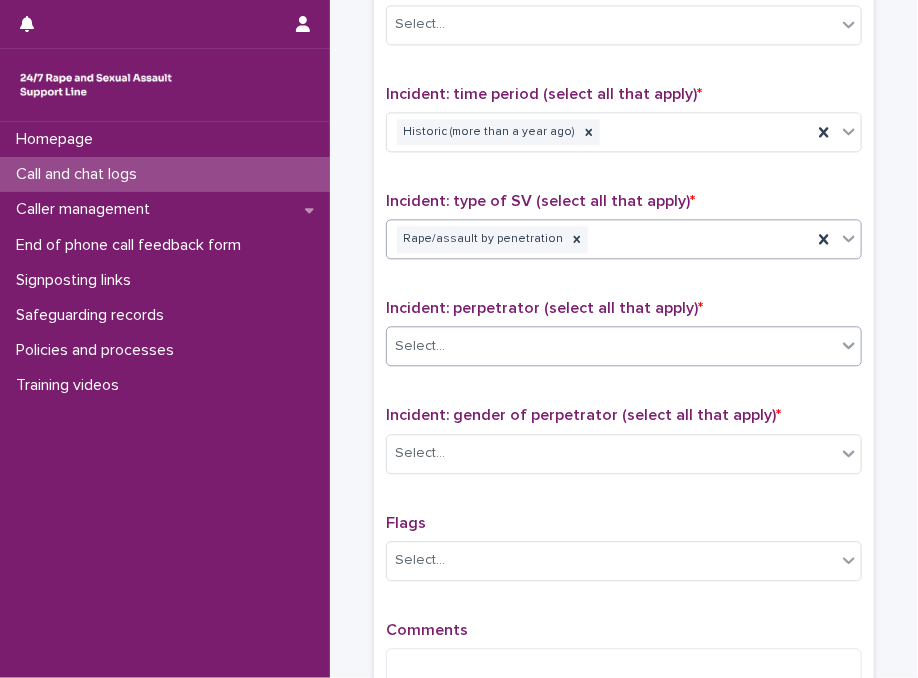 click on "Select..." at bounding box center [611, 346] 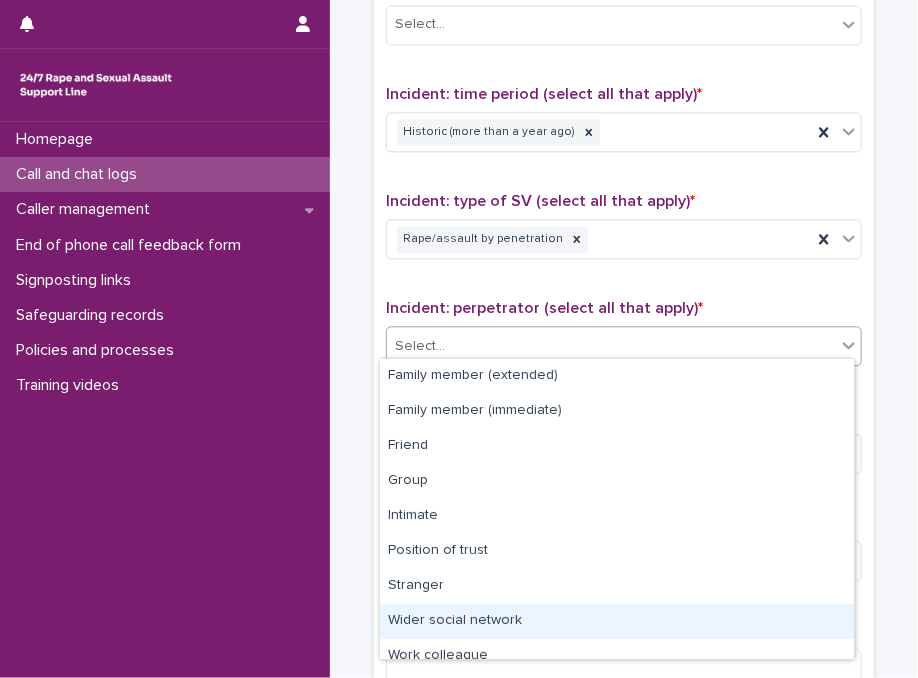 click on "Wider social network" at bounding box center (617, 621) 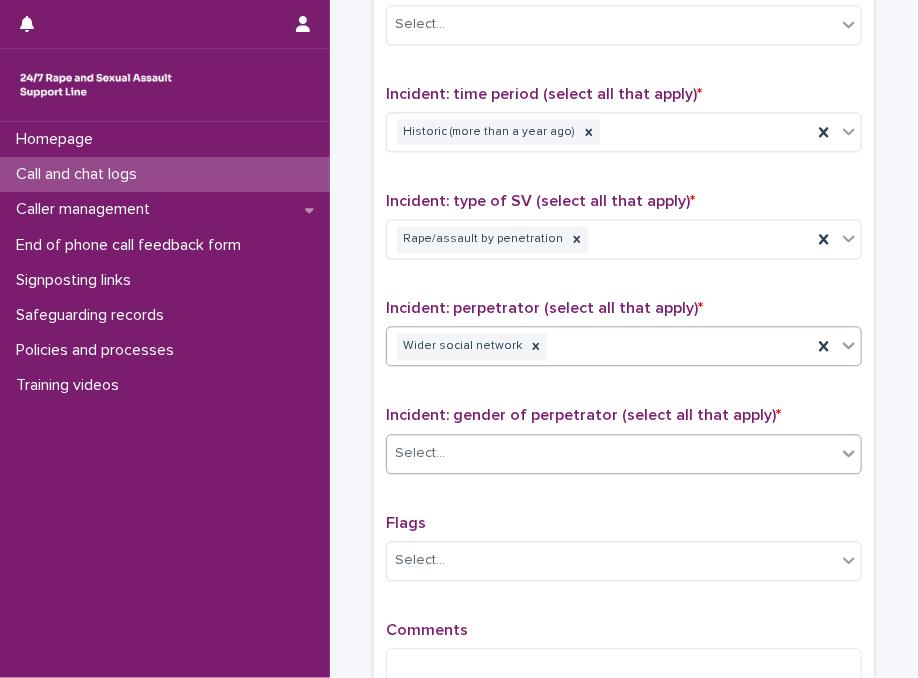 click on "Select..." at bounding box center [611, 453] 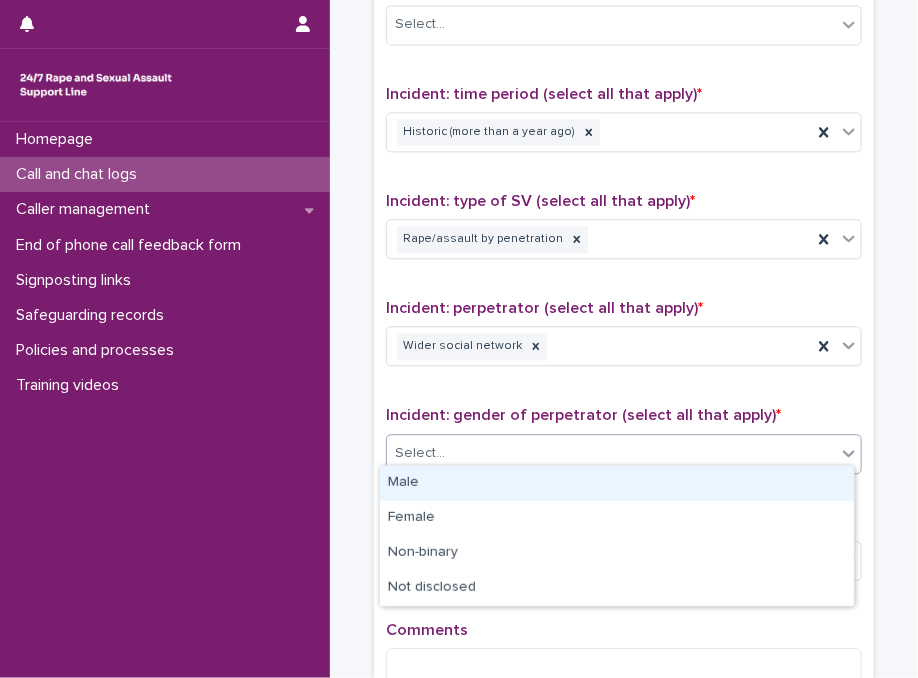 click on "Male" at bounding box center (617, 483) 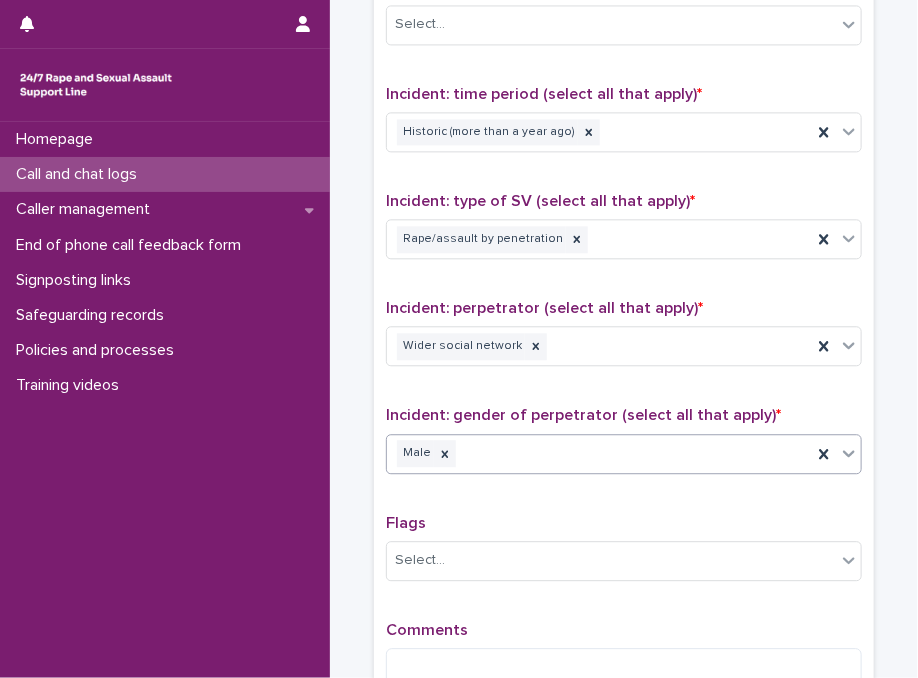 click on "Incident: gender of perpetrator (select all that apply) *   option Male, selected.     0 results available. Select is focused ,type to refine list, press Down to open the menu,  press left to focus selected values Male" at bounding box center (624, 447) 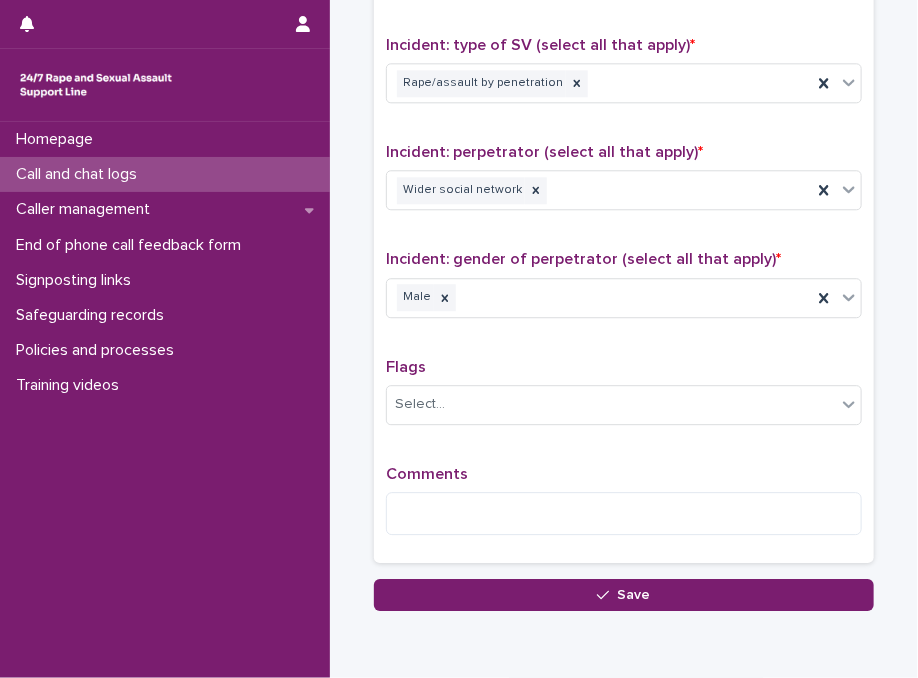 scroll, scrollTop: 1528, scrollLeft: 0, axis: vertical 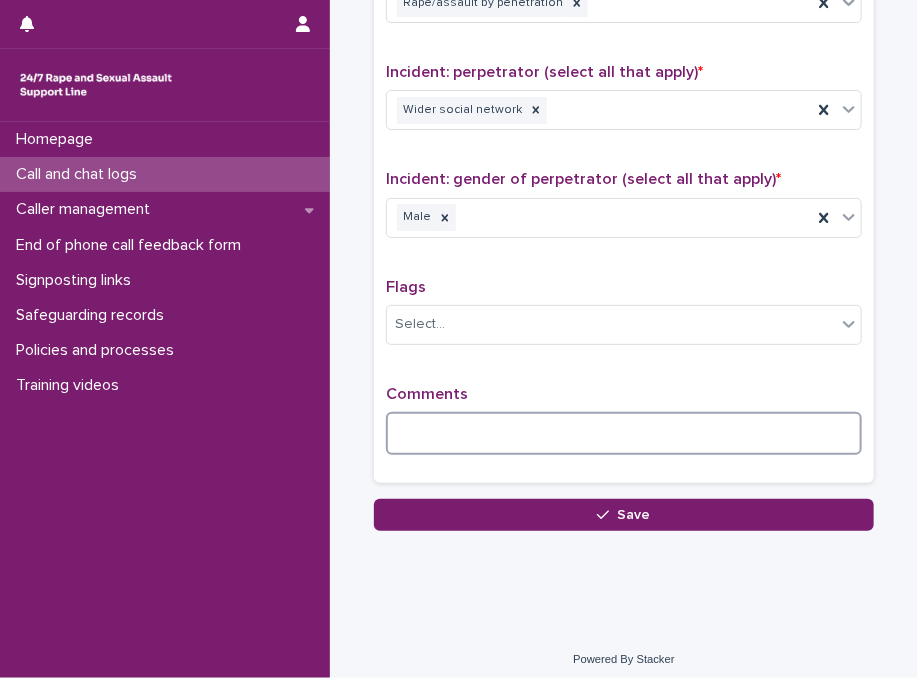 click at bounding box center [624, 433] 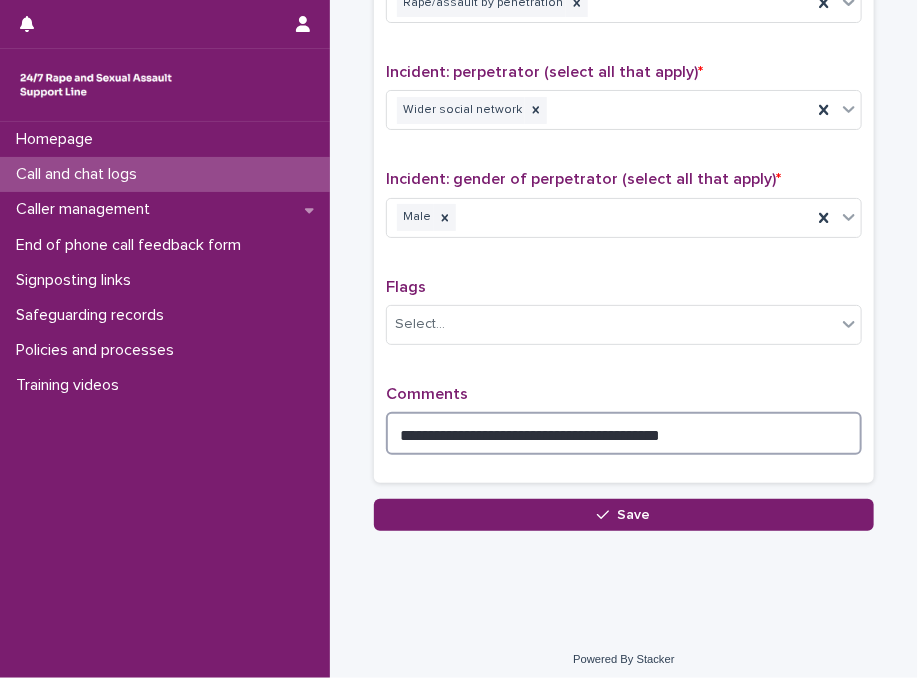 click on "**********" at bounding box center (624, 433) 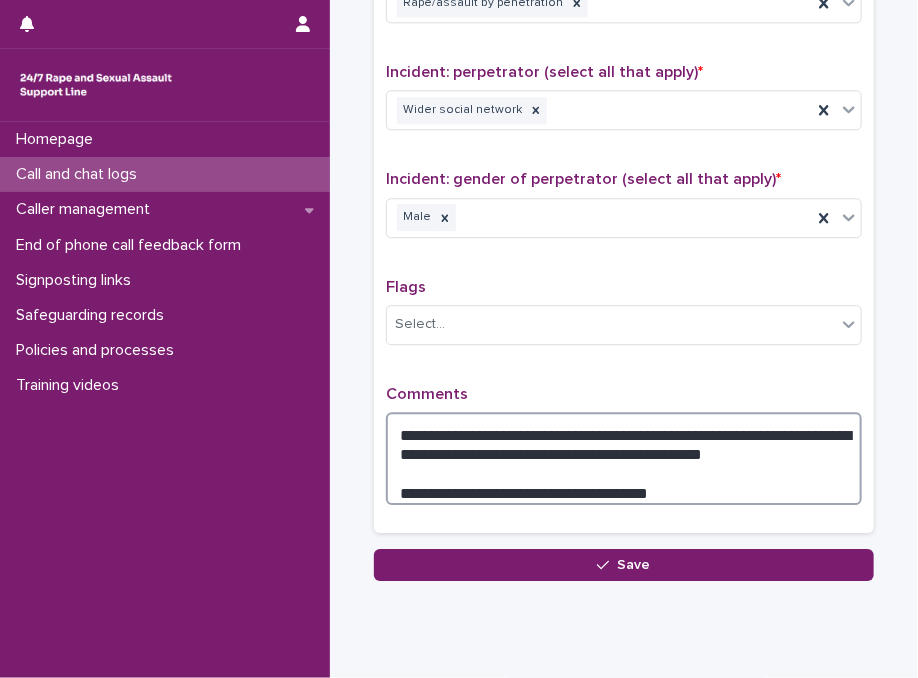 click on "**********" at bounding box center (624, 458) 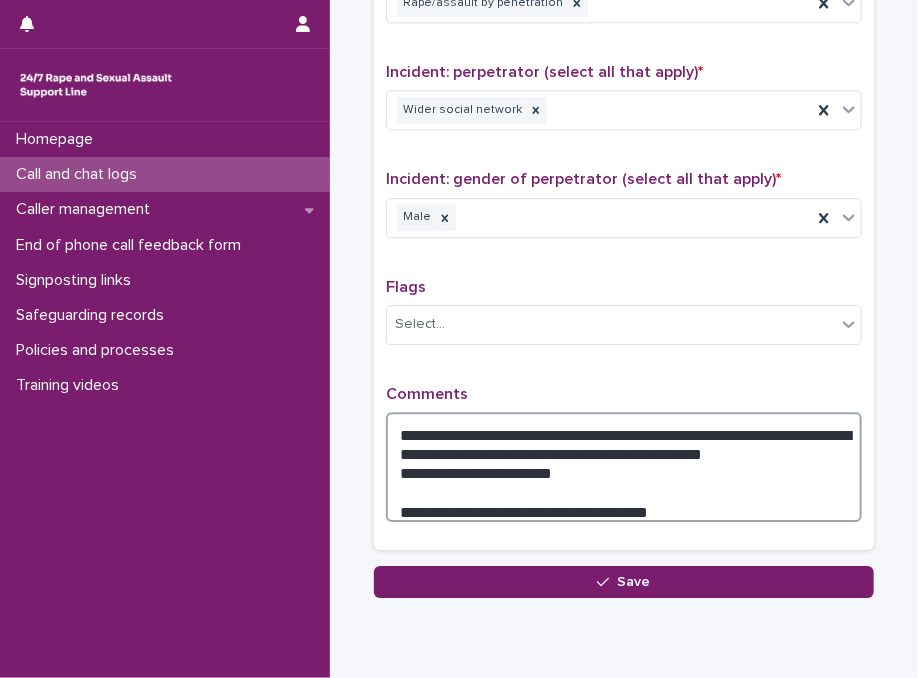 click on "**********" at bounding box center [624, 467] 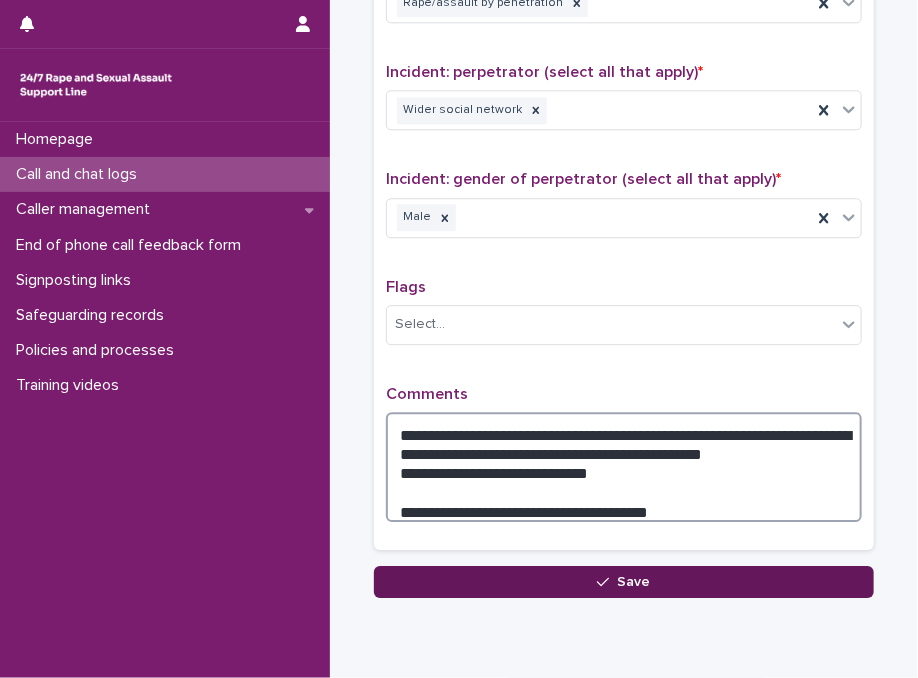 type on "**********" 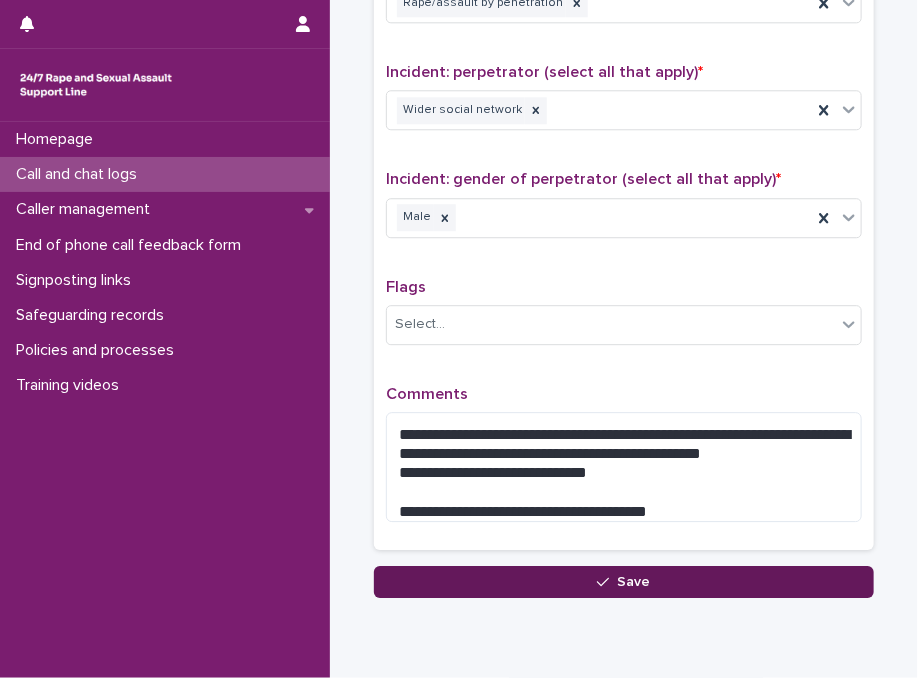 click on "Save" at bounding box center (624, 582) 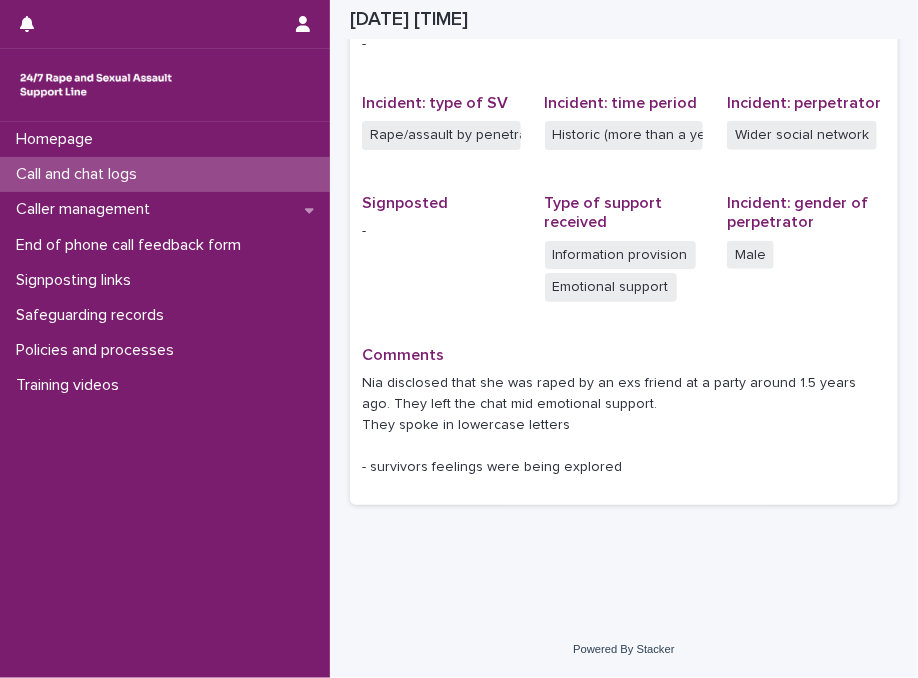 scroll, scrollTop: 479, scrollLeft: 0, axis: vertical 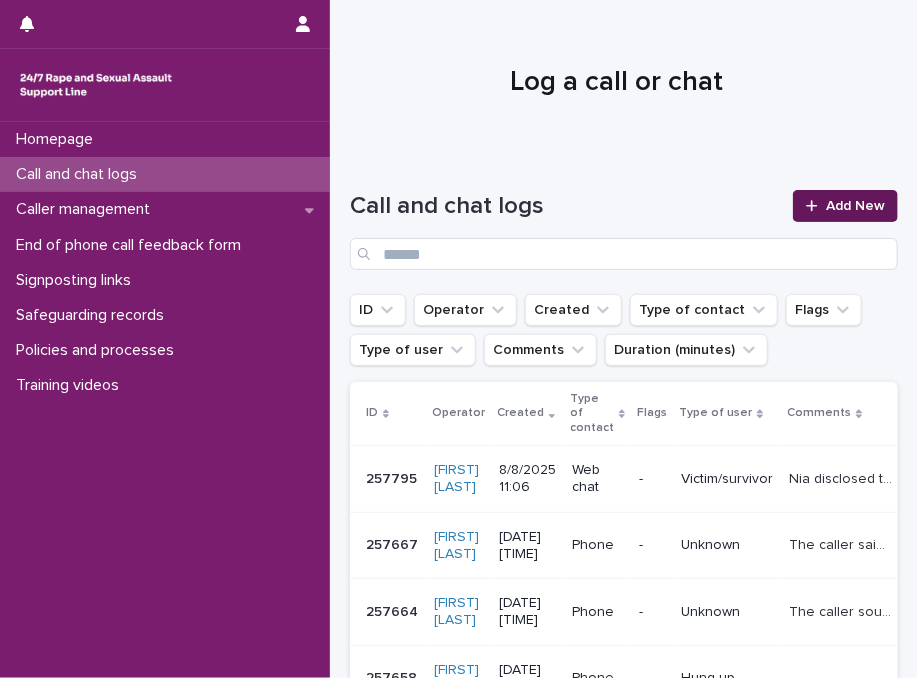 click on "Add New" at bounding box center (855, 206) 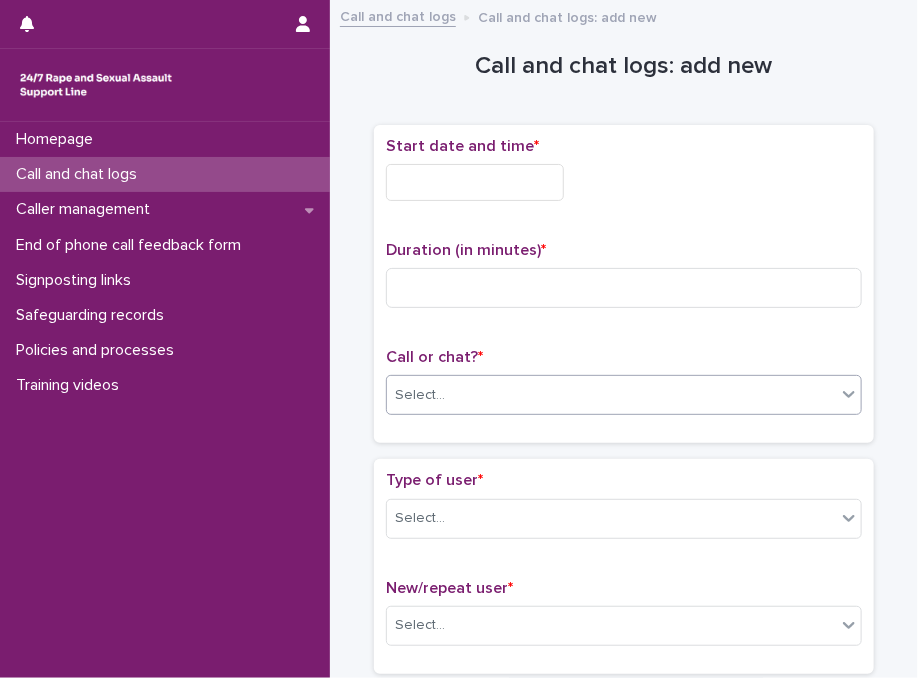 click on "Select..." at bounding box center [611, 395] 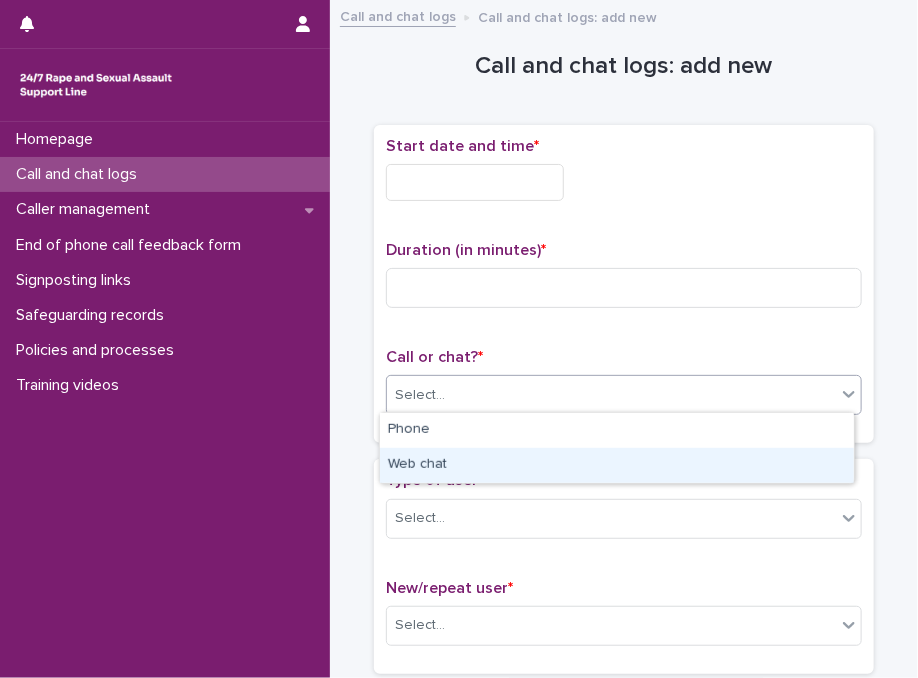 click on "Web chat" at bounding box center [617, 465] 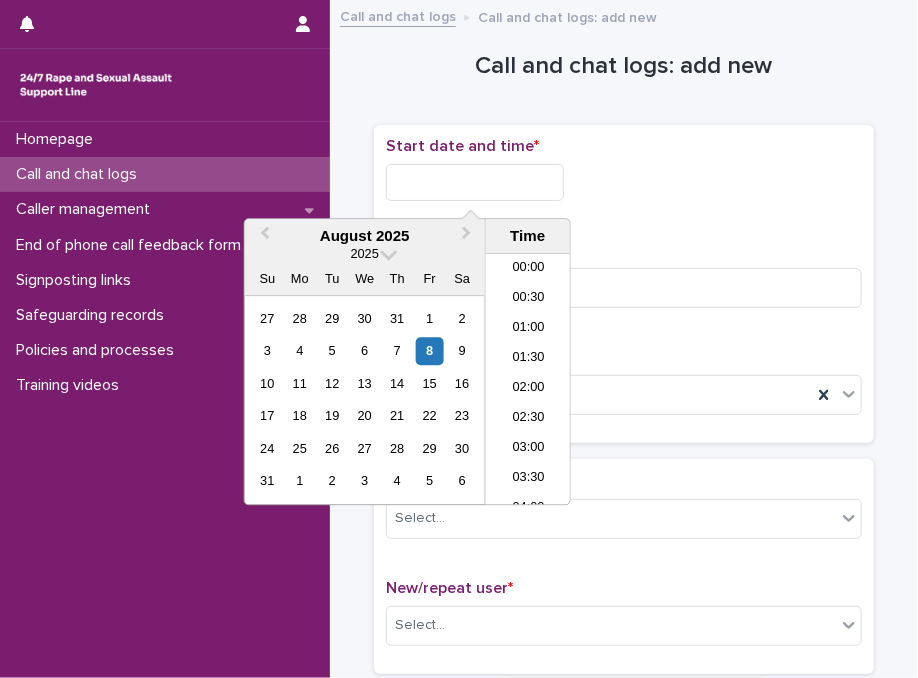 click at bounding box center (475, 182) 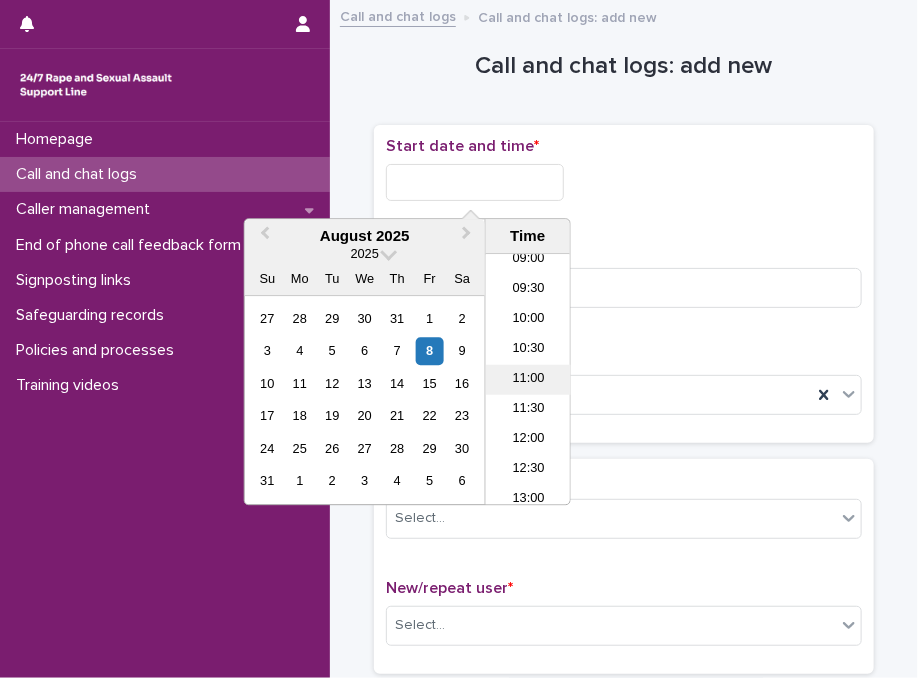 click on "11:00" at bounding box center [528, 380] 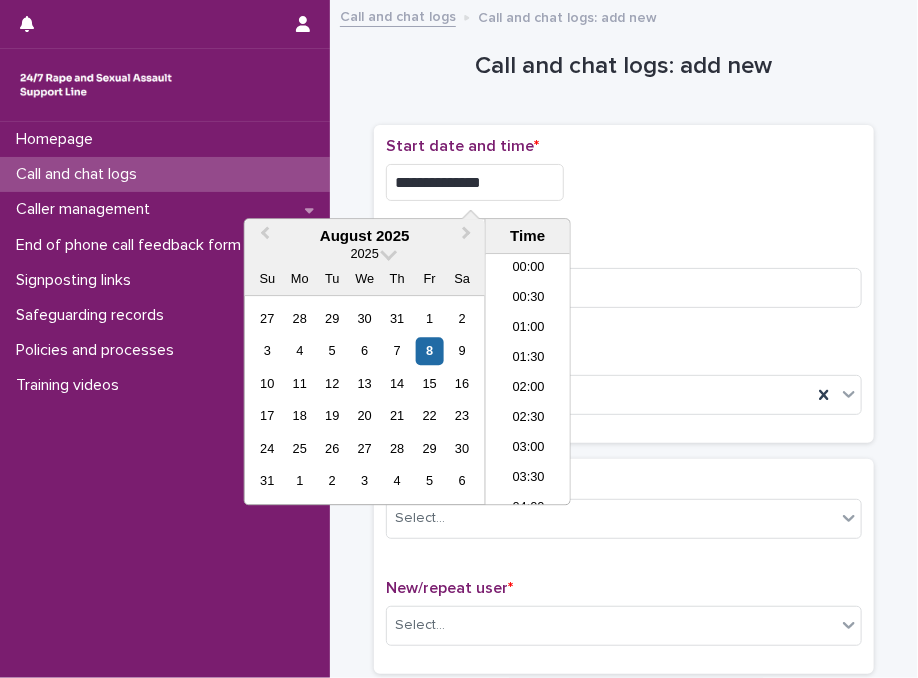 click on "**********" at bounding box center [475, 182] 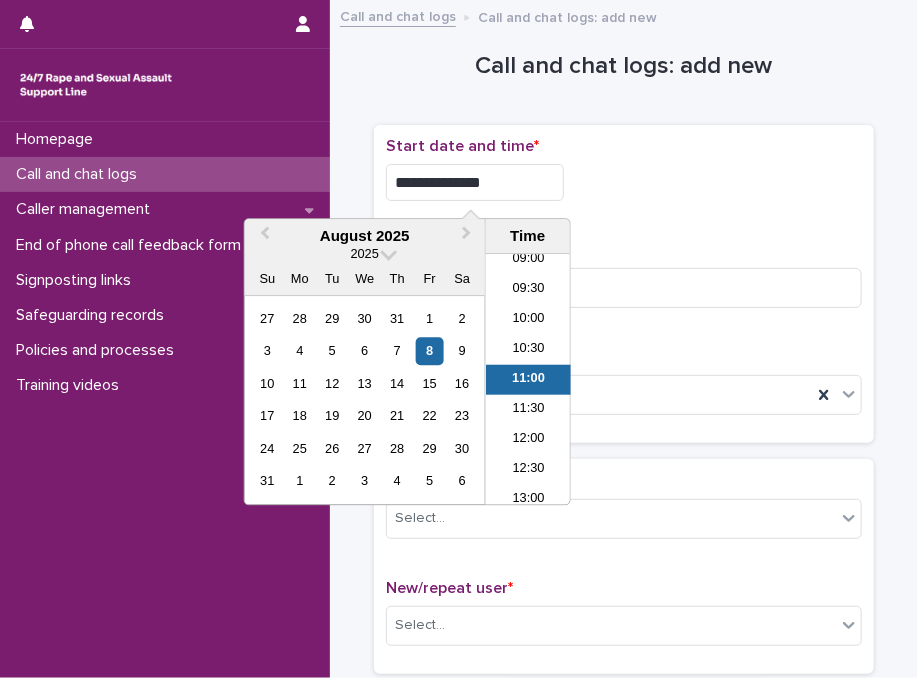 click on "**********" at bounding box center [475, 182] 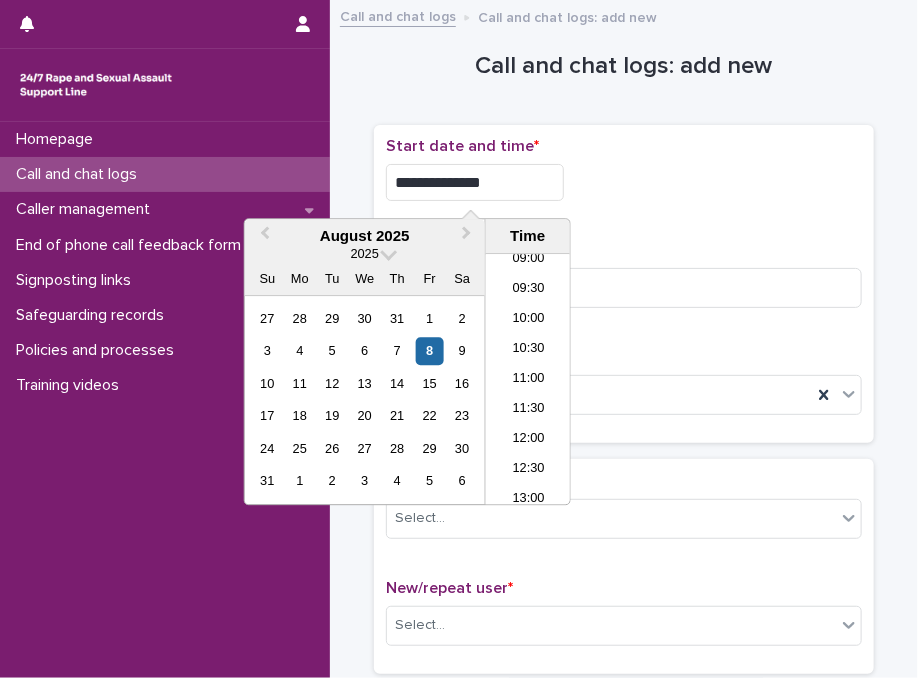 type on "**********" 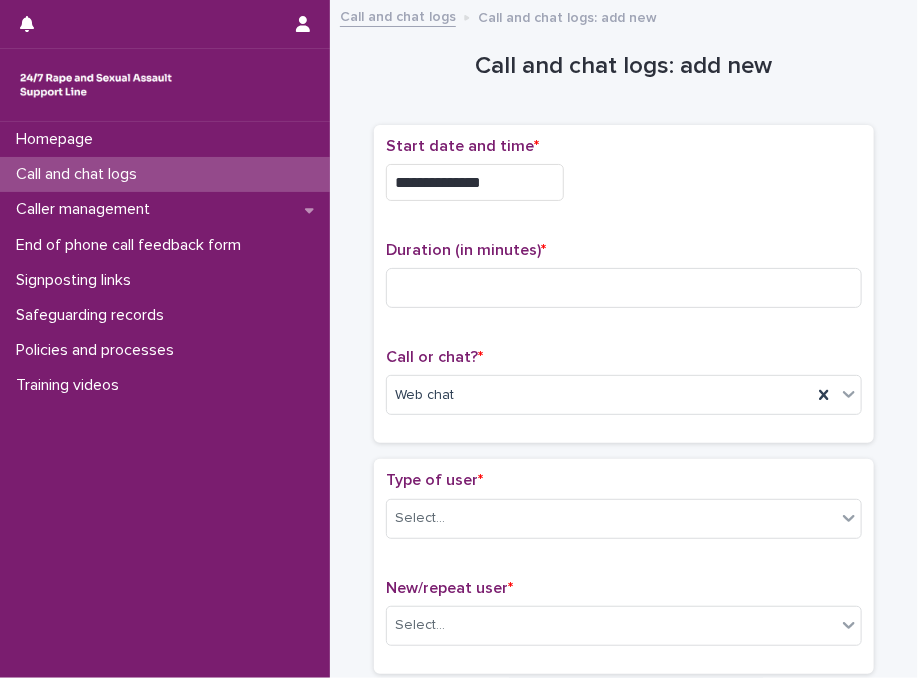 click on "**********" at bounding box center (624, 284) 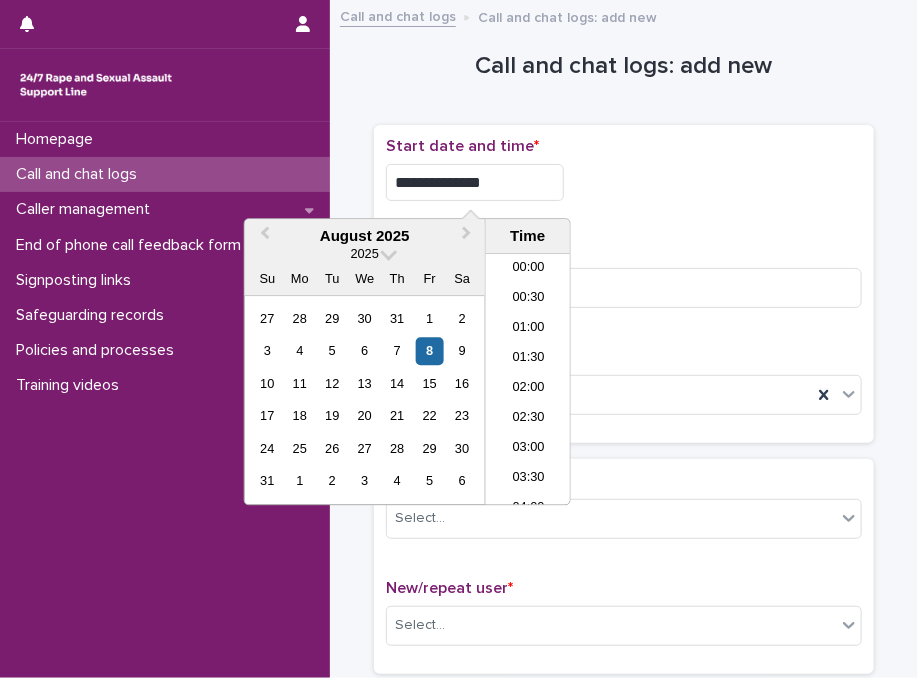 click on "**********" at bounding box center (475, 182) 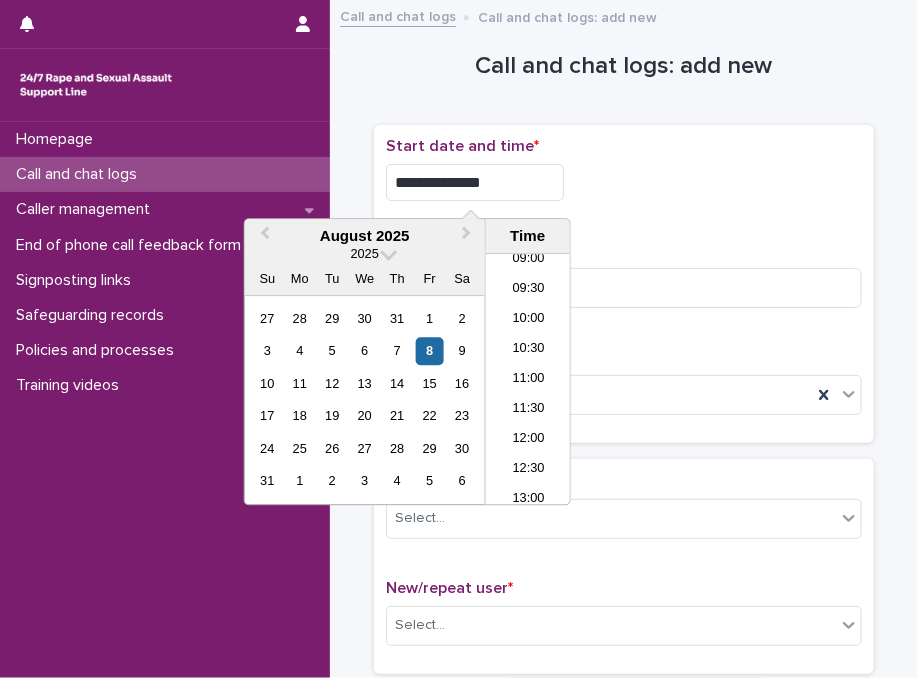 click on "**********" at bounding box center (475, 182) 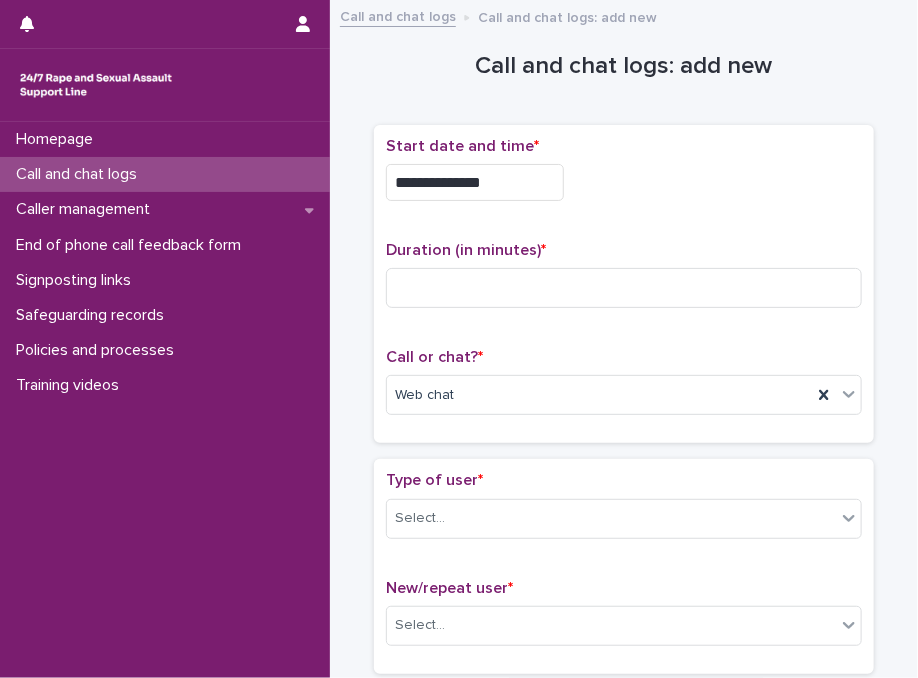 click on "**********" at bounding box center [624, 182] 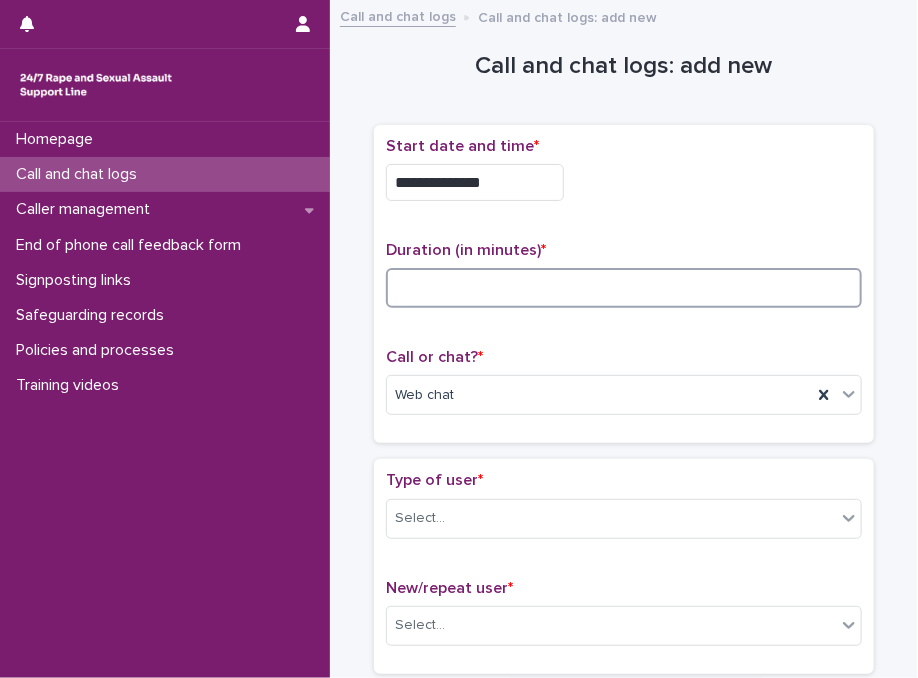 click at bounding box center [624, 288] 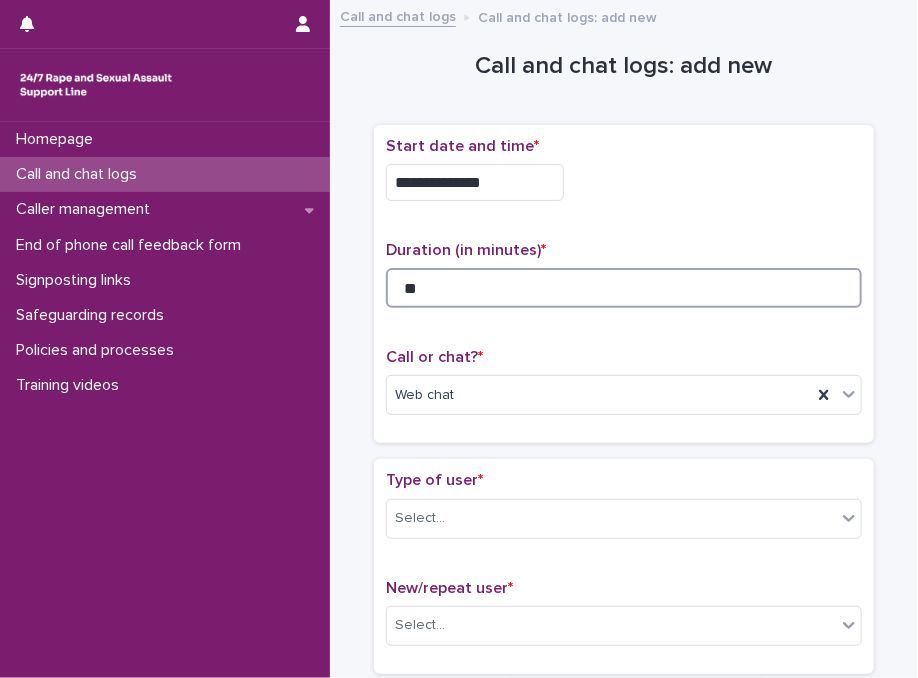 type on "**" 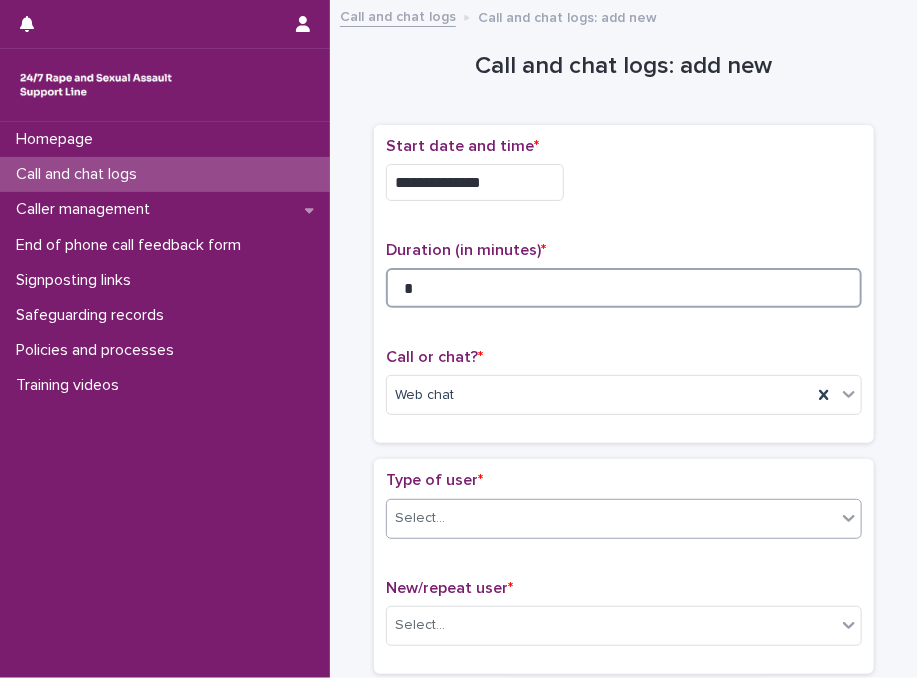 type on "*" 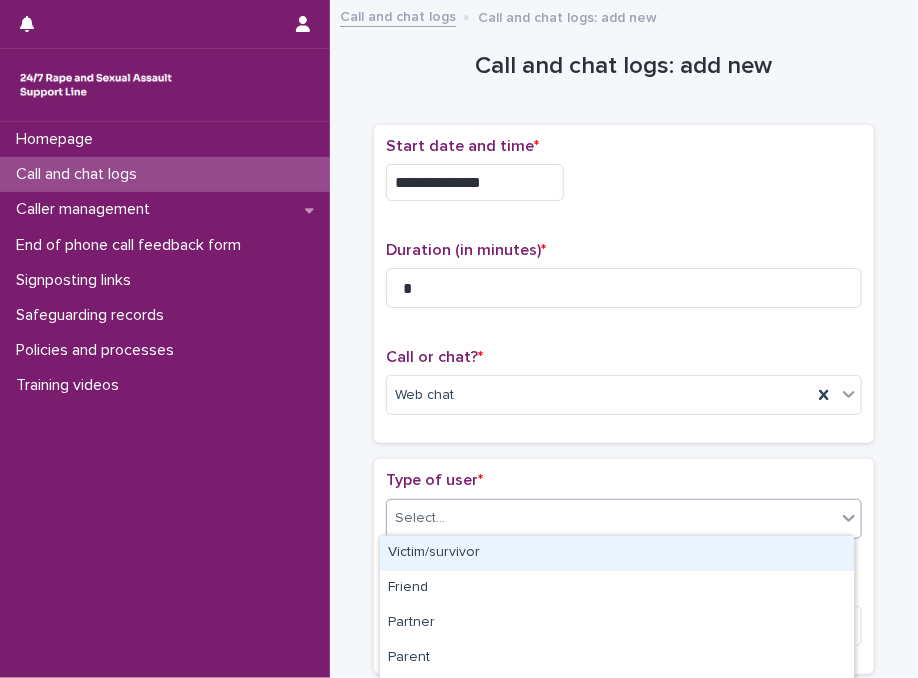 click on "Select..." at bounding box center [611, 518] 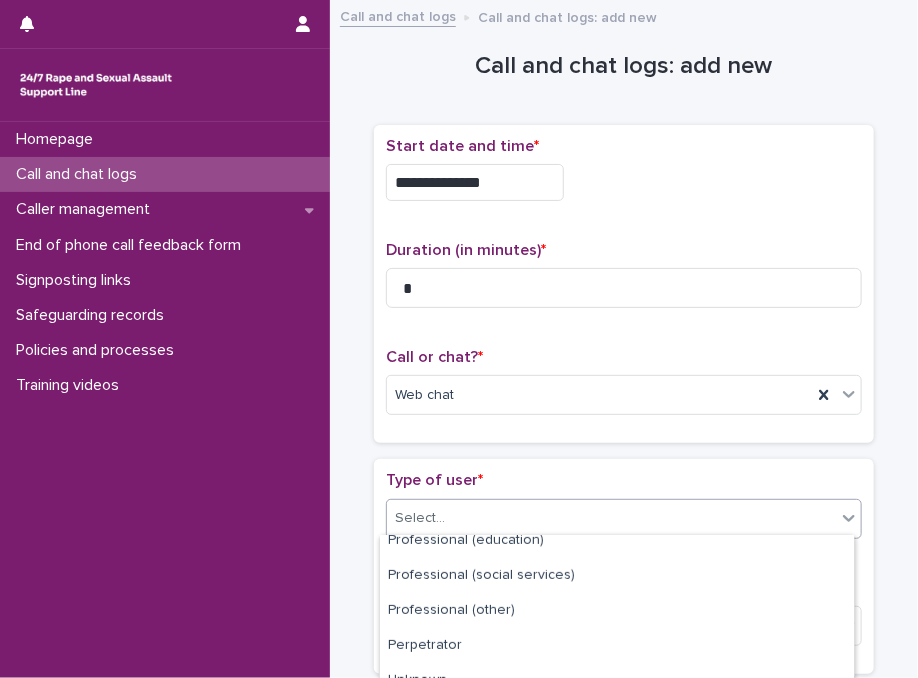 scroll, scrollTop: 357, scrollLeft: 0, axis: vertical 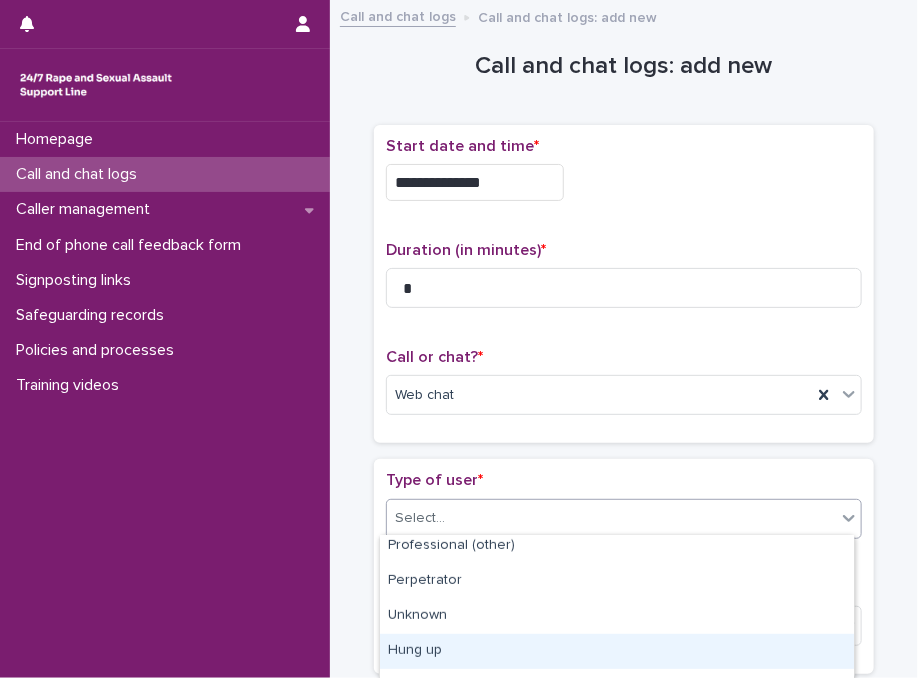 click on "Hung up" at bounding box center [617, 651] 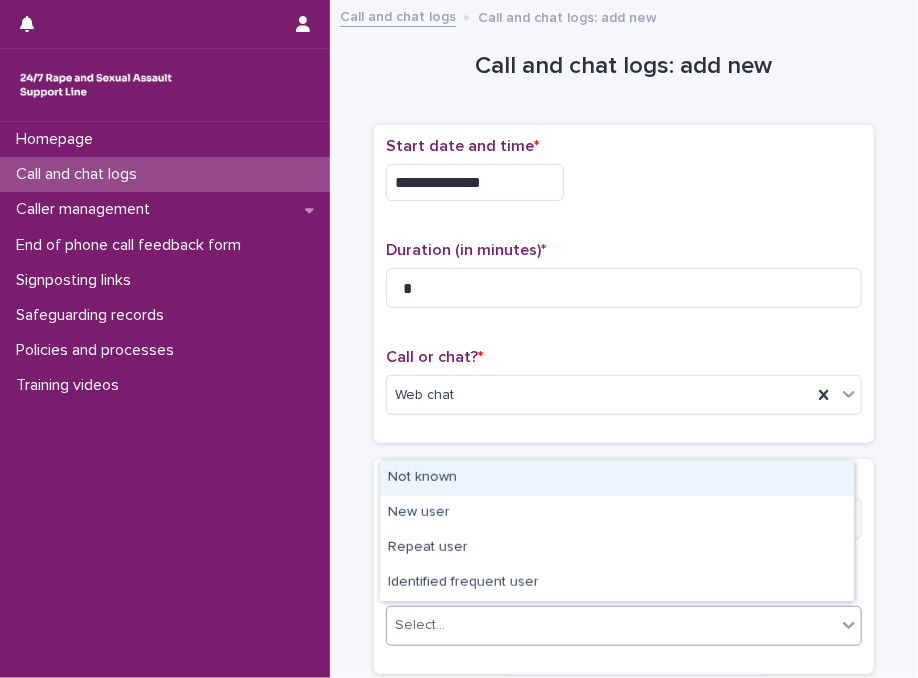 drag, startPoint x: 515, startPoint y: 602, endPoint x: 435, endPoint y: 481, distance: 145.05516 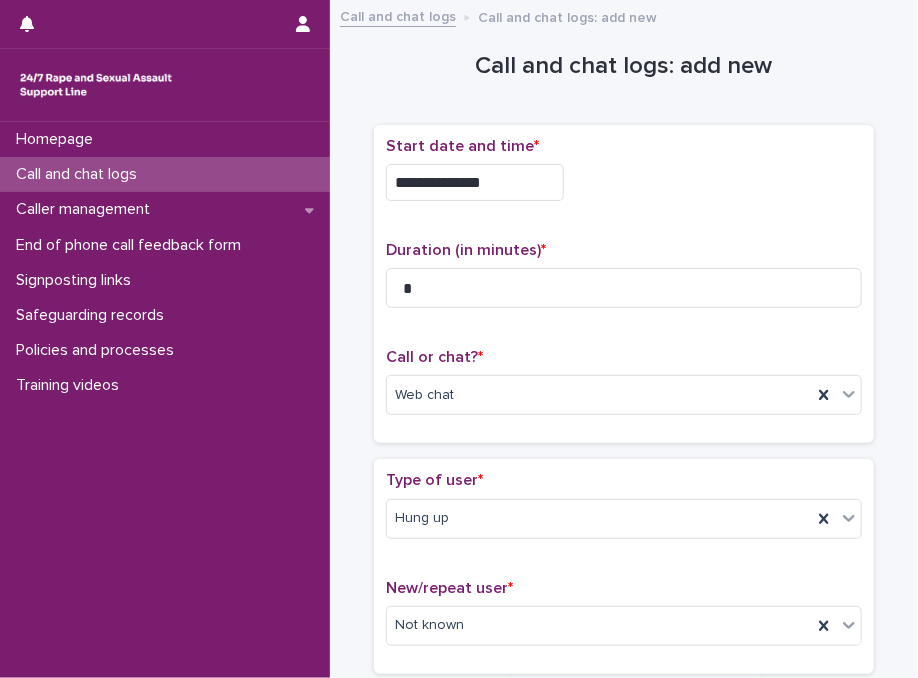 click on "Type of user *" at bounding box center (434, 480) 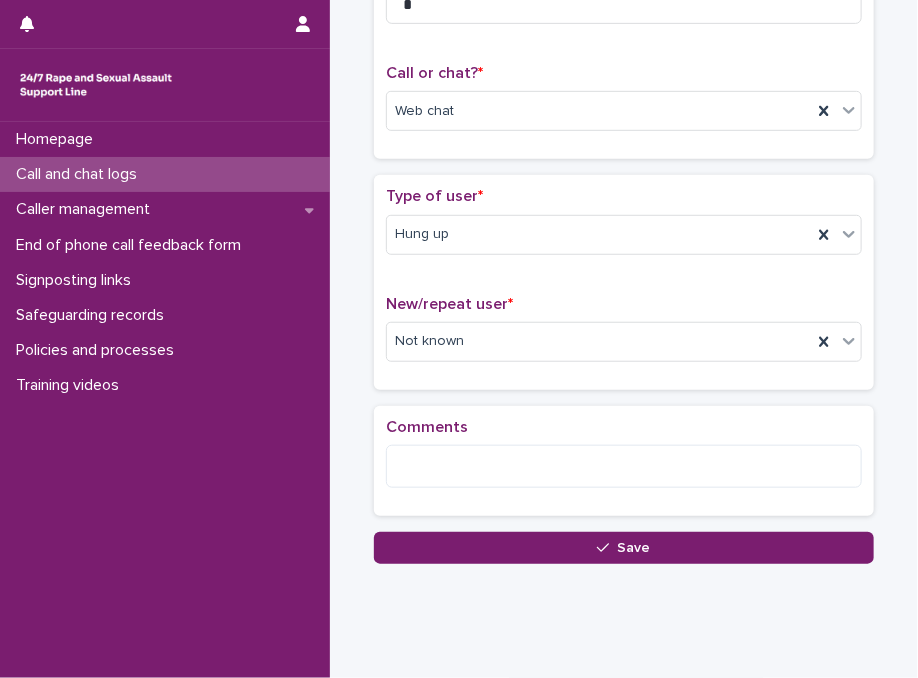 scroll, scrollTop: 321, scrollLeft: 0, axis: vertical 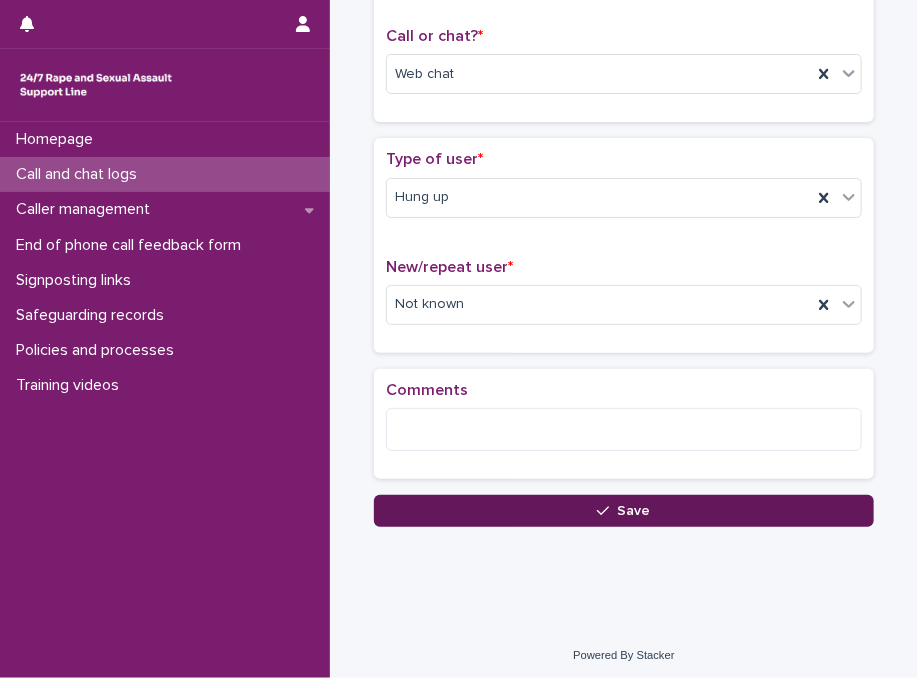 click on "Save" at bounding box center (624, 511) 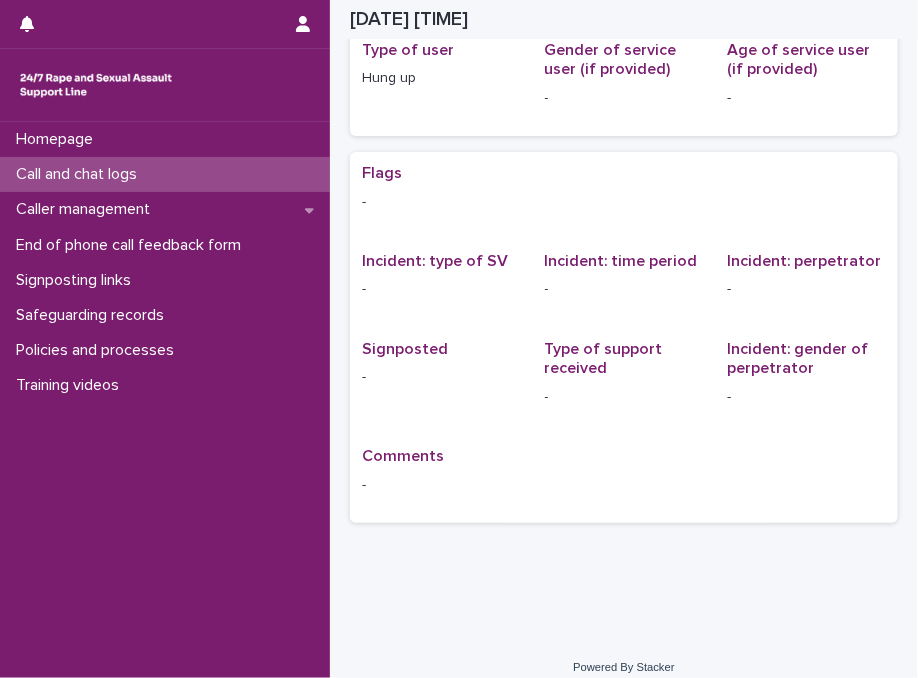 scroll, scrollTop: 0, scrollLeft: 0, axis: both 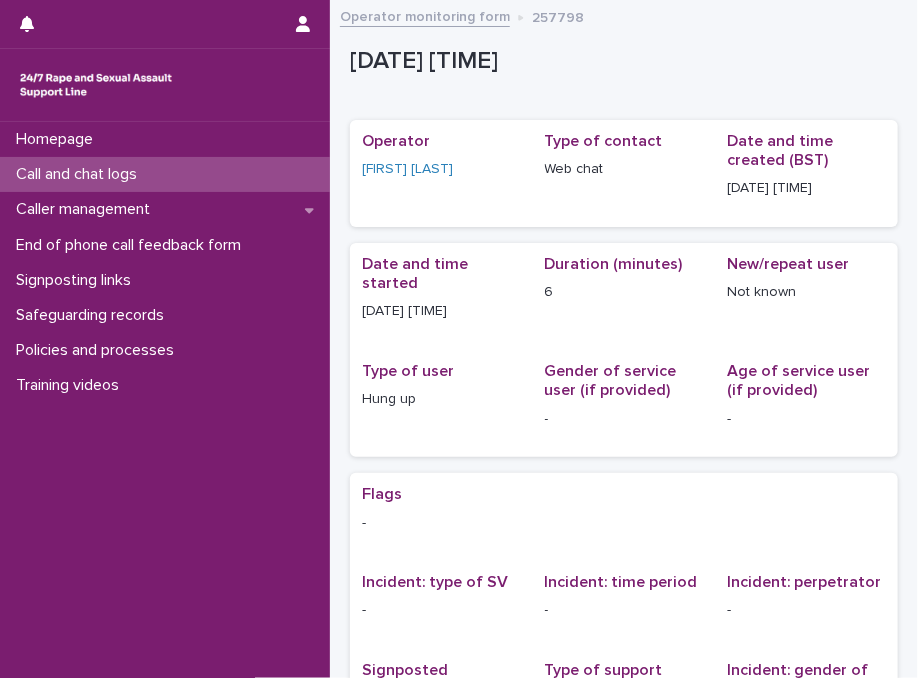 click on "Call and chat logs" at bounding box center (165, 174) 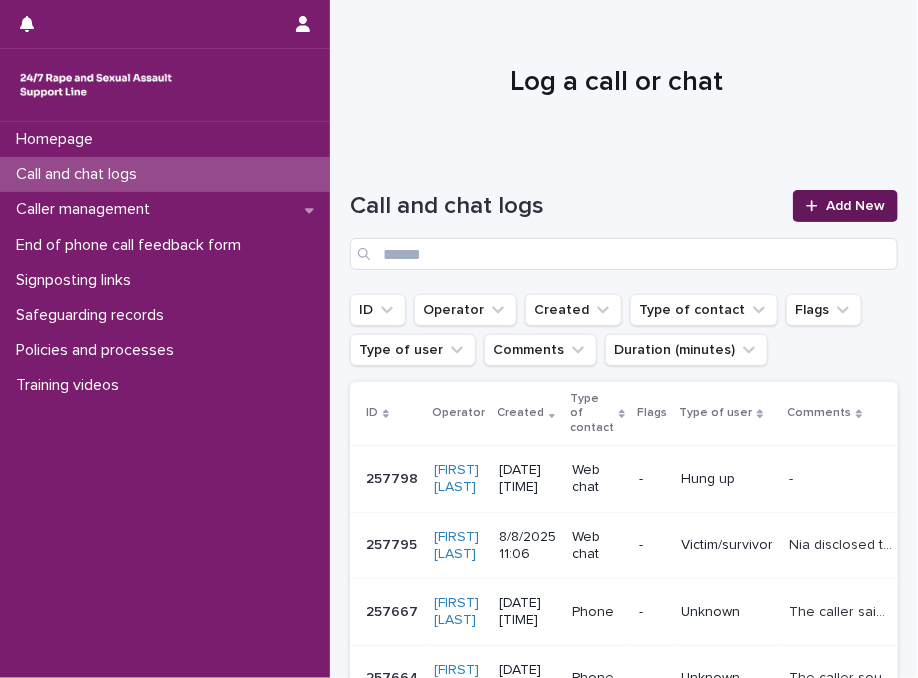 click on "Add New" at bounding box center [855, 206] 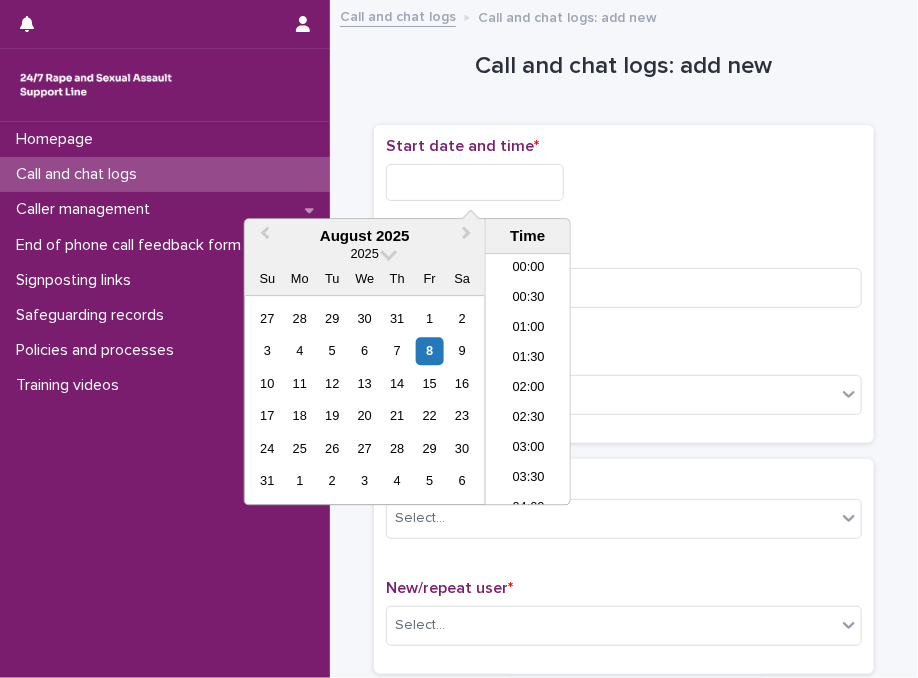 click at bounding box center [475, 182] 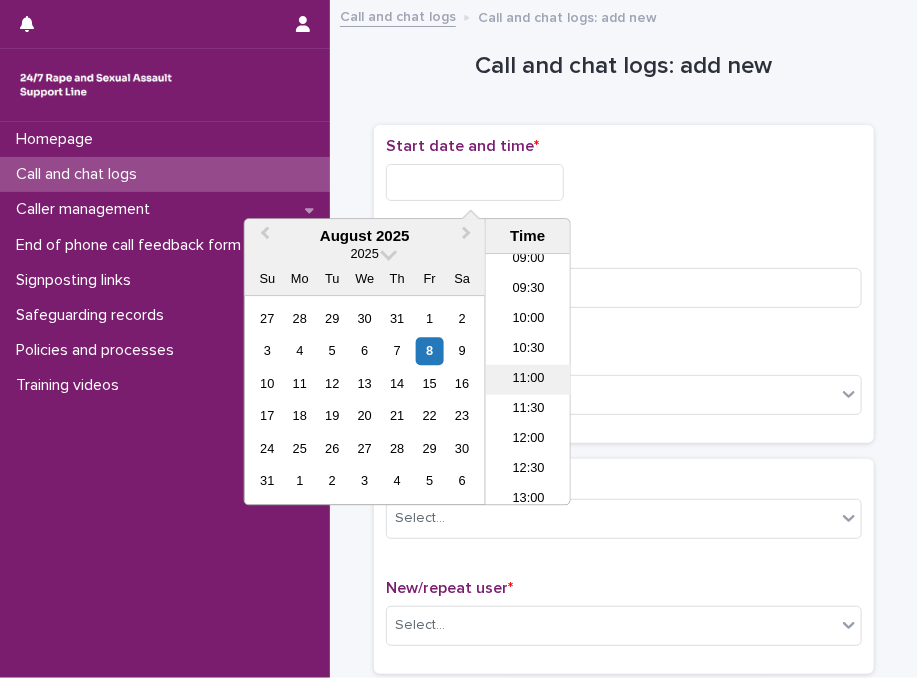 click on "11:00" at bounding box center (528, 380) 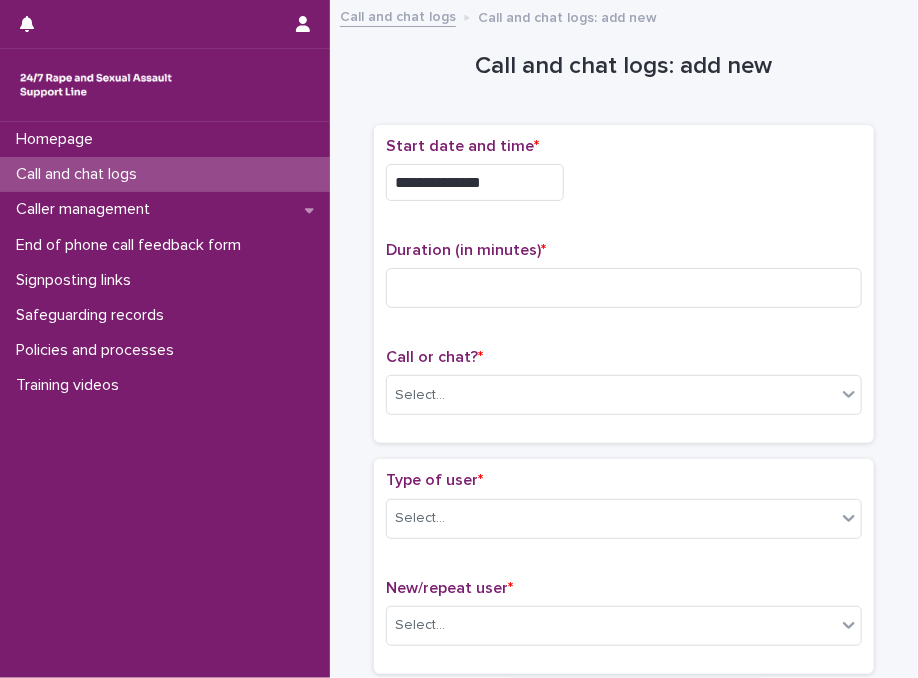 click on "**********" at bounding box center (475, 182) 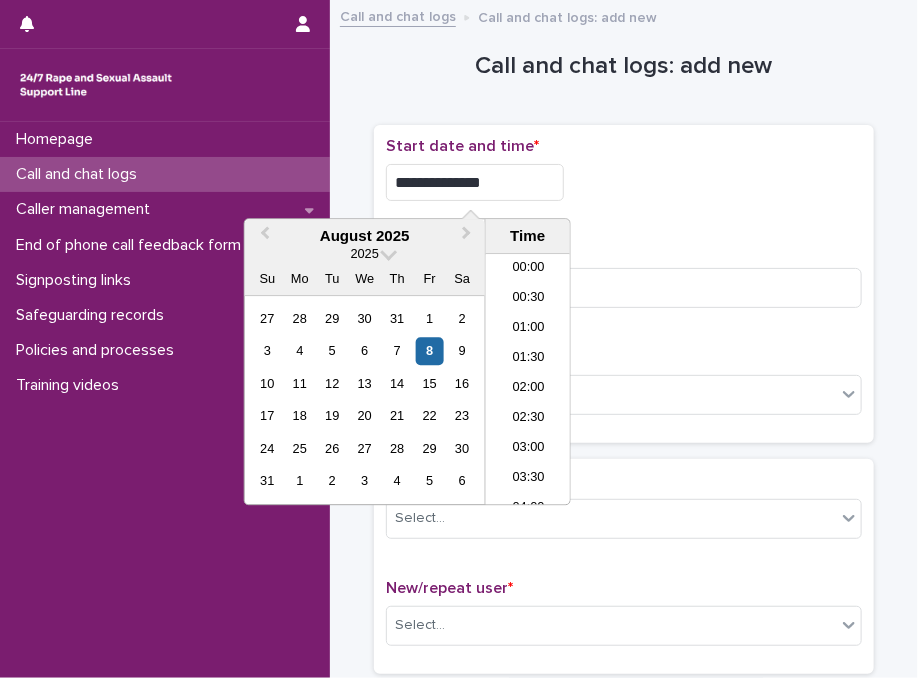 scroll, scrollTop: 550, scrollLeft: 0, axis: vertical 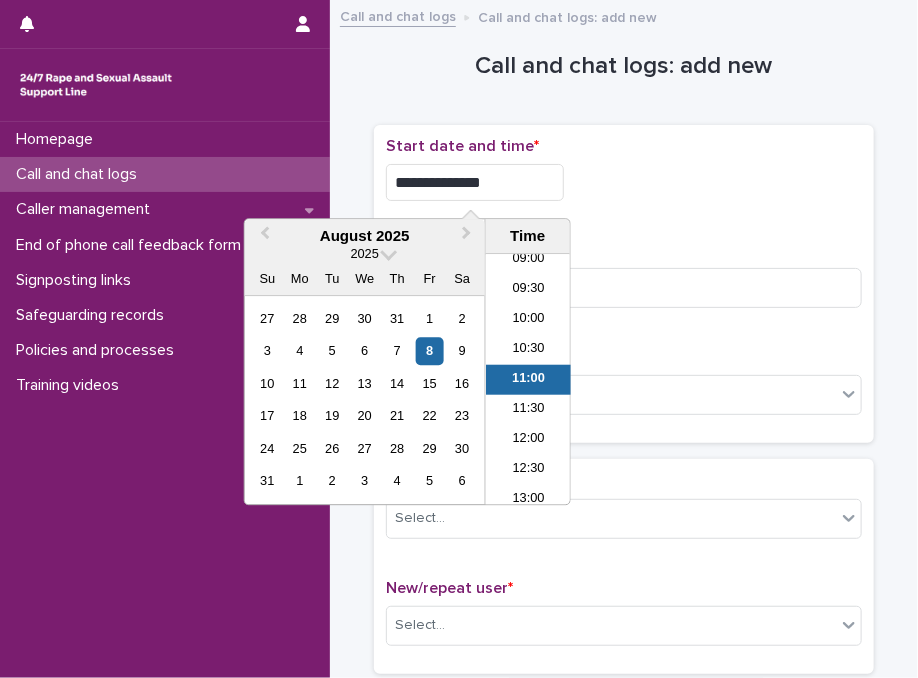 click on "**********" at bounding box center (475, 182) 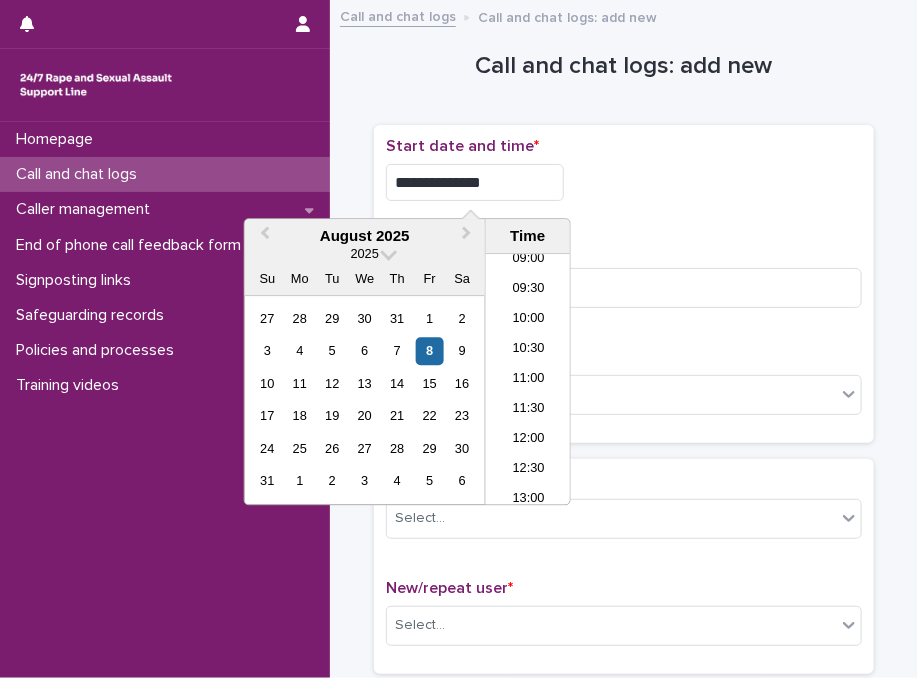 type on "**********" 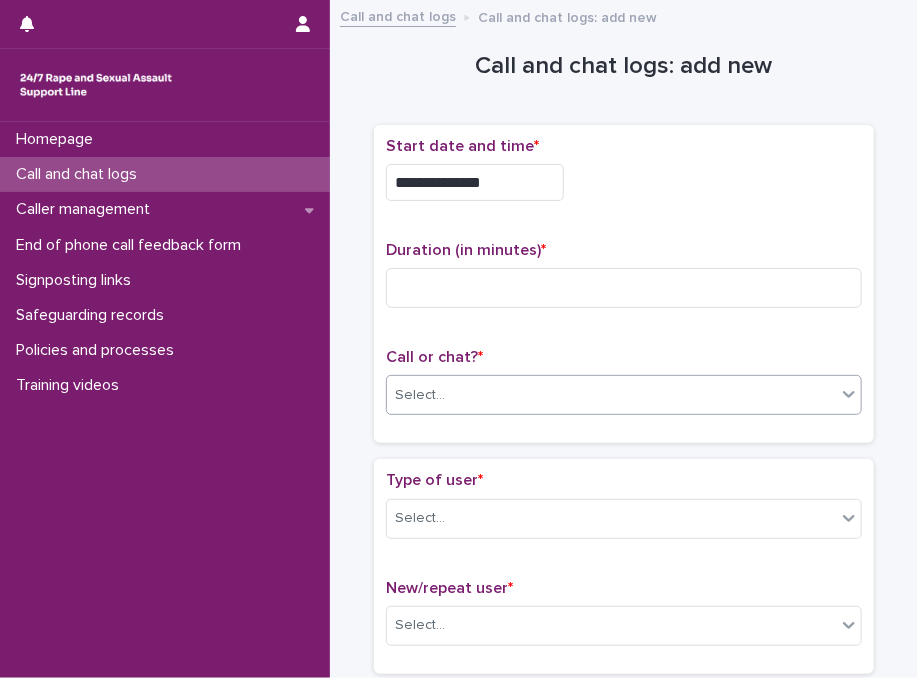 click on "Select..." at bounding box center (611, 395) 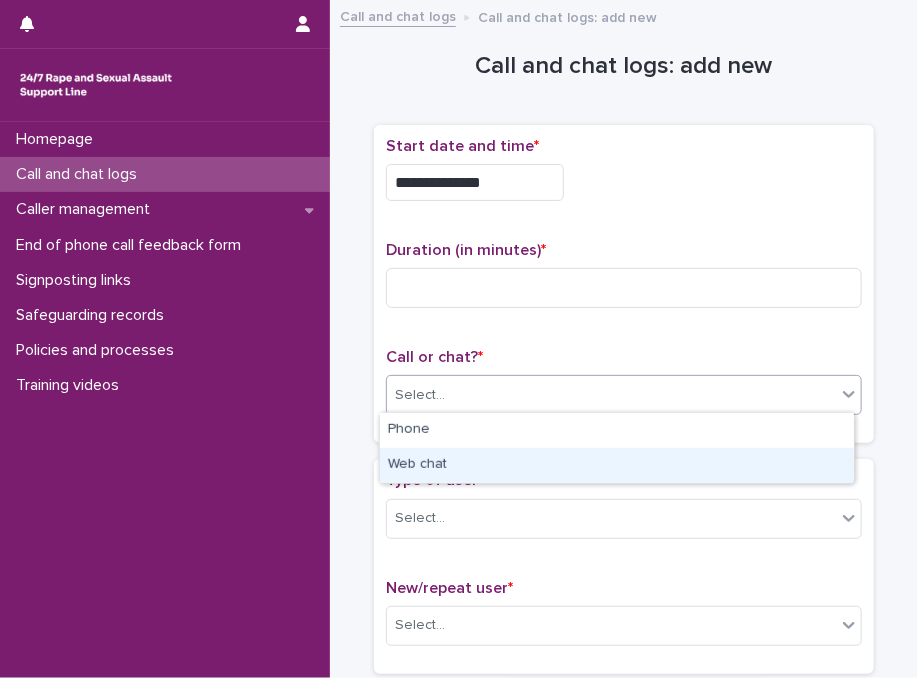 click on "Web chat" at bounding box center [617, 465] 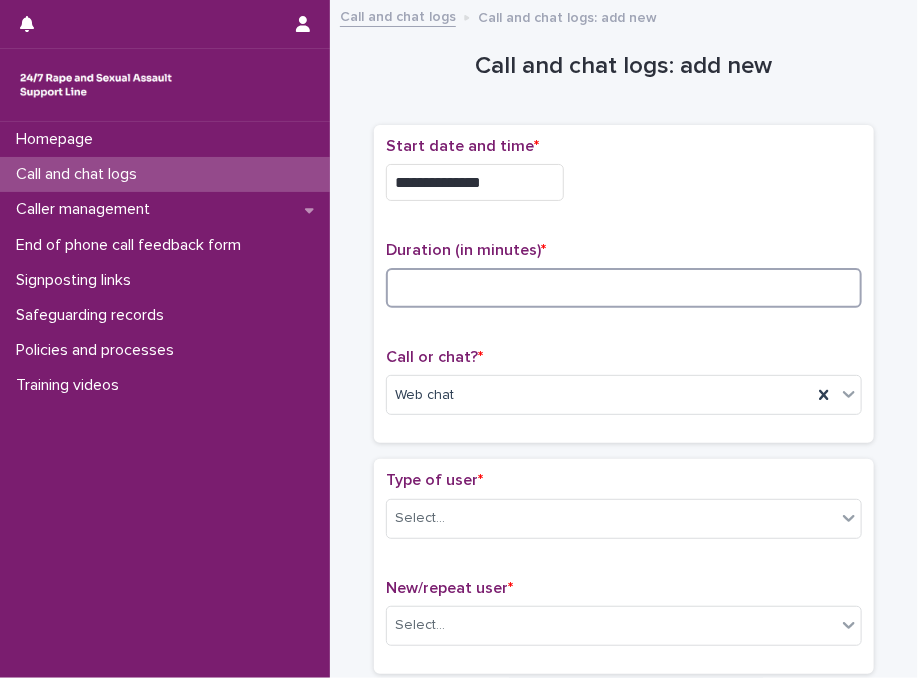 click at bounding box center [624, 288] 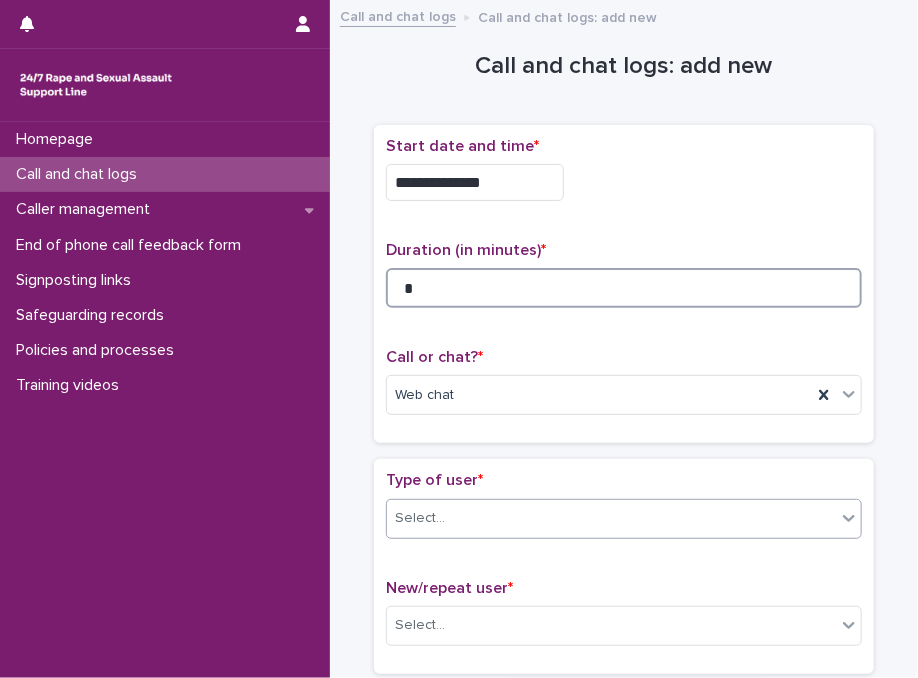 type on "*" 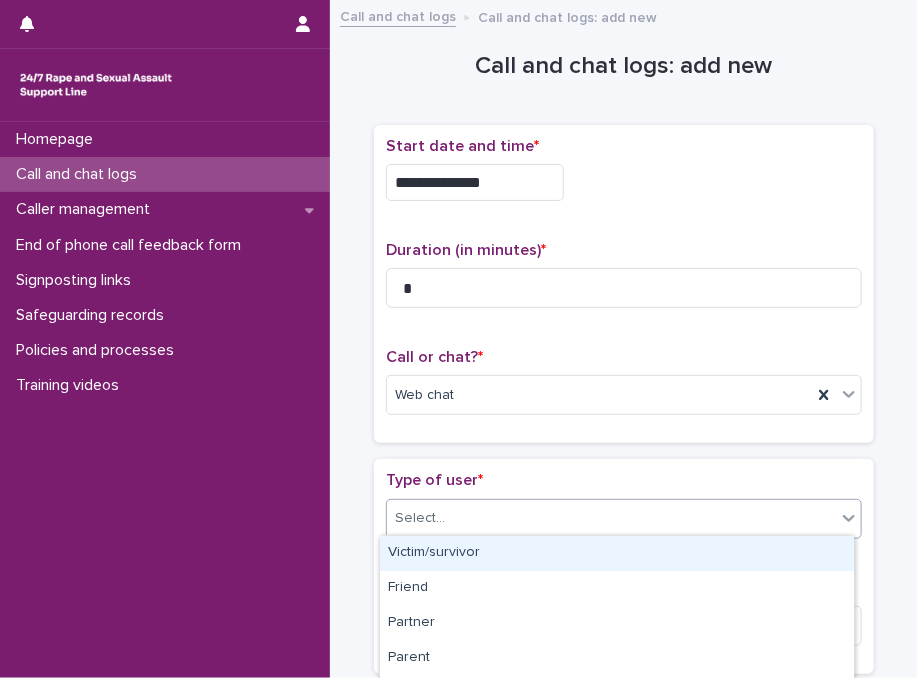 click on "Select..." at bounding box center (611, 518) 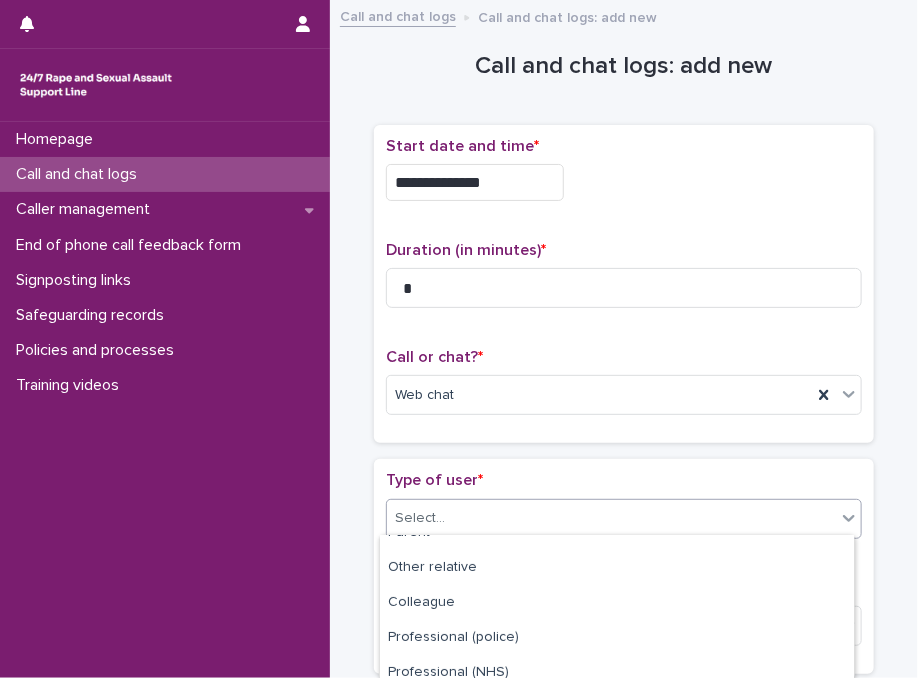 scroll, scrollTop: 376, scrollLeft: 0, axis: vertical 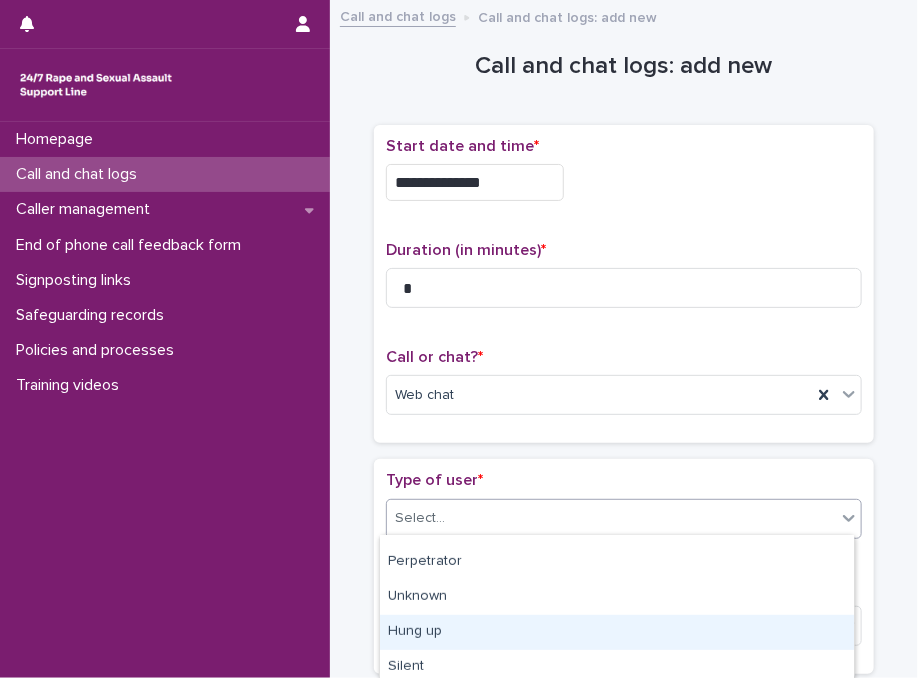 click on "Hung up" at bounding box center (617, 632) 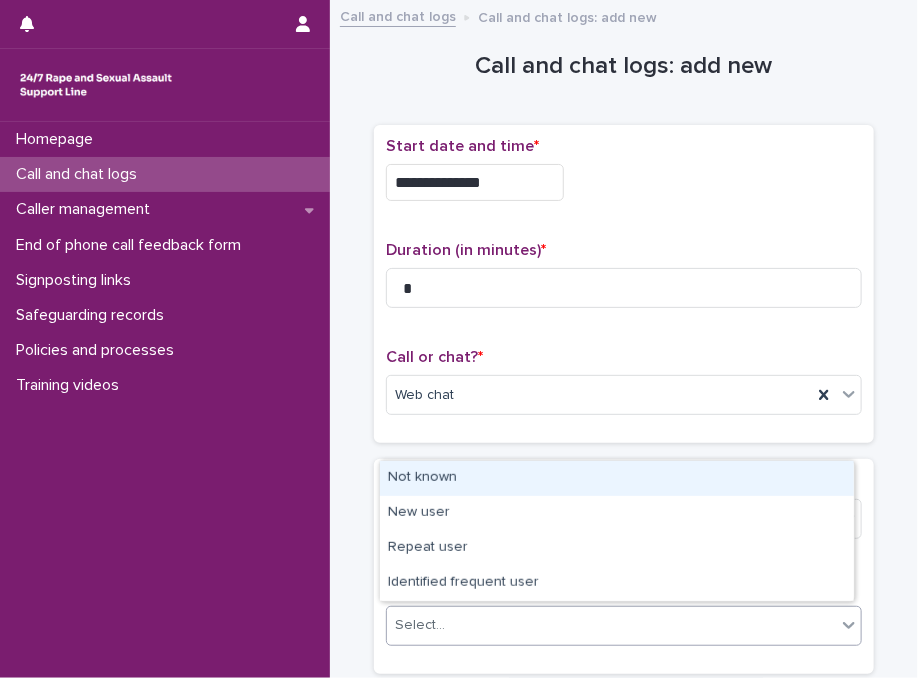 click on "Select..." at bounding box center (611, 625) 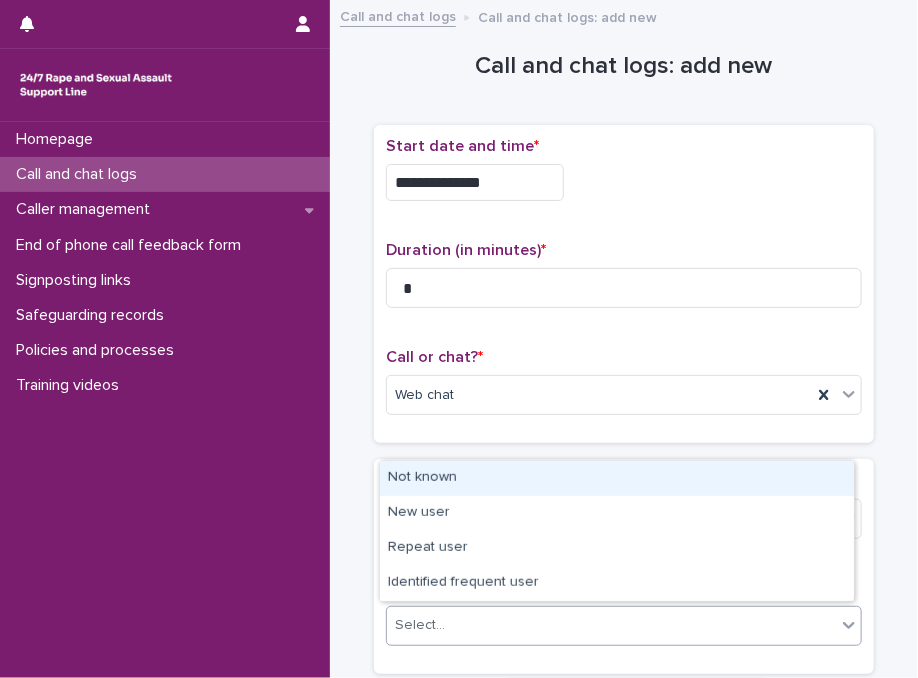 click on "Not known" at bounding box center [617, 478] 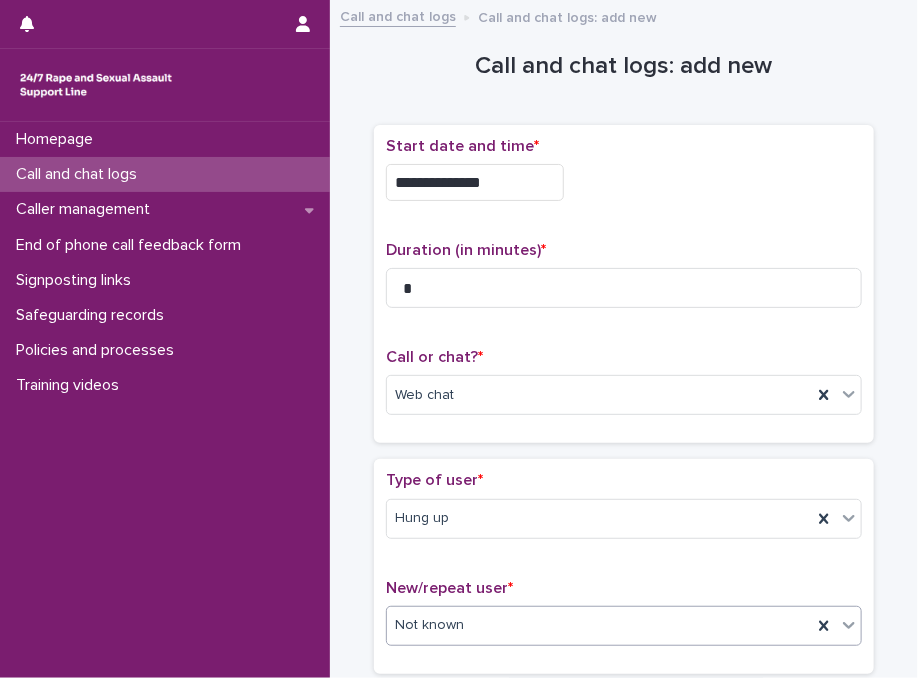 click on "Type of user *" at bounding box center (624, 480) 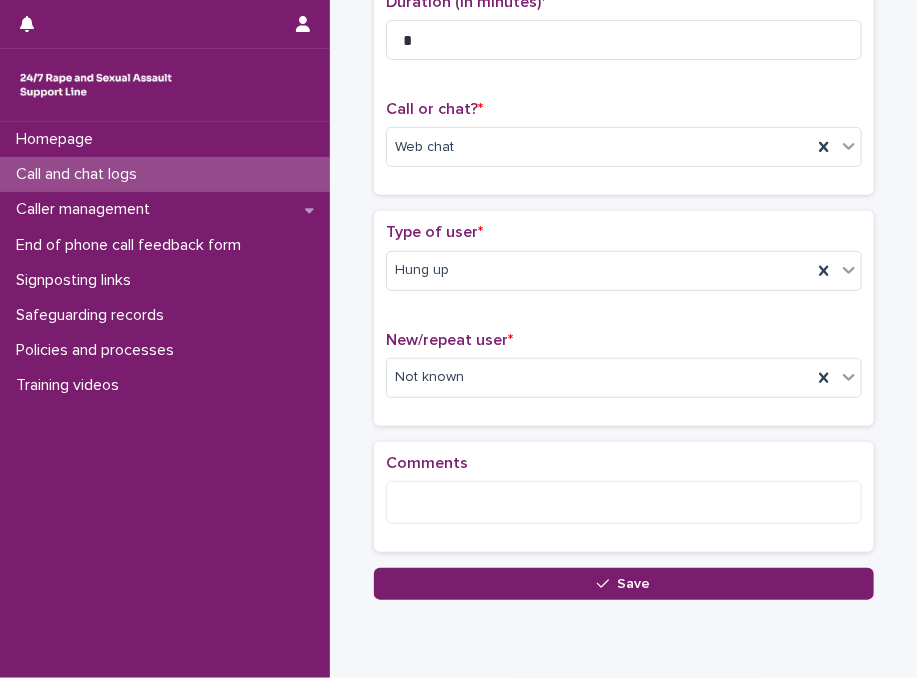 scroll, scrollTop: 320, scrollLeft: 0, axis: vertical 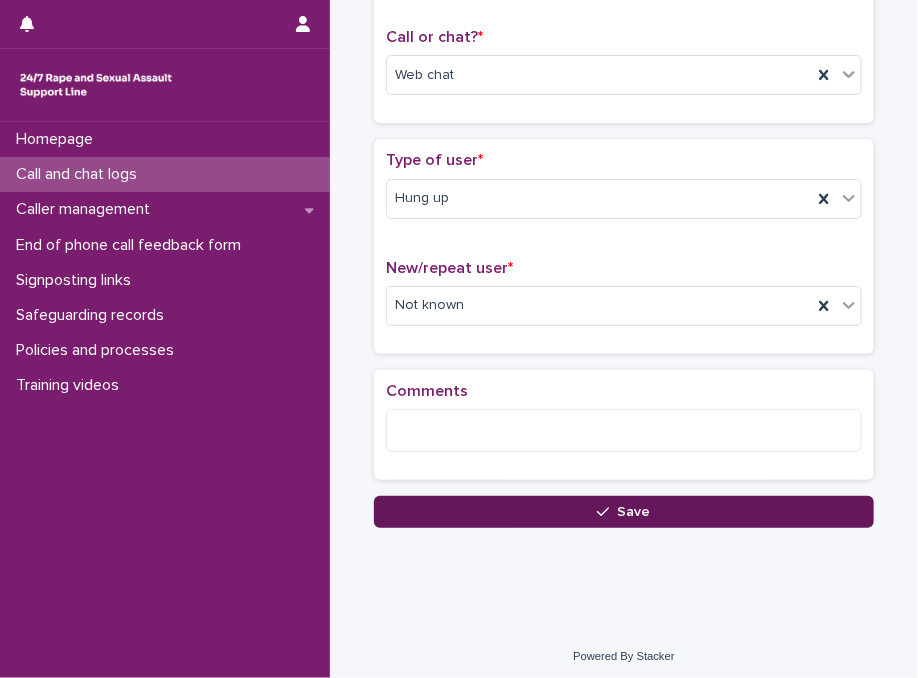 click on "Save" at bounding box center (624, 512) 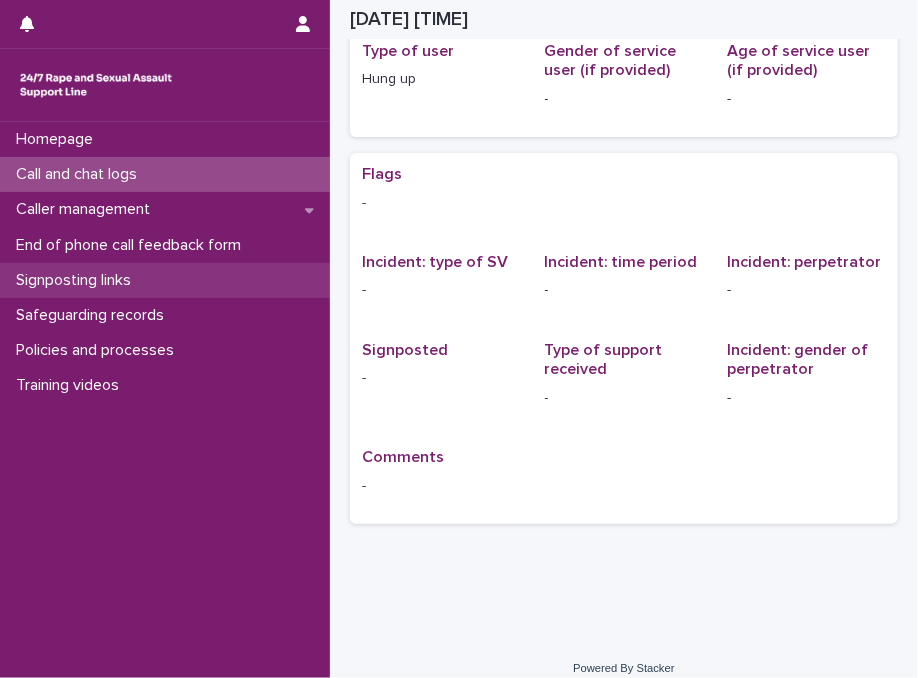 scroll, scrollTop: 0, scrollLeft: 0, axis: both 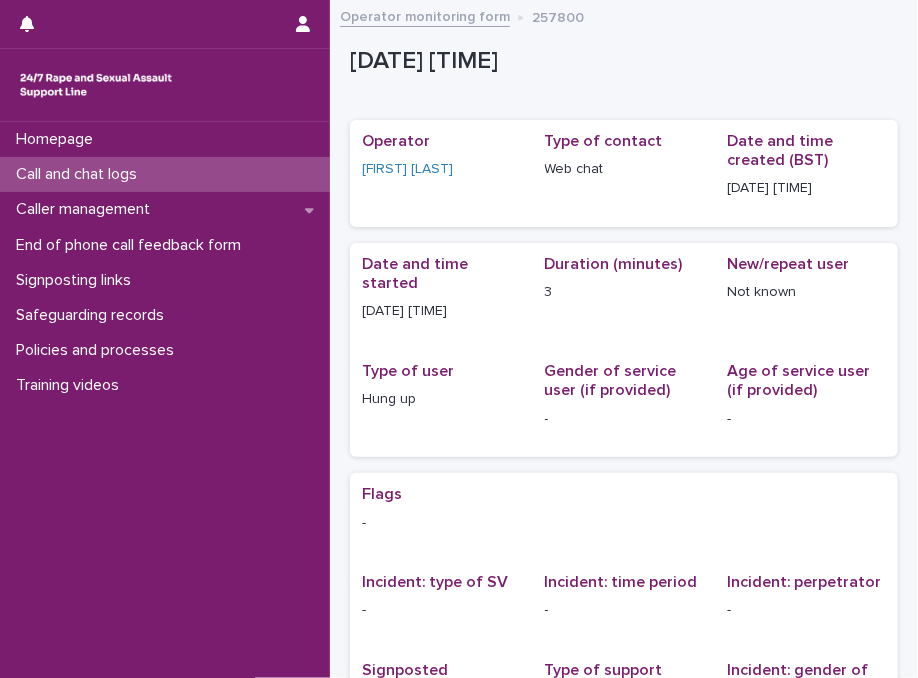 click on "Call and chat logs" at bounding box center (165, 174) 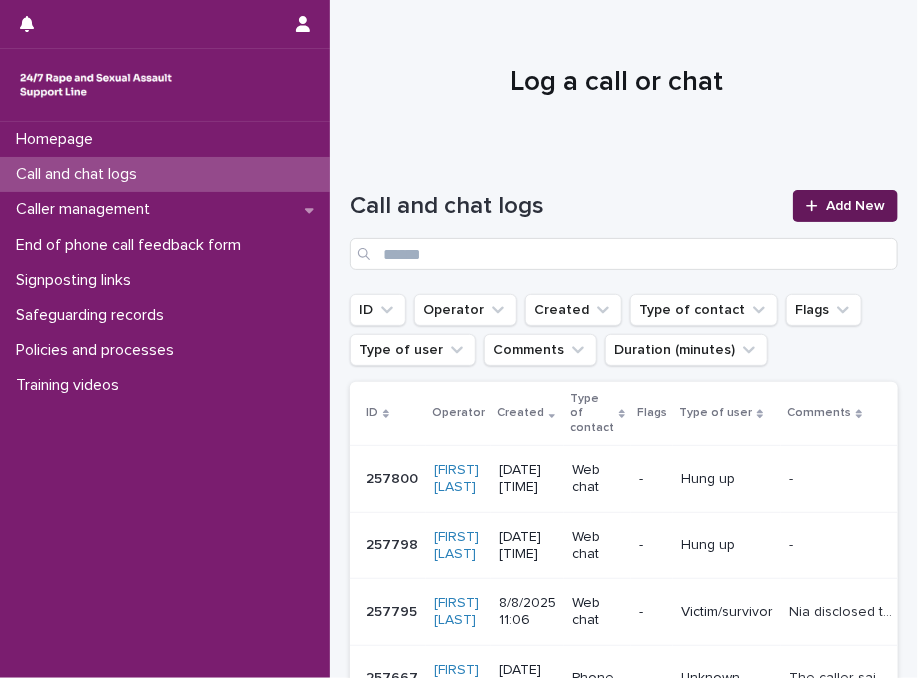 click on "Add New" at bounding box center (855, 206) 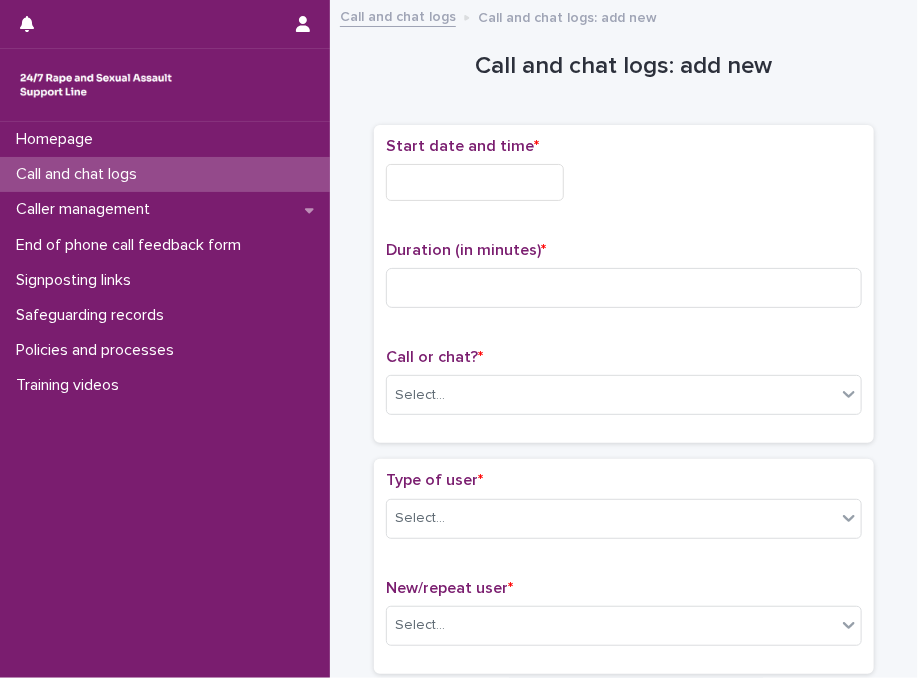 click on "Start date and time *" at bounding box center [624, 146] 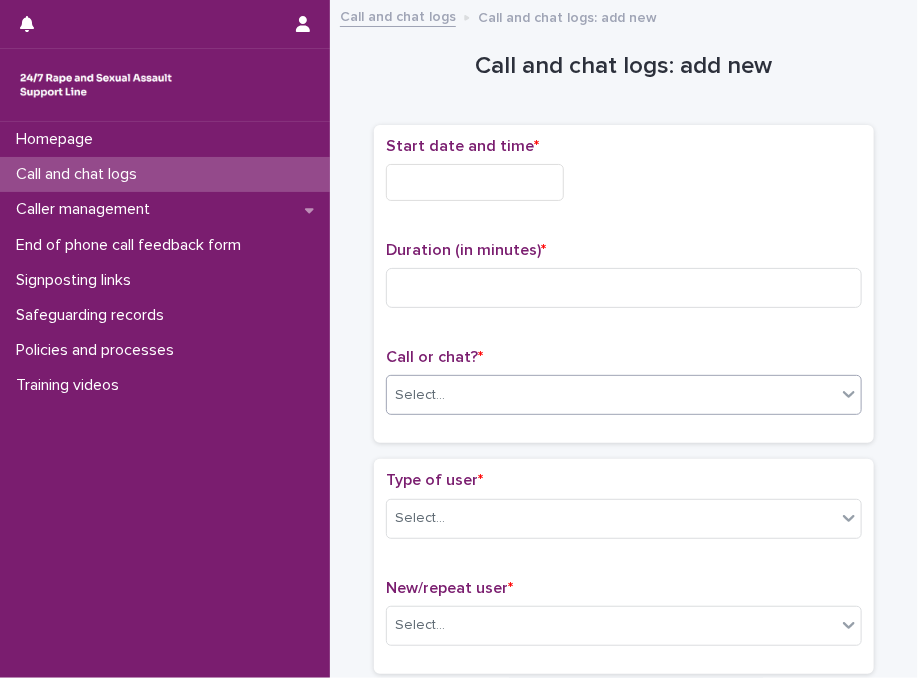 click on "Select..." at bounding box center (611, 395) 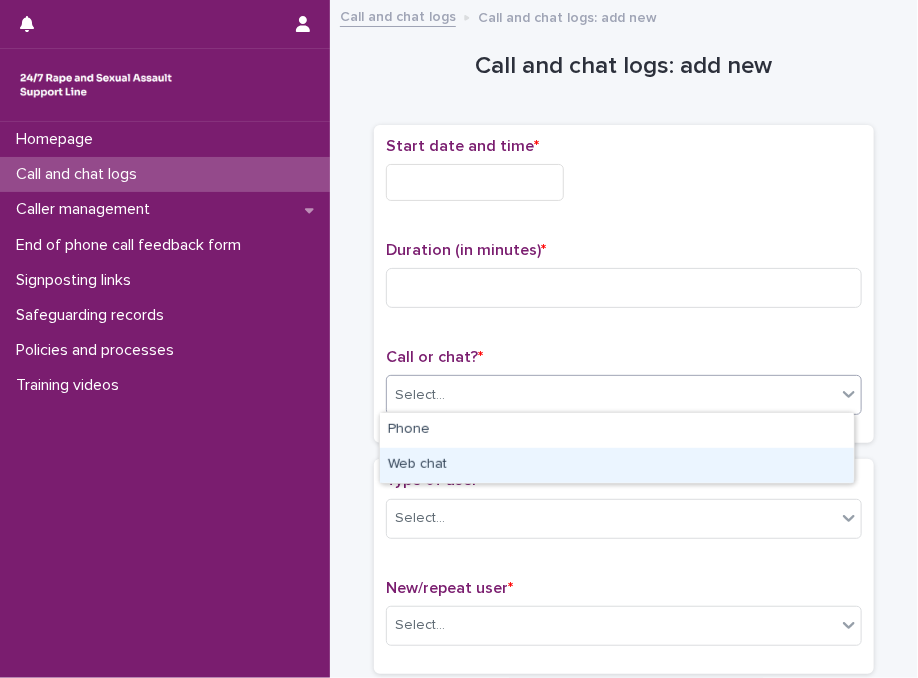 click on "Web chat" at bounding box center [617, 465] 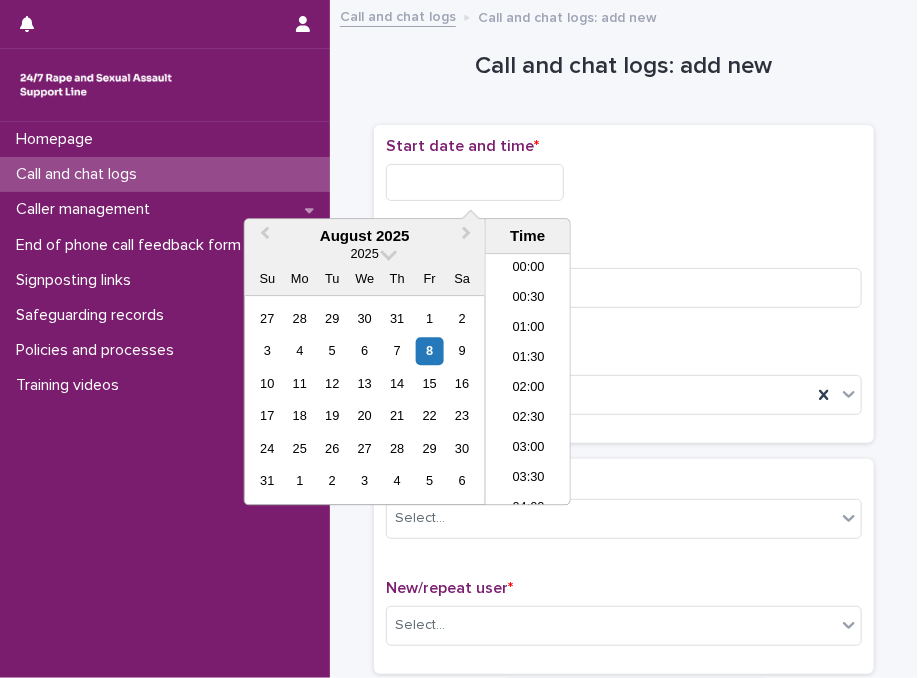 click at bounding box center [475, 182] 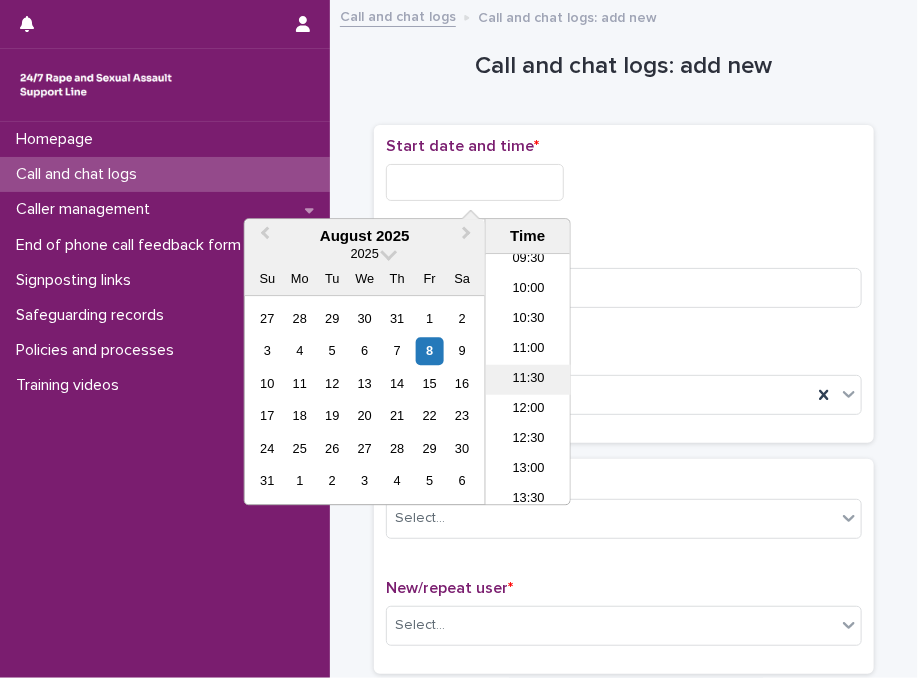 click on "11:30" at bounding box center (528, 380) 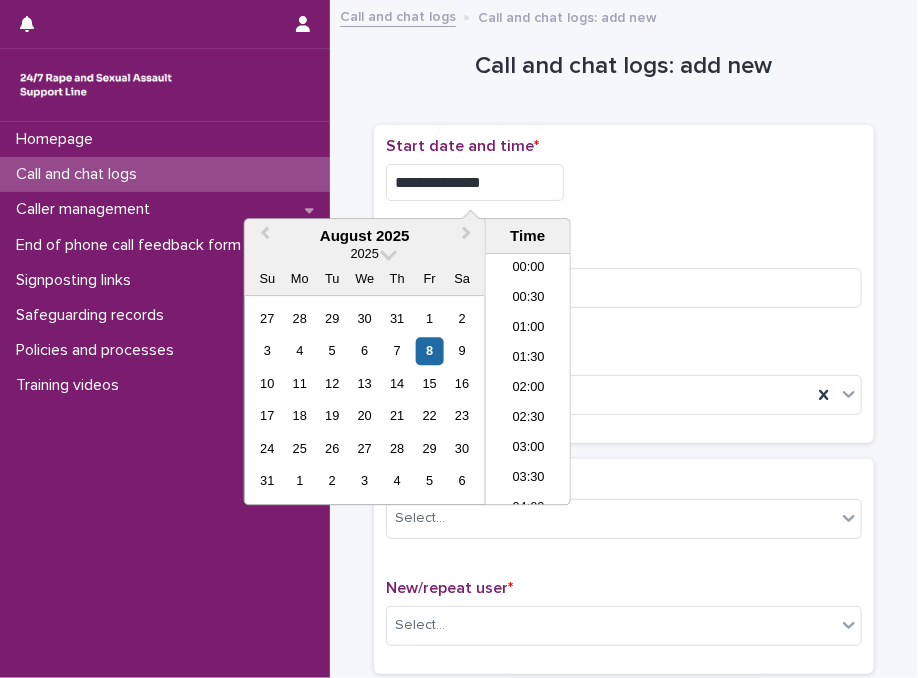 click on "**********" at bounding box center [475, 182] 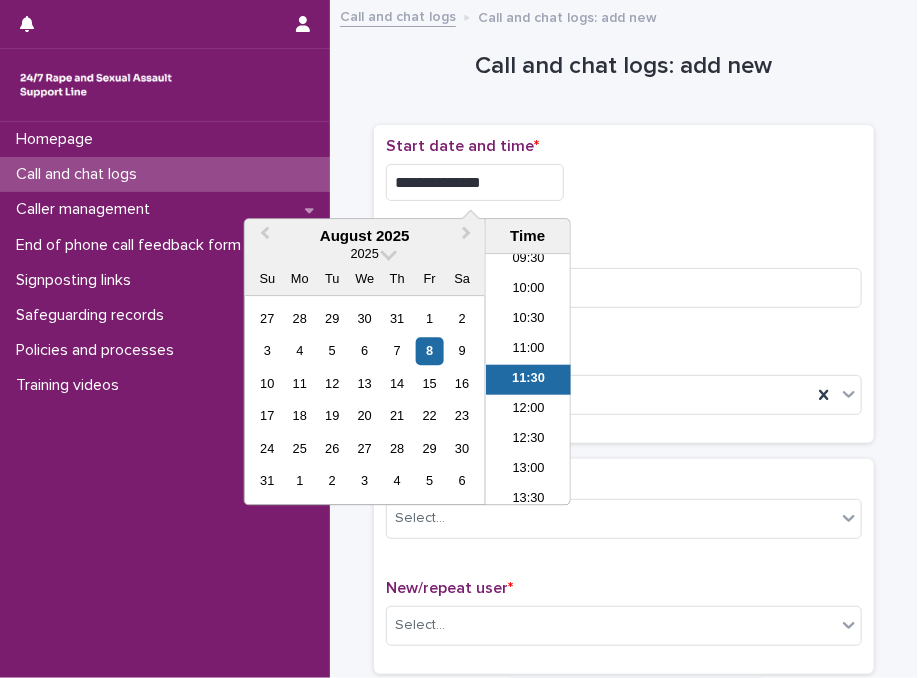 click on "**********" at bounding box center (475, 182) 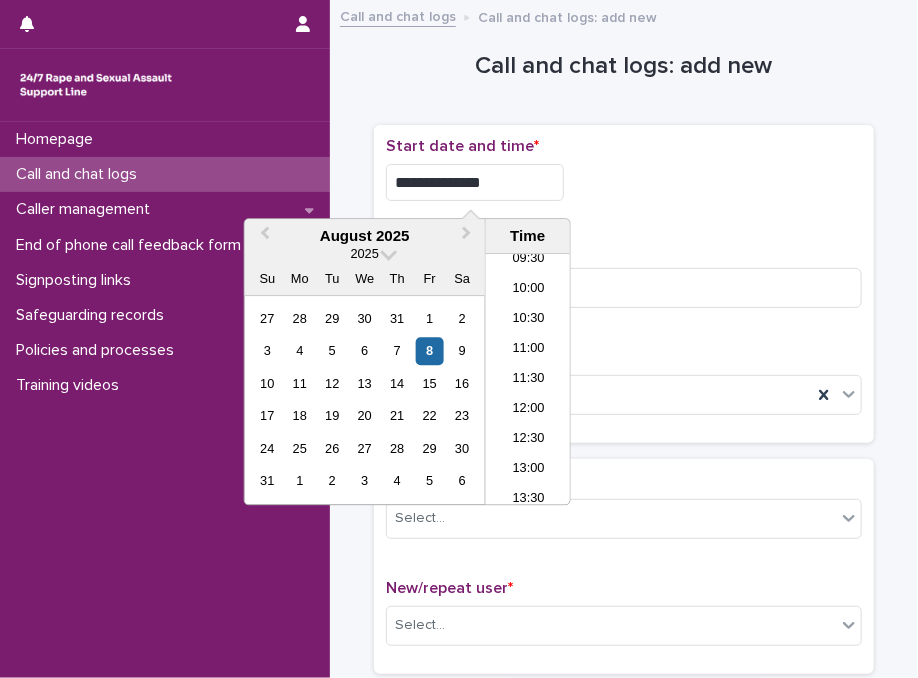 type on "**********" 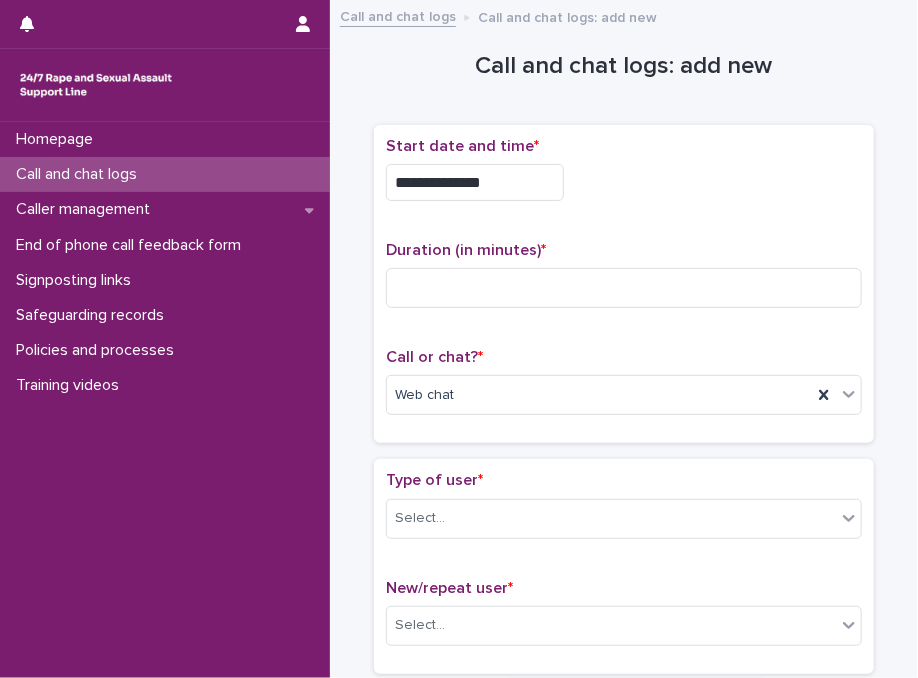 click on "**********" at bounding box center (624, 284) 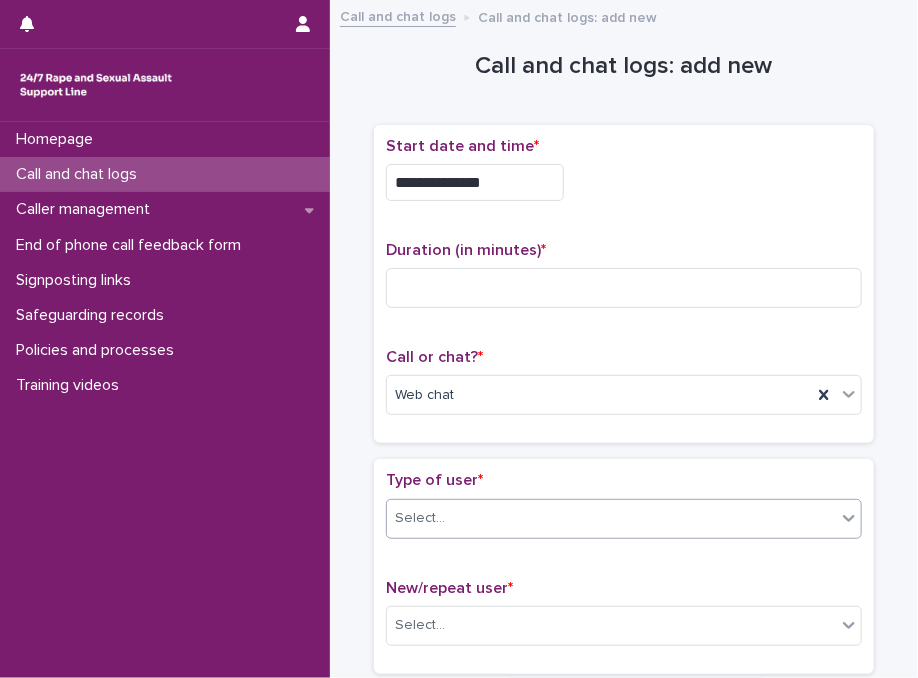 click on "Select..." at bounding box center [420, 518] 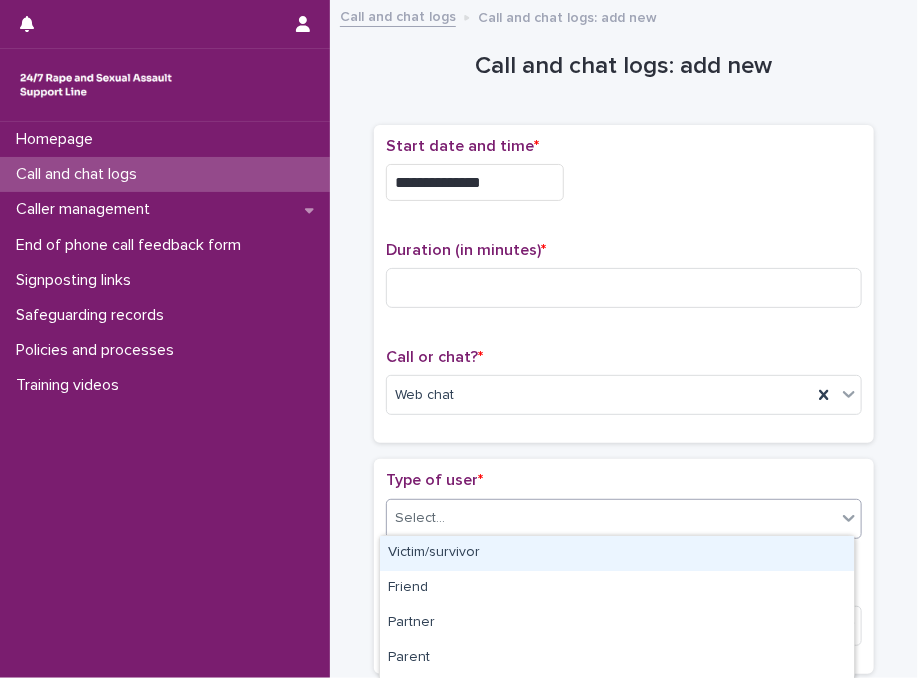 click on "Victim/survivor" at bounding box center [617, 553] 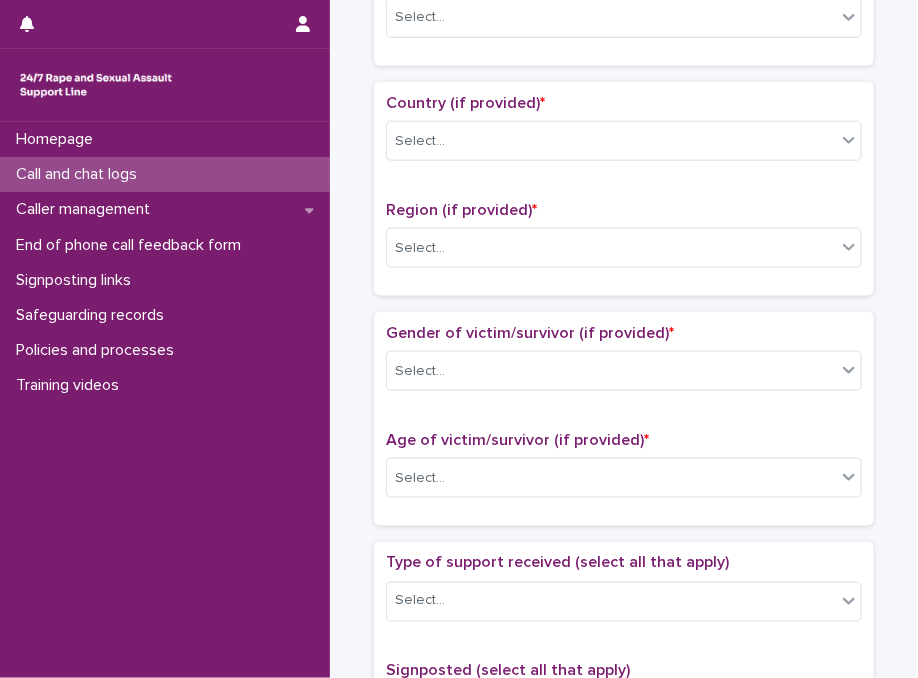 scroll, scrollTop: 611, scrollLeft: 0, axis: vertical 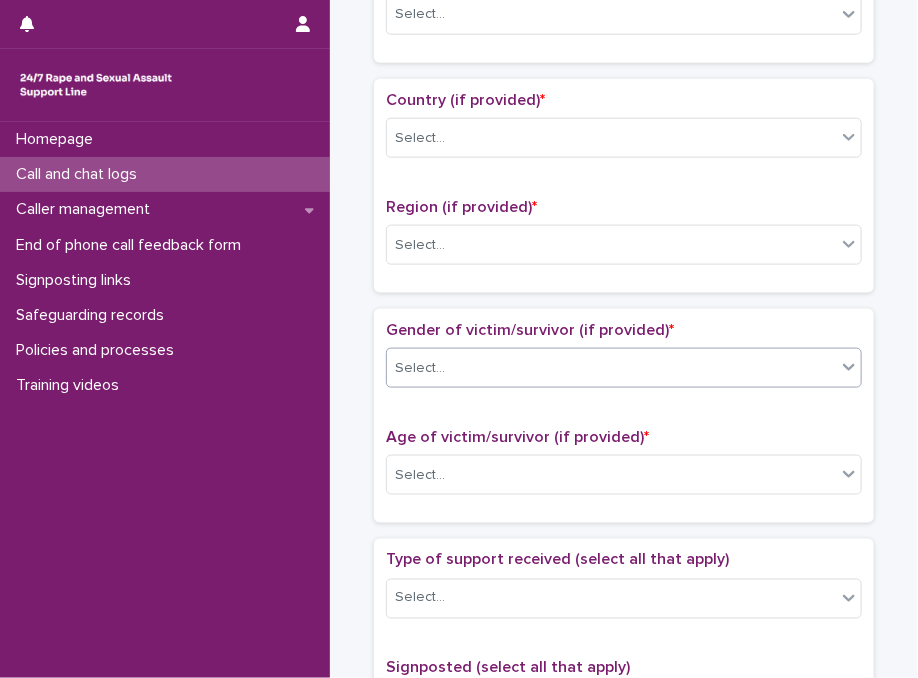 click on "Select..." at bounding box center (611, 368) 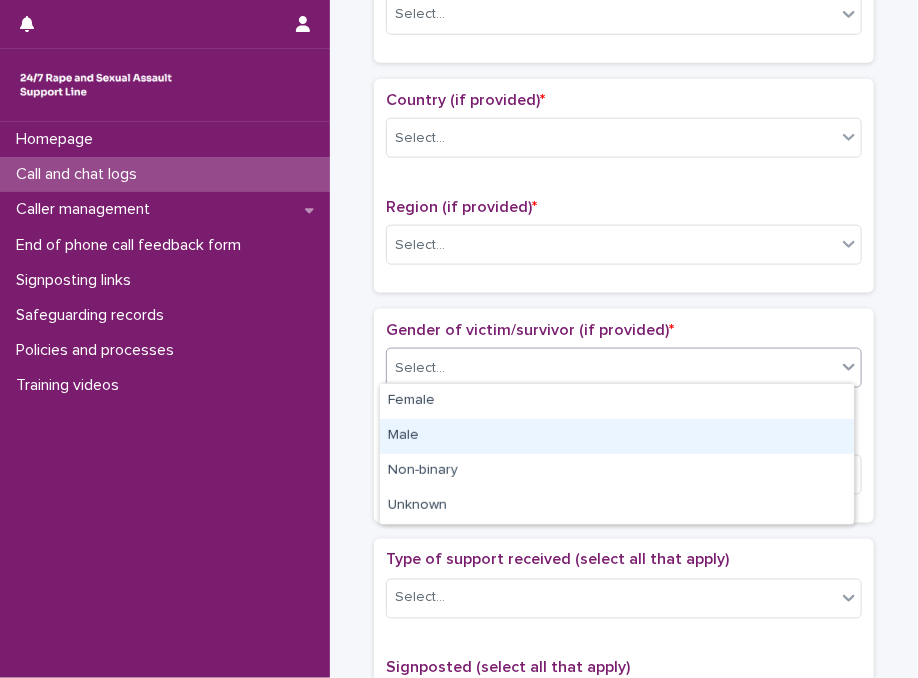 click on "Male" at bounding box center (617, 436) 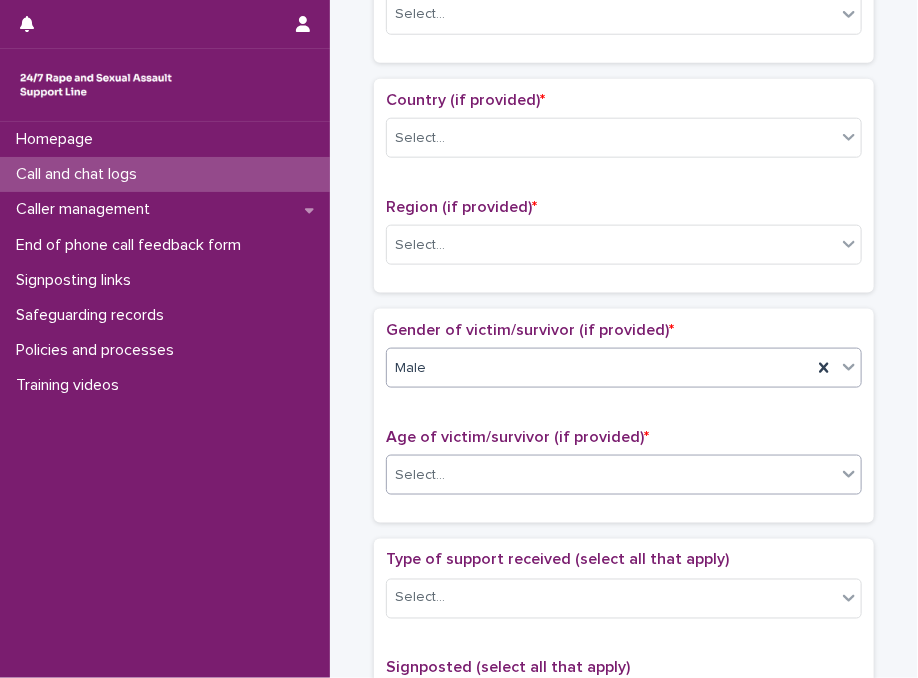 click on "Select..." at bounding box center (611, 475) 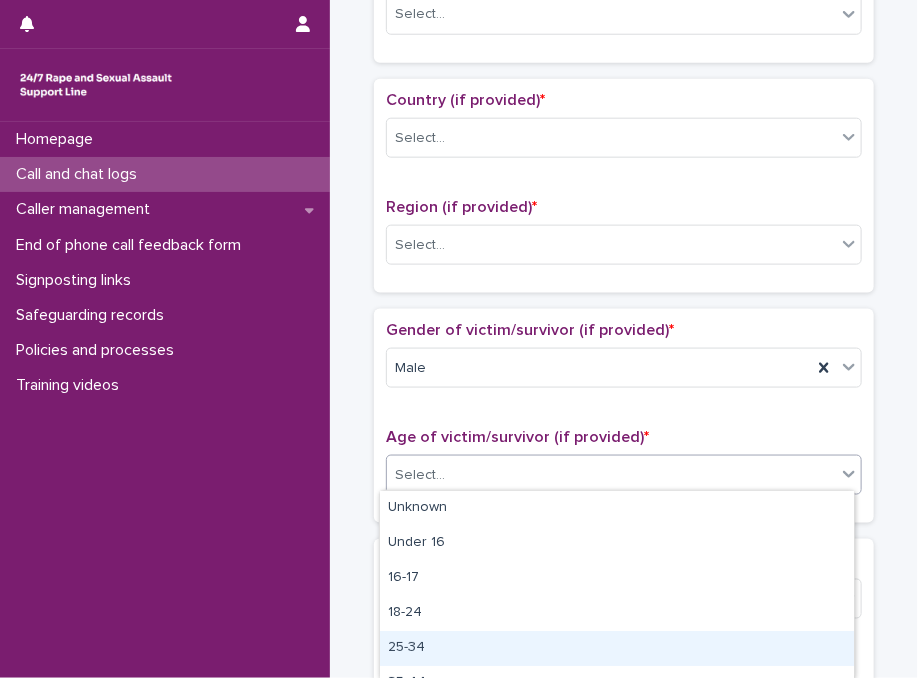 click on "25-34" at bounding box center [617, 648] 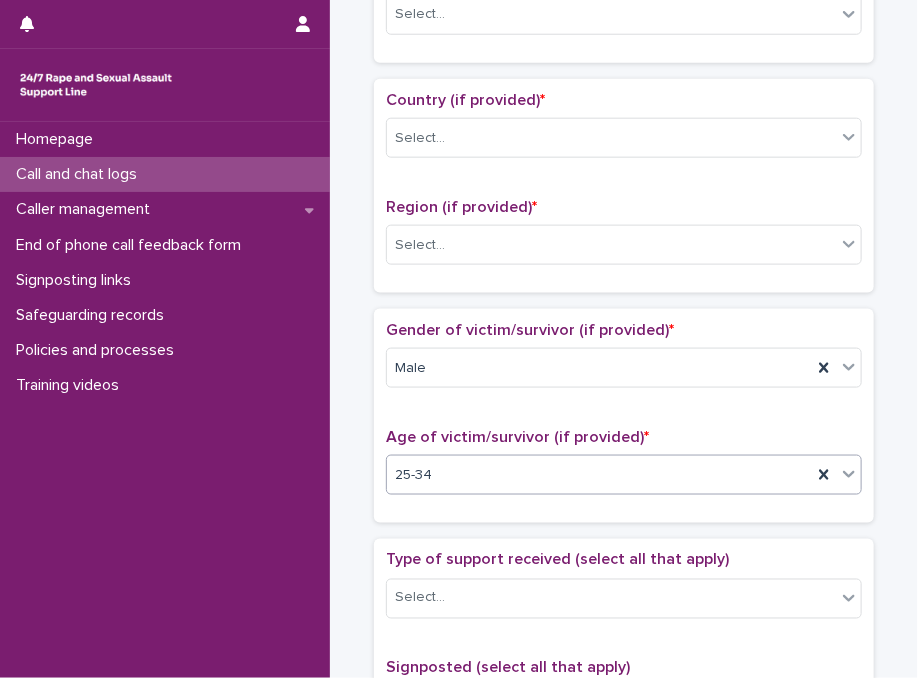 click on "New/repeat user * Select..." at bounding box center (624, 9) 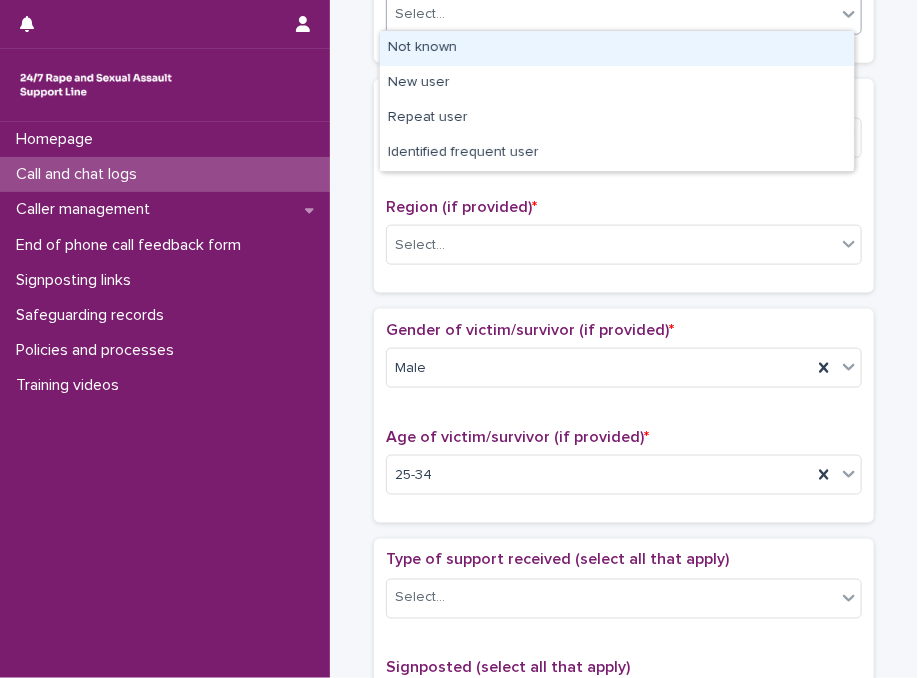 click on "Select..." at bounding box center (611, 14) 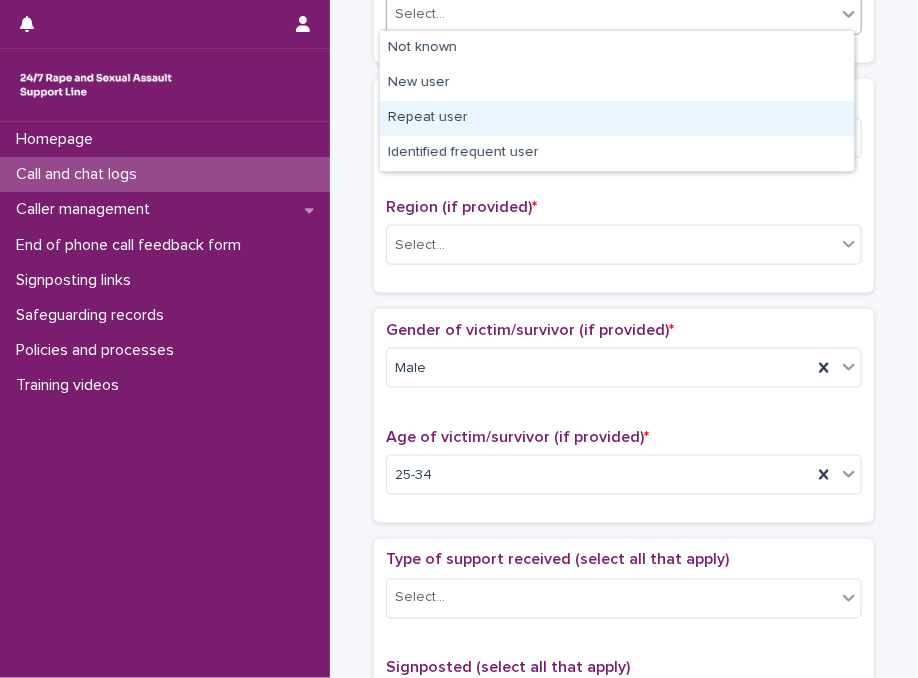 click on "Repeat user" at bounding box center [617, 118] 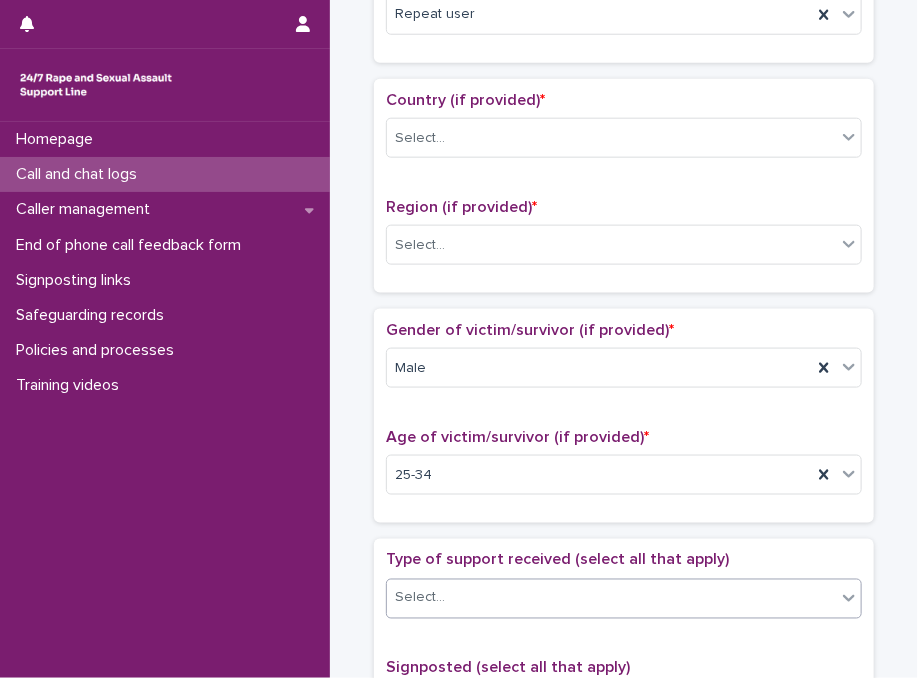 click on "Select..." at bounding box center (611, 598) 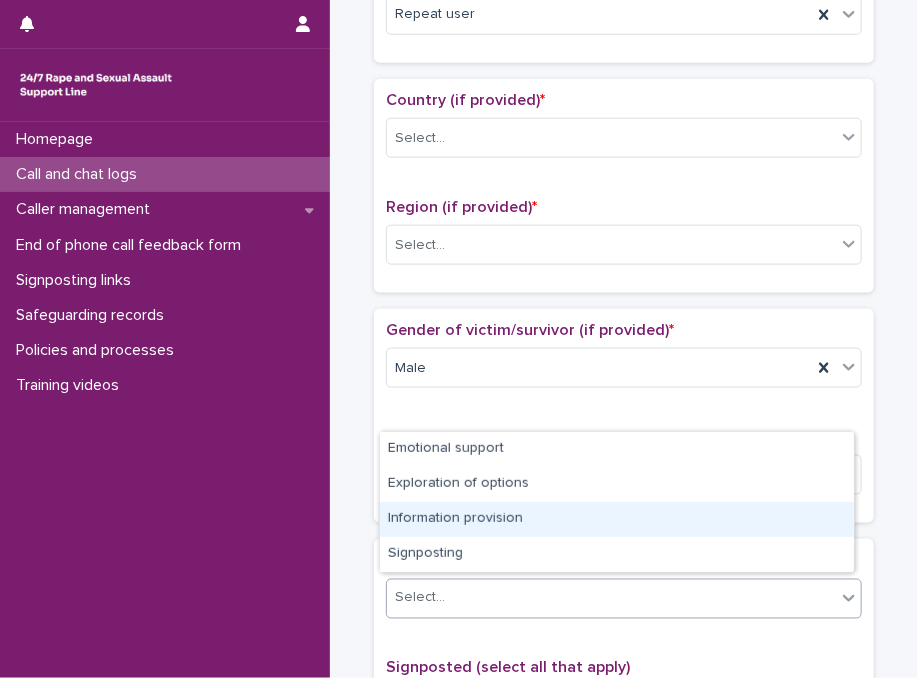 click on "Information provision" at bounding box center (617, 519) 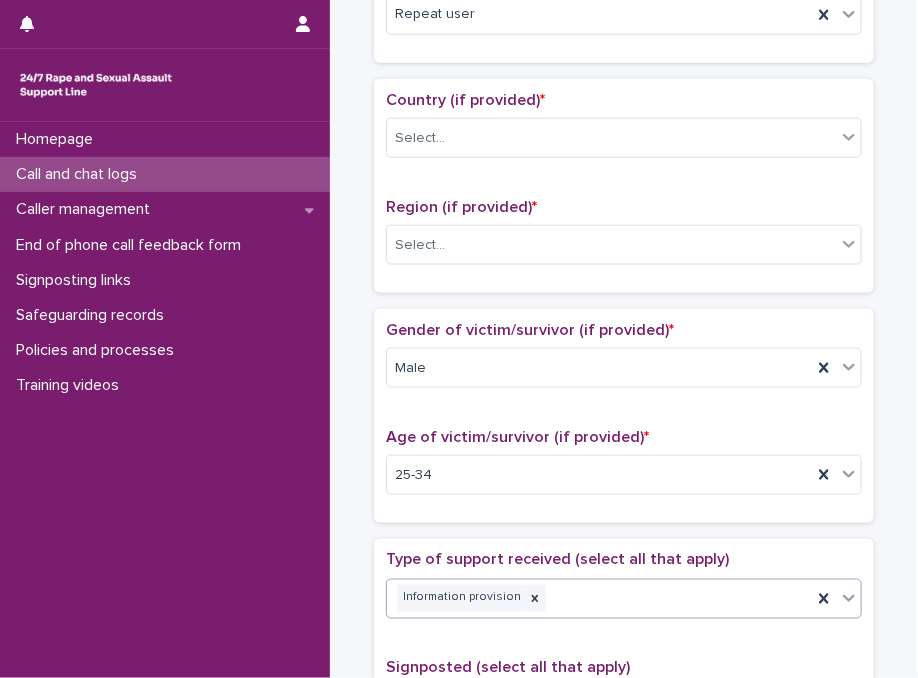 click on "Information provision" at bounding box center (599, 598) 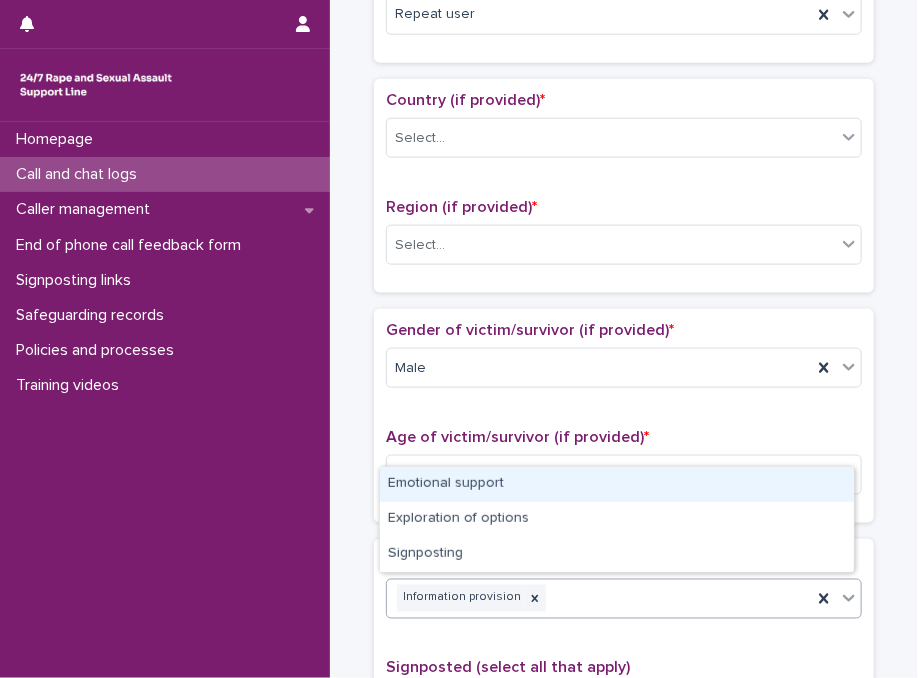 click on "Emotional support" at bounding box center [617, 484] 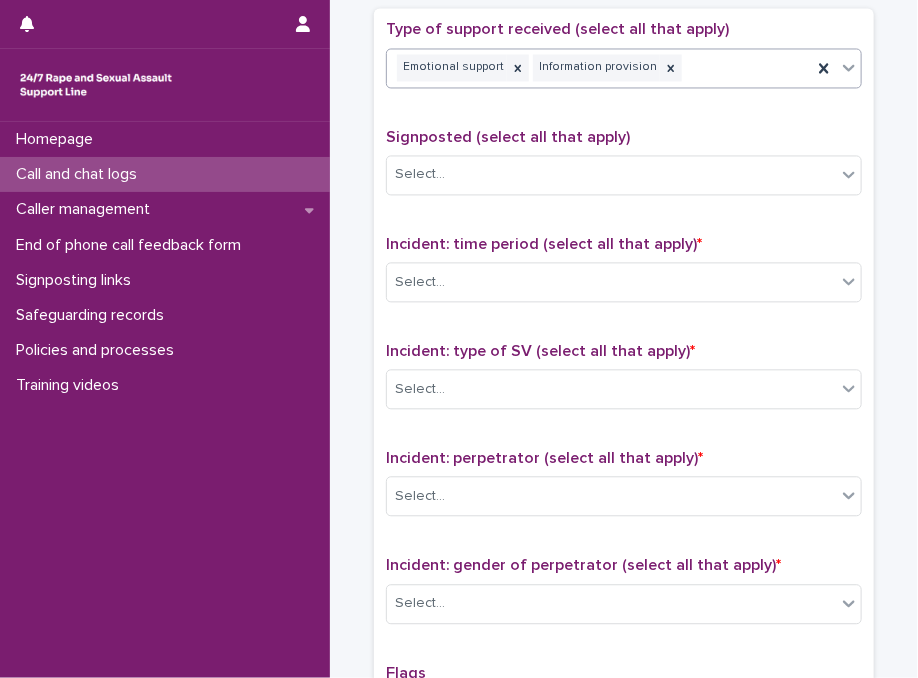 scroll, scrollTop: 1169, scrollLeft: 0, axis: vertical 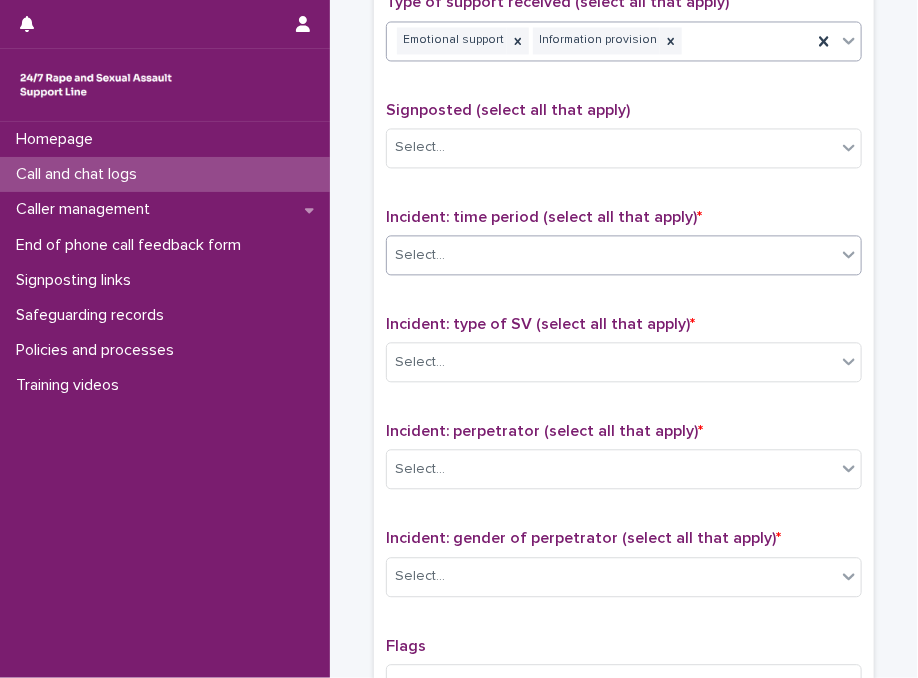 click on "Select..." at bounding box center [611, 255] 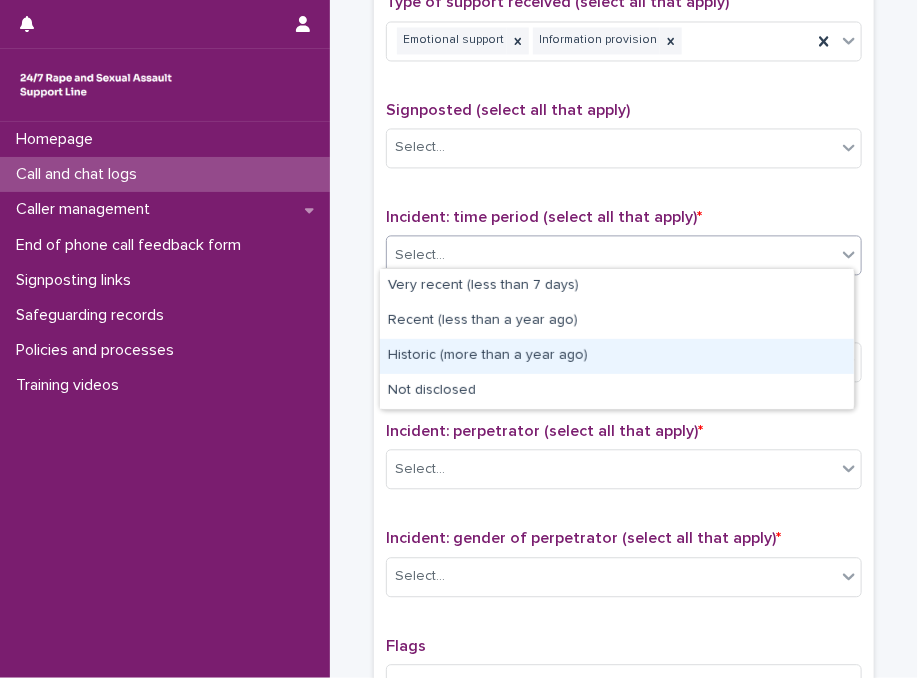 click on "Historic (more than a year ago)" at bounding box center (617, 356) 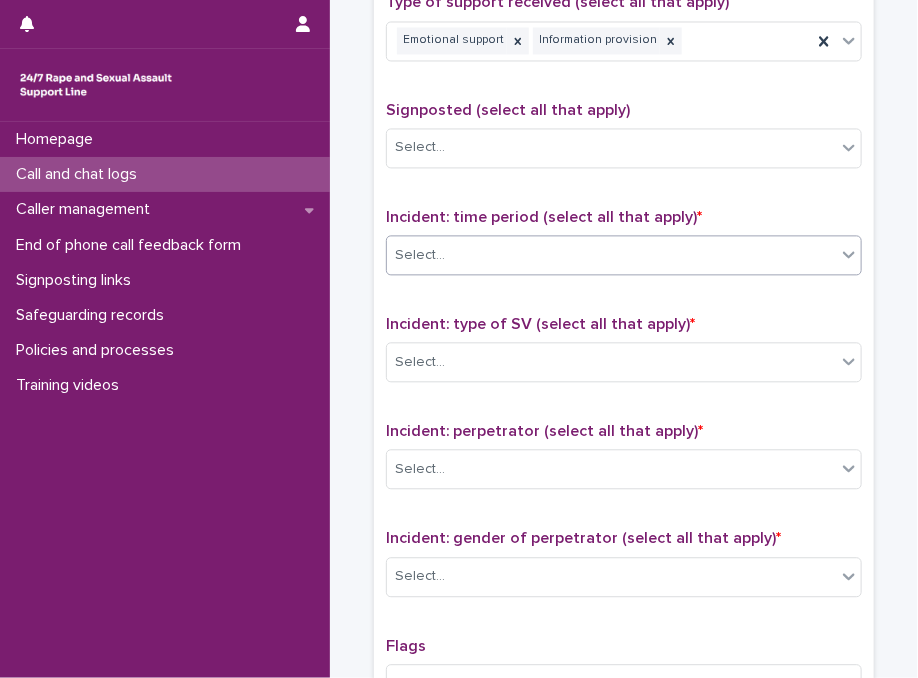 click on "Select..." at bounding box center (611, 362) 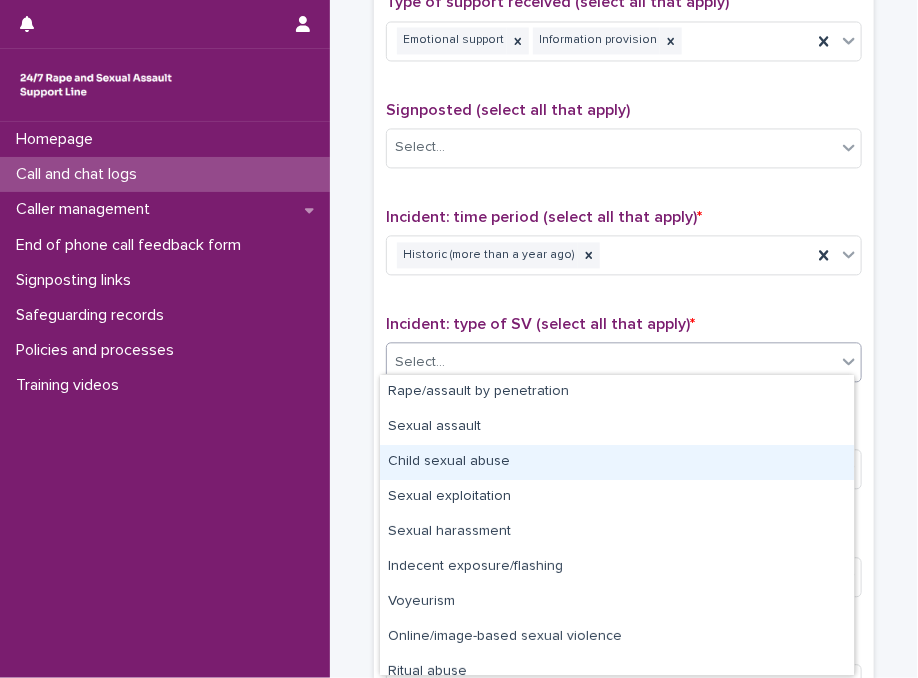 click on "Child sexual abuse" at bounding box center [617, 462] 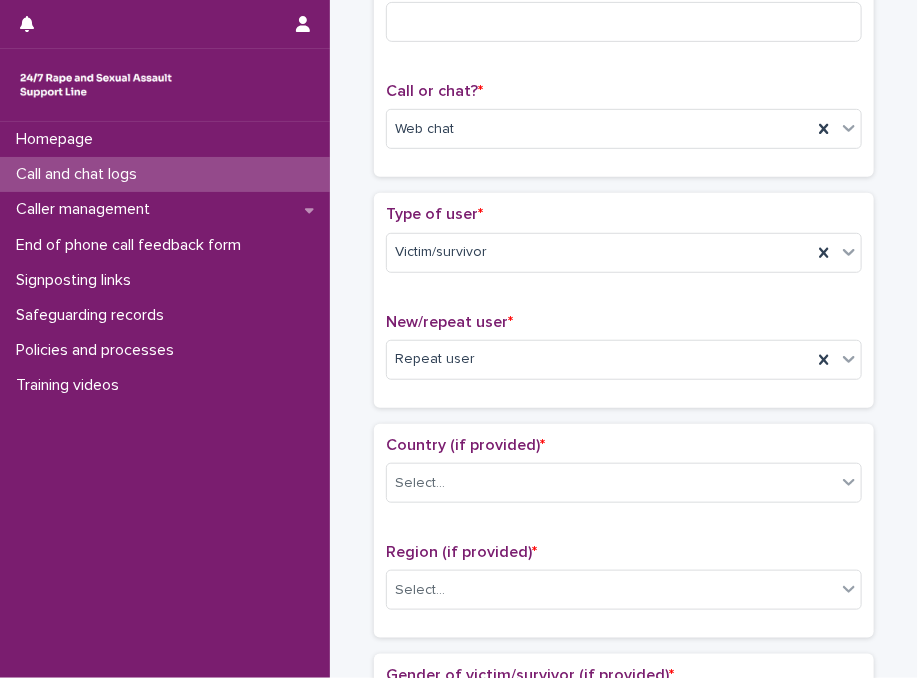 scroll, scrollTop: 260, scrollLeft: 0, axis: vertical 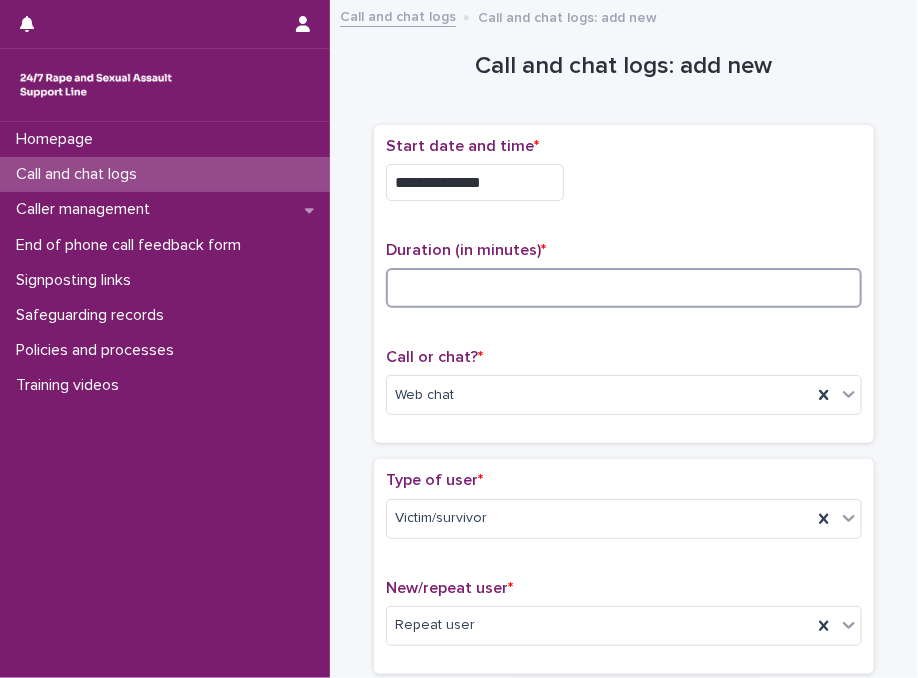 click at bounding box center [624, 288] 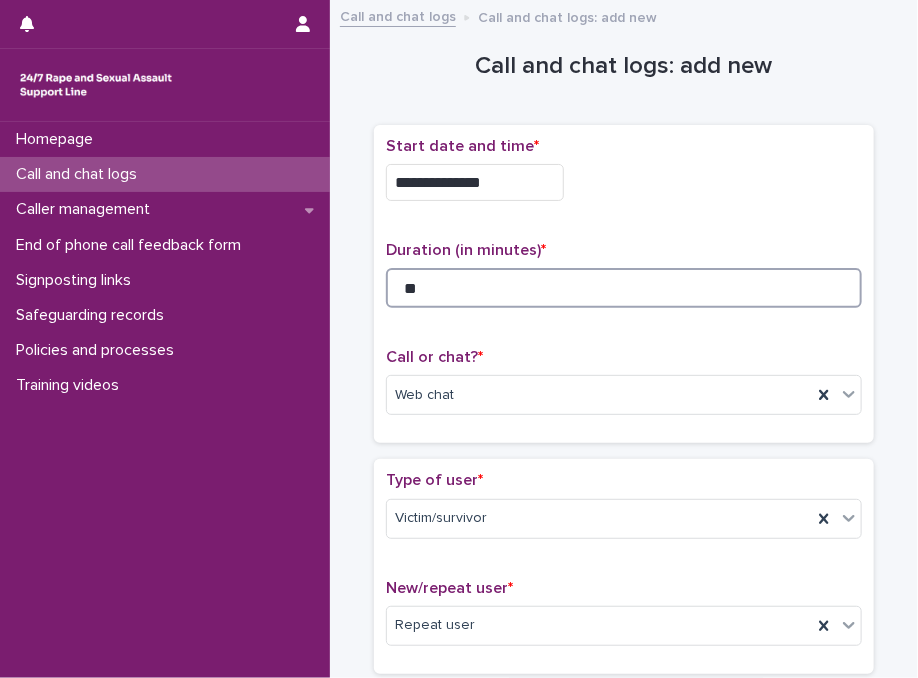 type on "**" 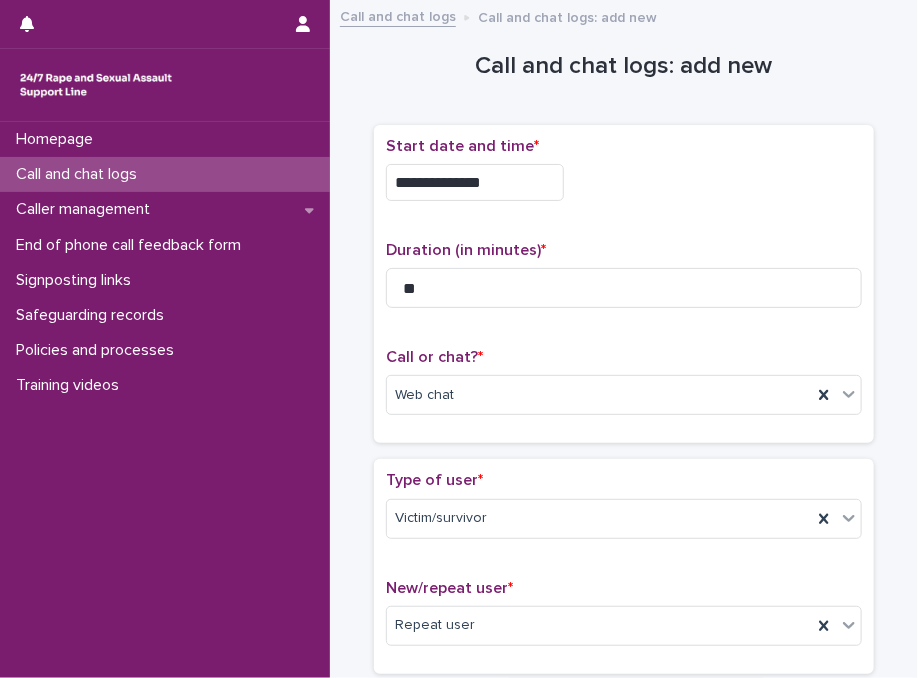 click on "**********" at bounding box center (624, 177) 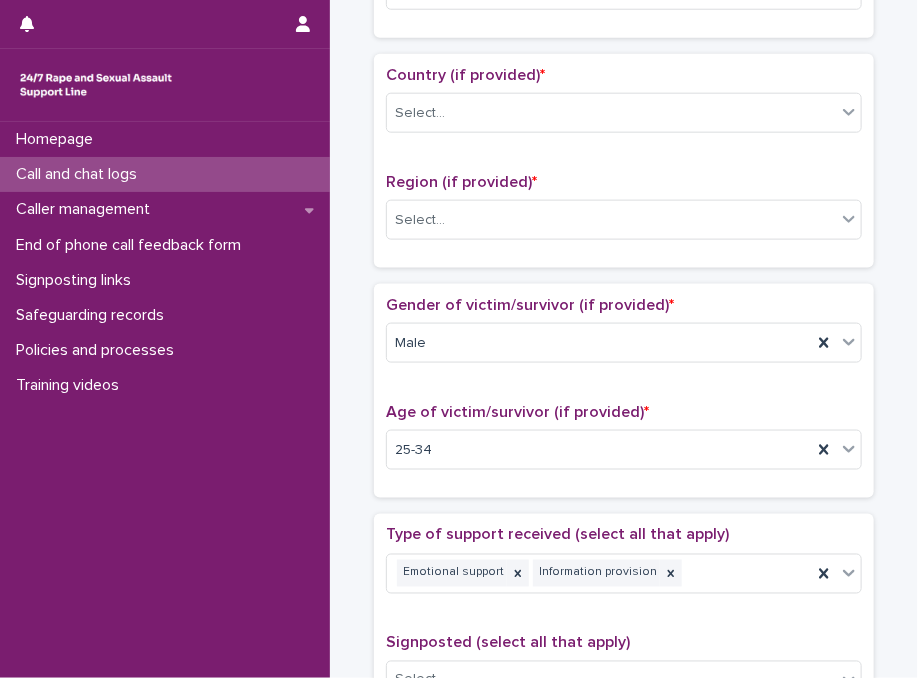 scroll, scrollTop: 640, scrollLeft: 0, axis: vertical 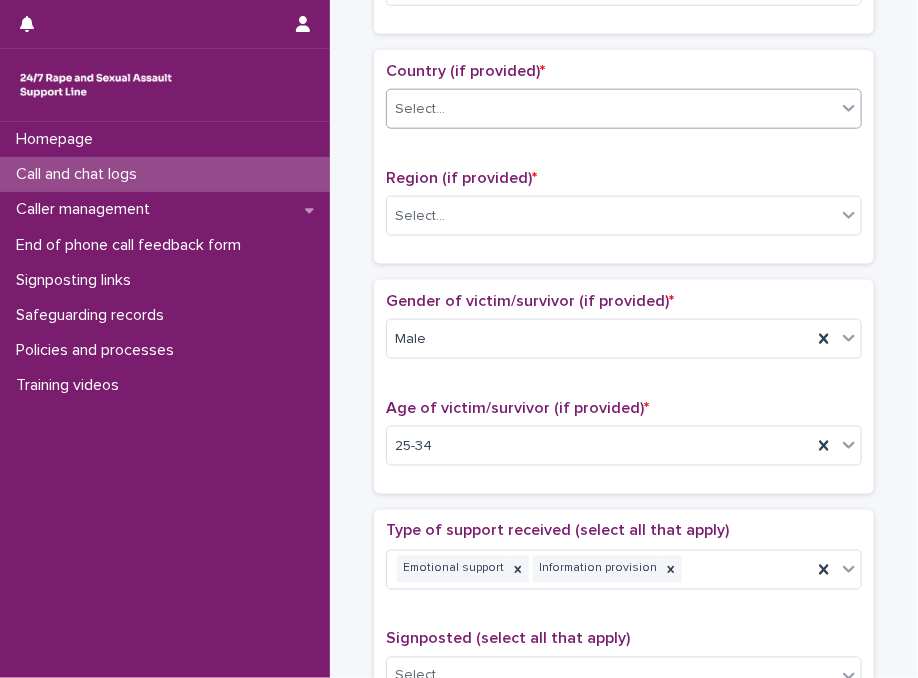 click on "Select..." at bounding box center (611, 109) 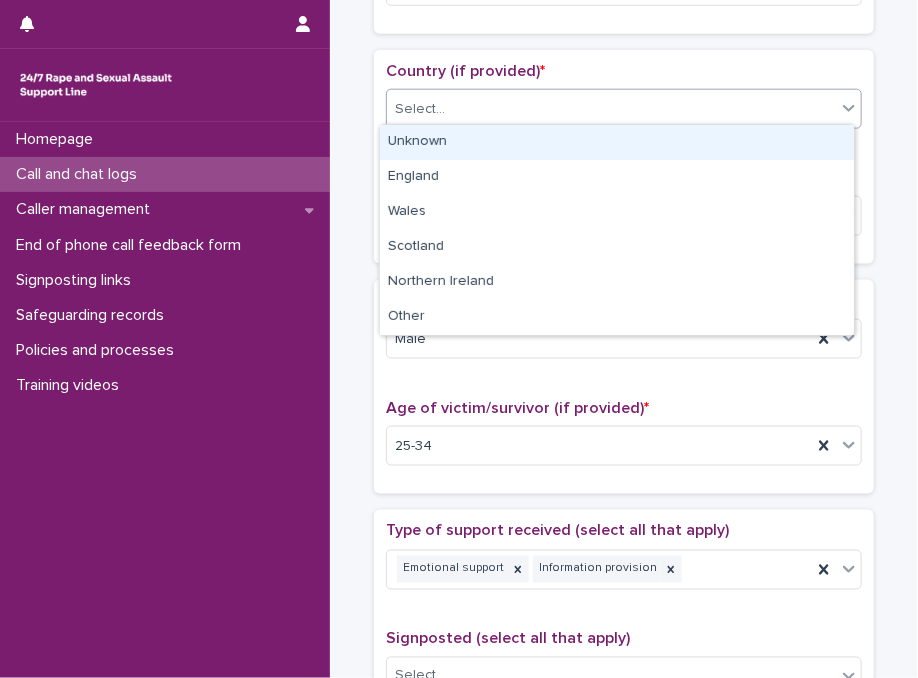 click on "Unknown" at bounding box center [617, 142] 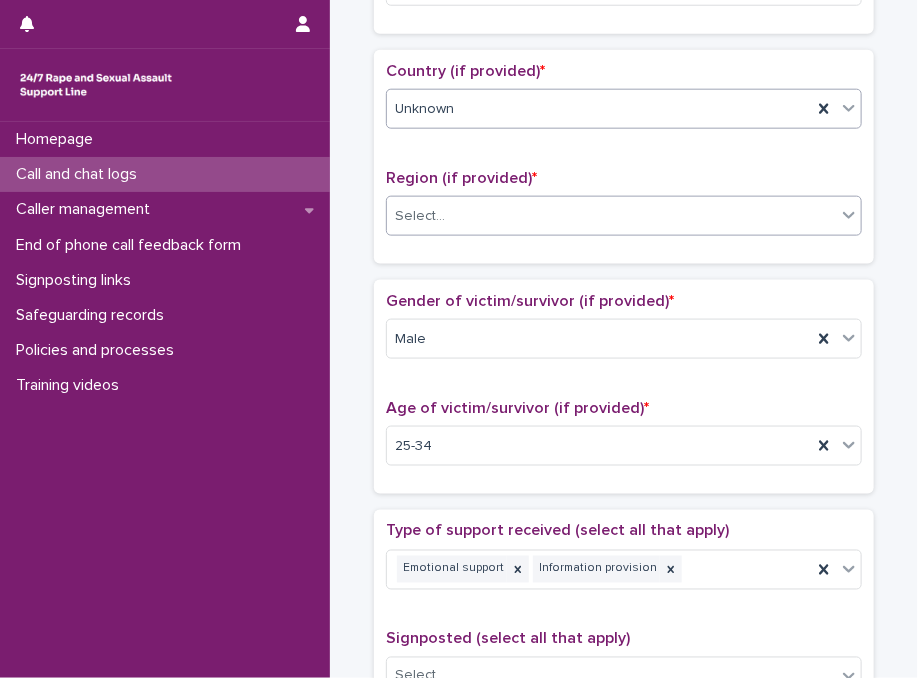 click on "Select..." at bounding box center [611, 216] 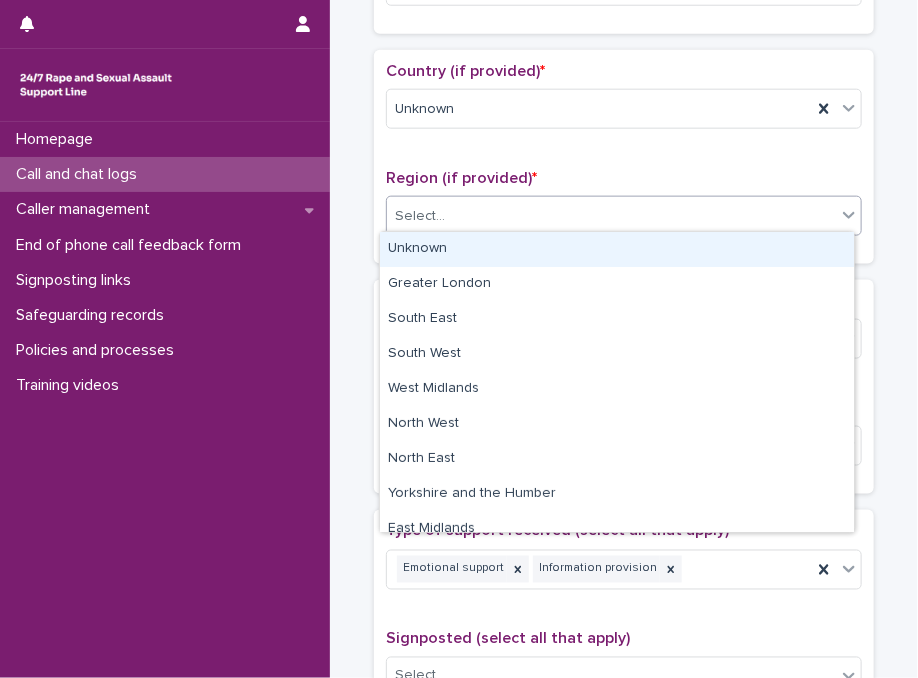 click on "Unknown" at bounding box center [617, 249] 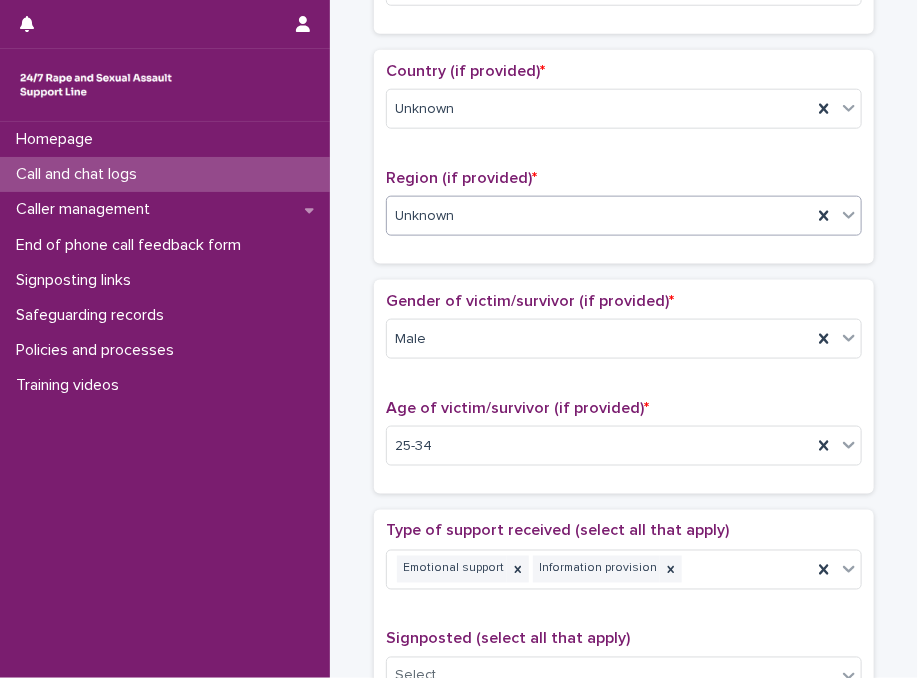 click on "Country (if provided) * Unknown Region (if provided) *   option Unknown, selected.     0 results available. Select is focused ,type to refine list, press Down to open the menu,  Unknown" at bounding box center (624, 157) 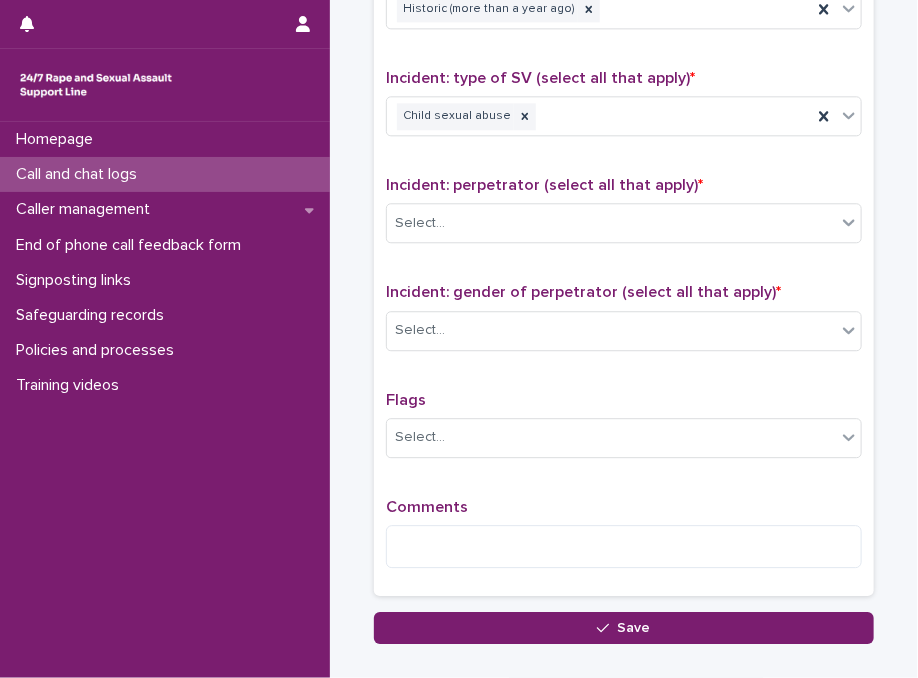 scroll, scrollTop: 1440, scrollLeft: 0, axis: vertical 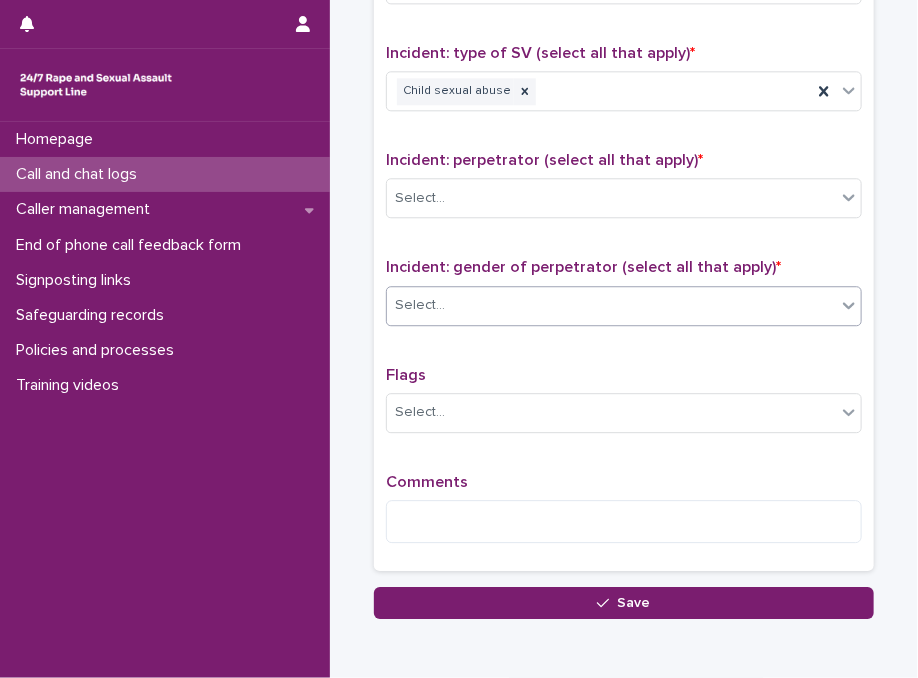 click on "Select..." at bounding box center [611, 305] 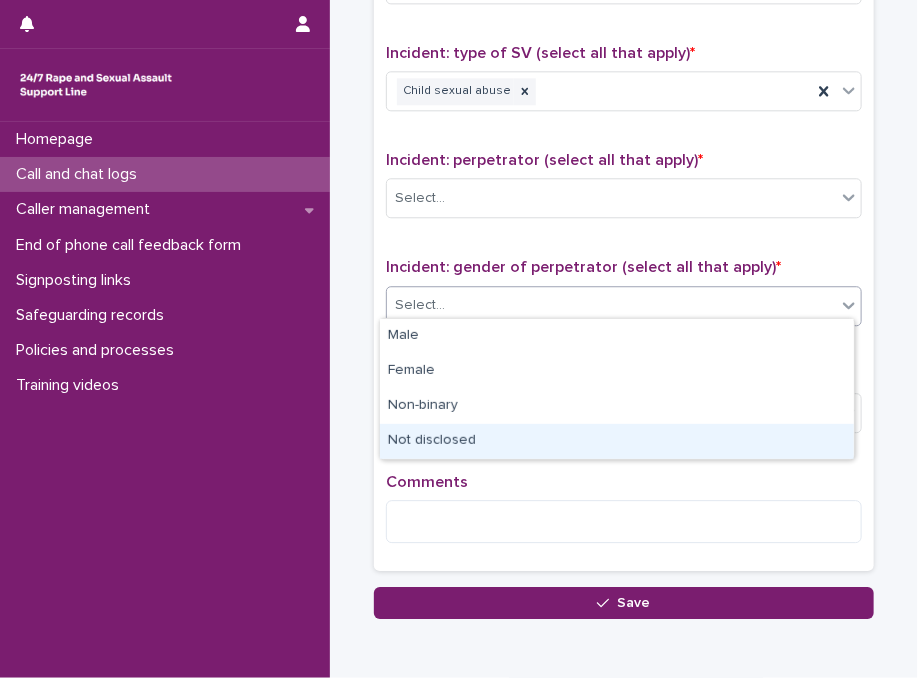 click on "Not disclosed" at bounding box center [617, 441] 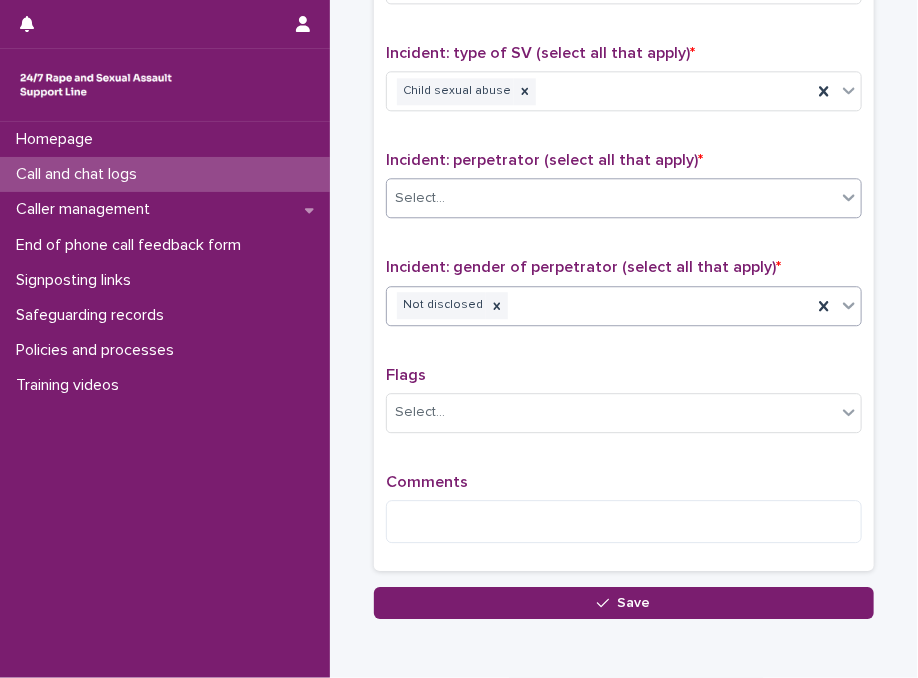 click on "**********" at bounding box center (459, 339) 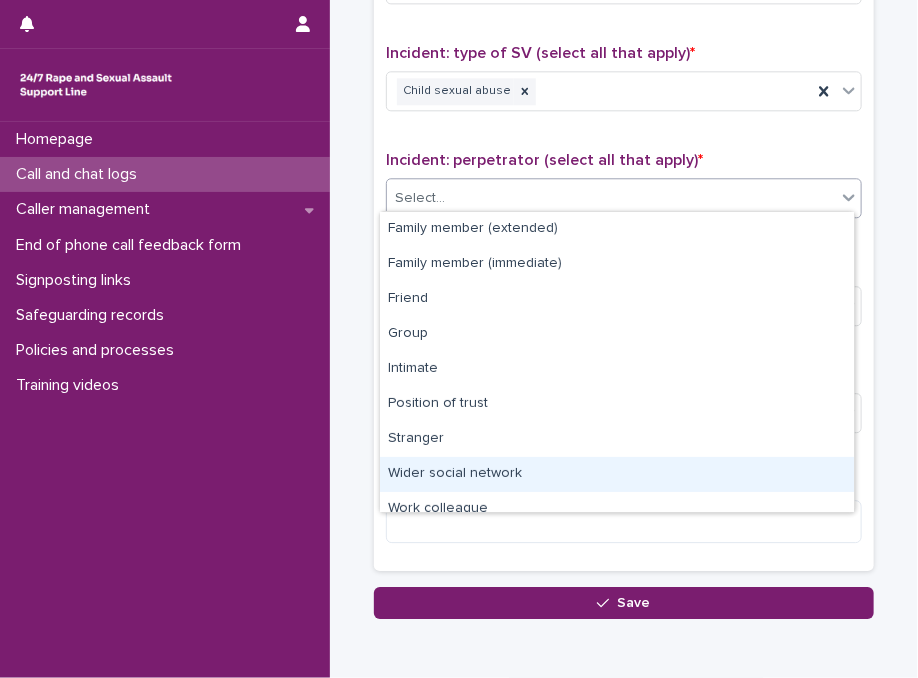 scroll, scrollTop: 84, scrollLeft: 0, axis: vertical 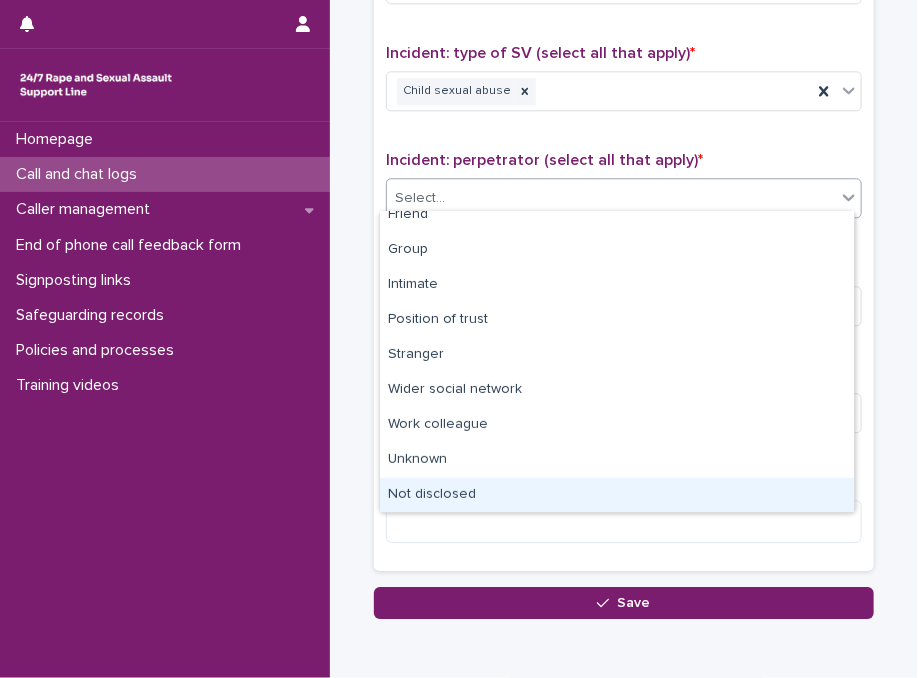 click on "Not disclosed" at bounding box center [617, 495] 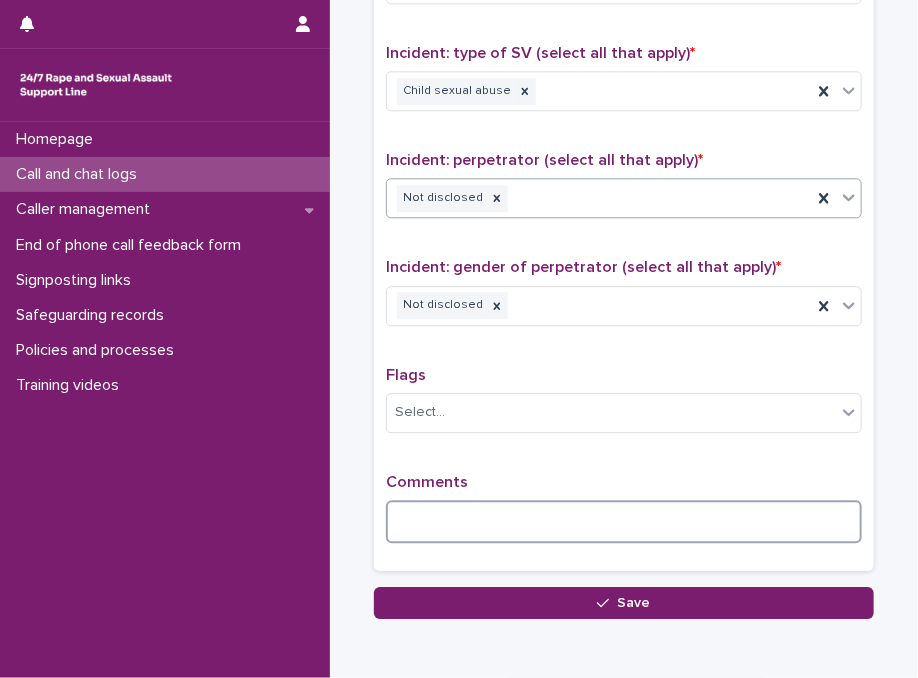 click at bounding box center (624, 521) 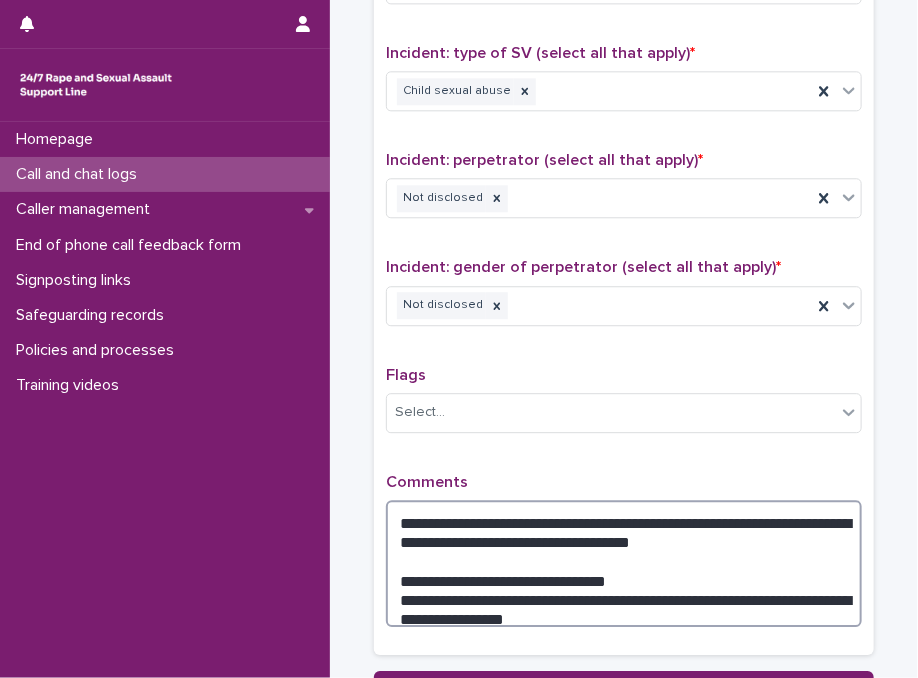 type on "**********" 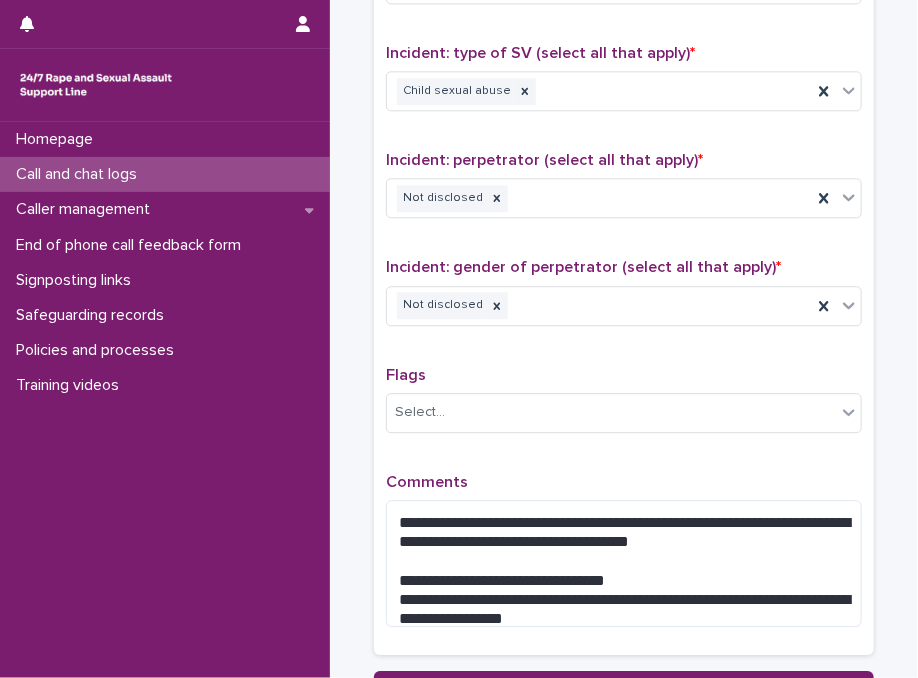 click on "Comments" at bounding box center (624, 482) 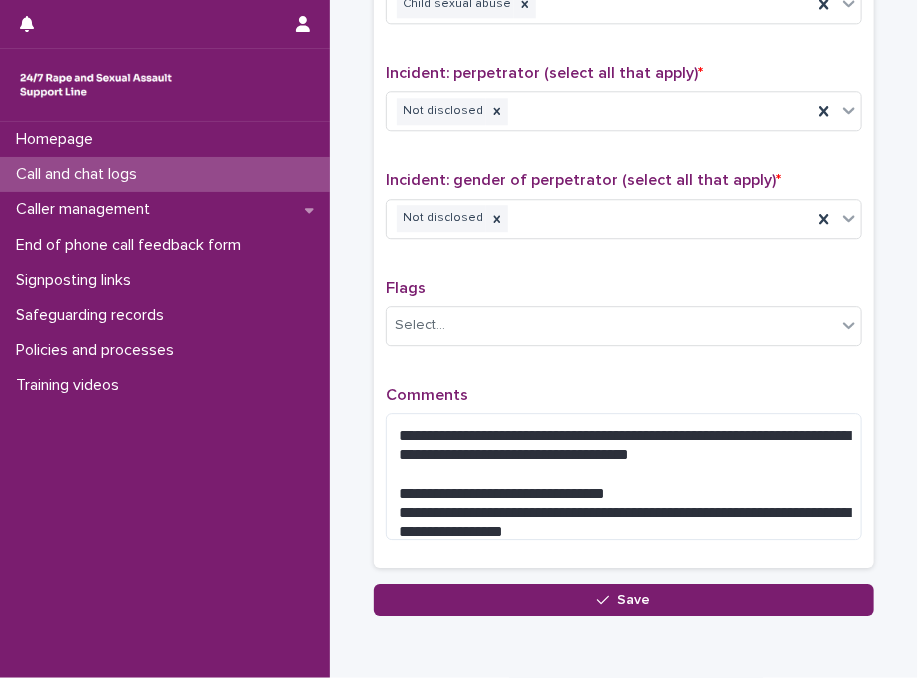scroll, scrollTop: 1560, scrollLeft: 0, axis: vertical 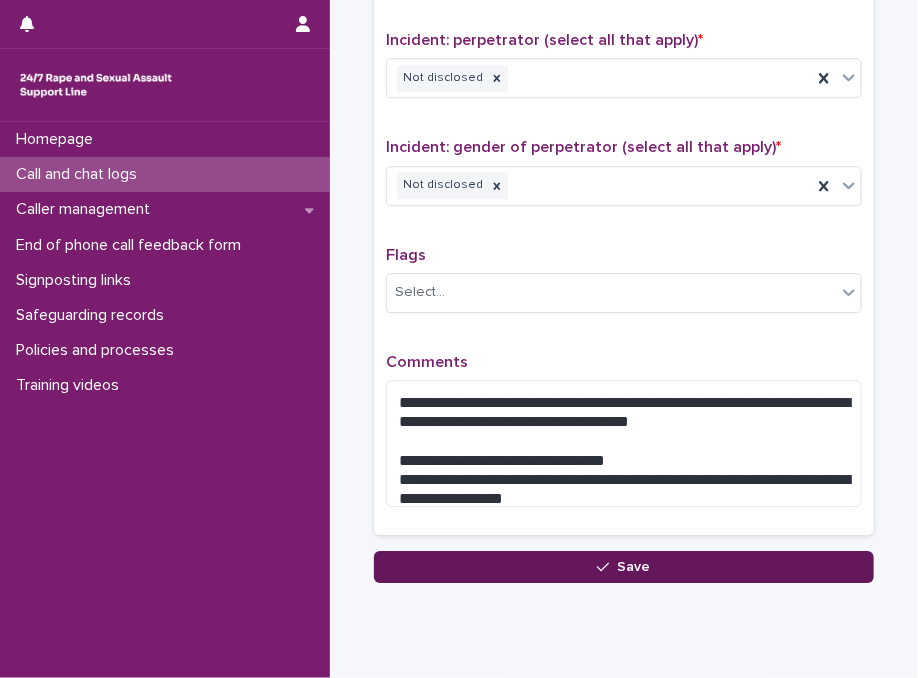 click on "Save" at bounding box center (624, 567) 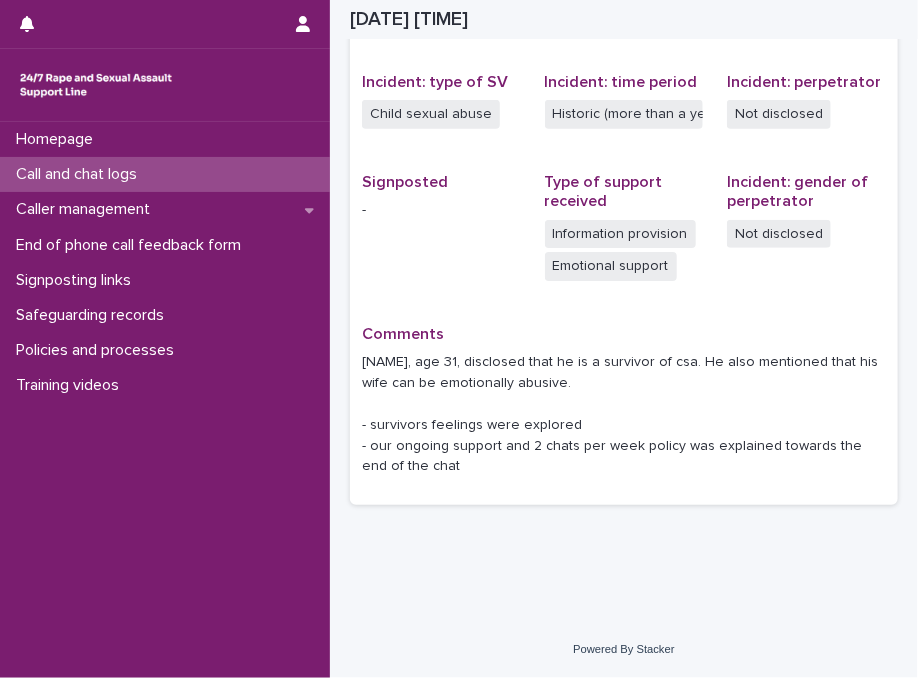 scroll, scrollTop: 500, scrollLeft: 0, axis: vertical 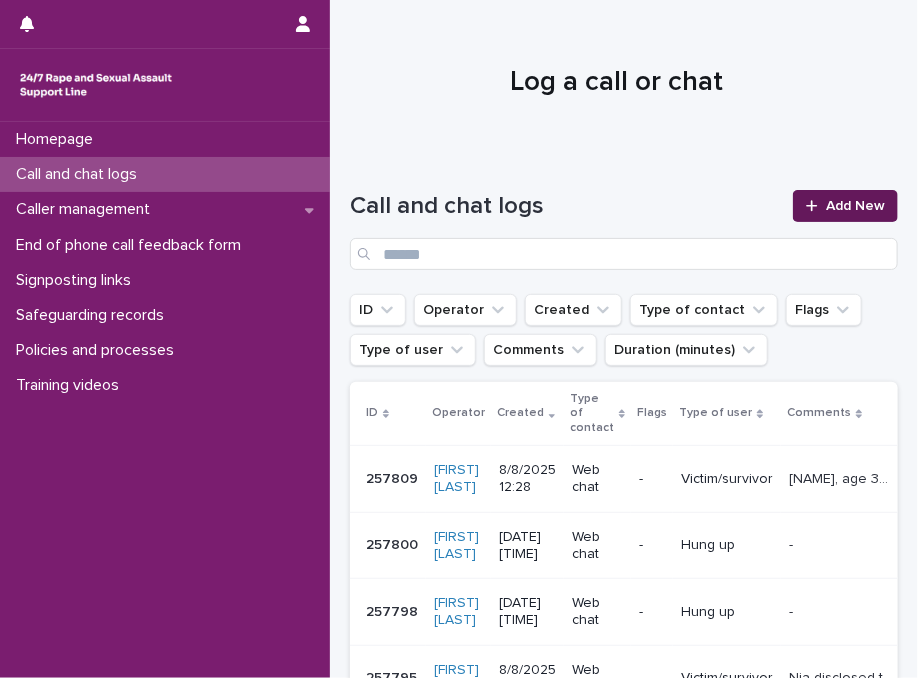 click on "Add New" at bounding box center [855, 206] 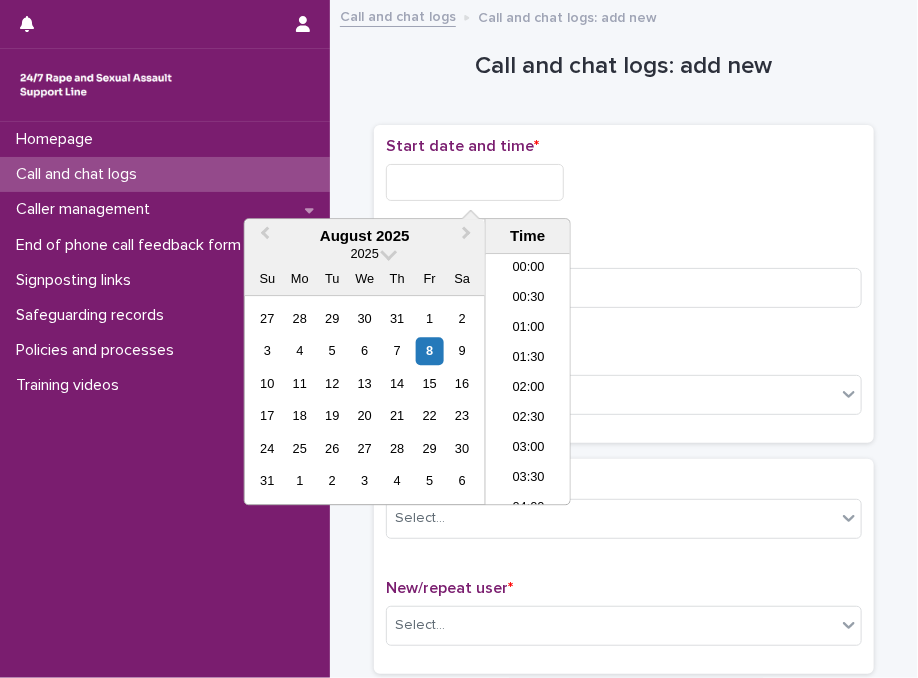 click at bounding box center [475, 182] 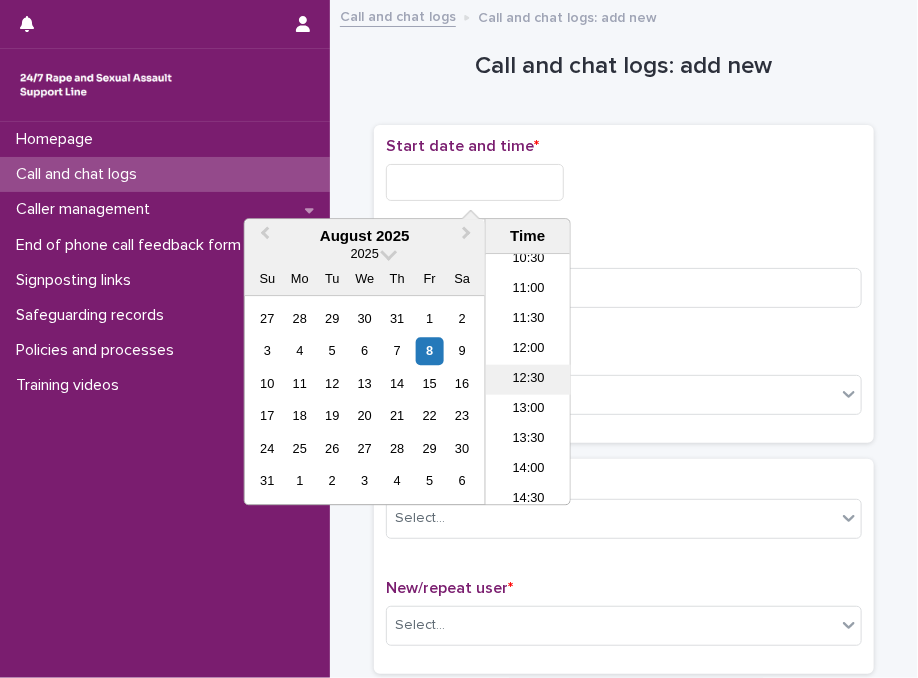 click on "12:30" at bounding box center (528, 380) 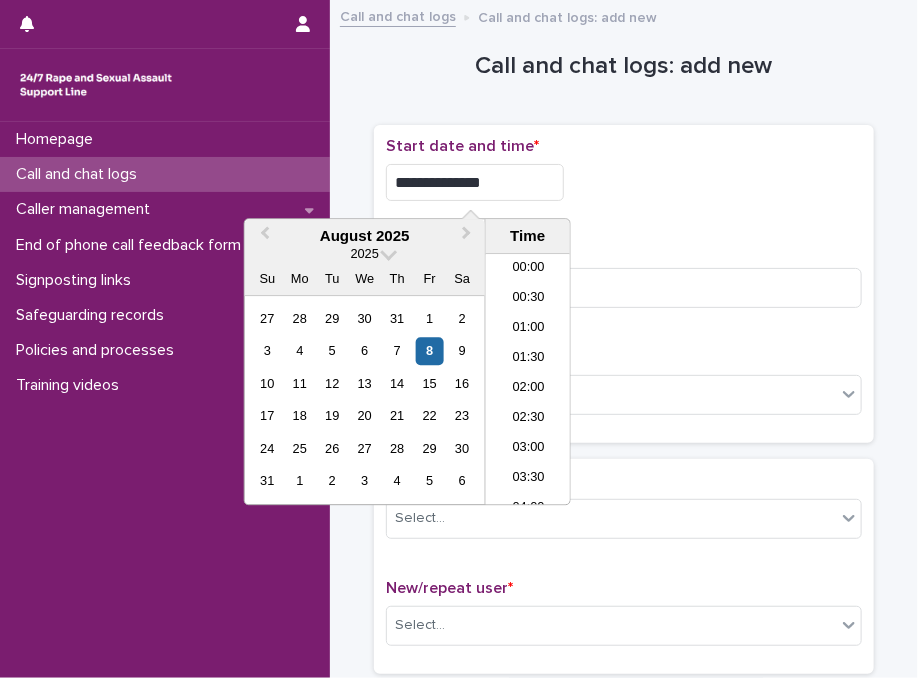 click on "**********" at bounding box center [475, 182] 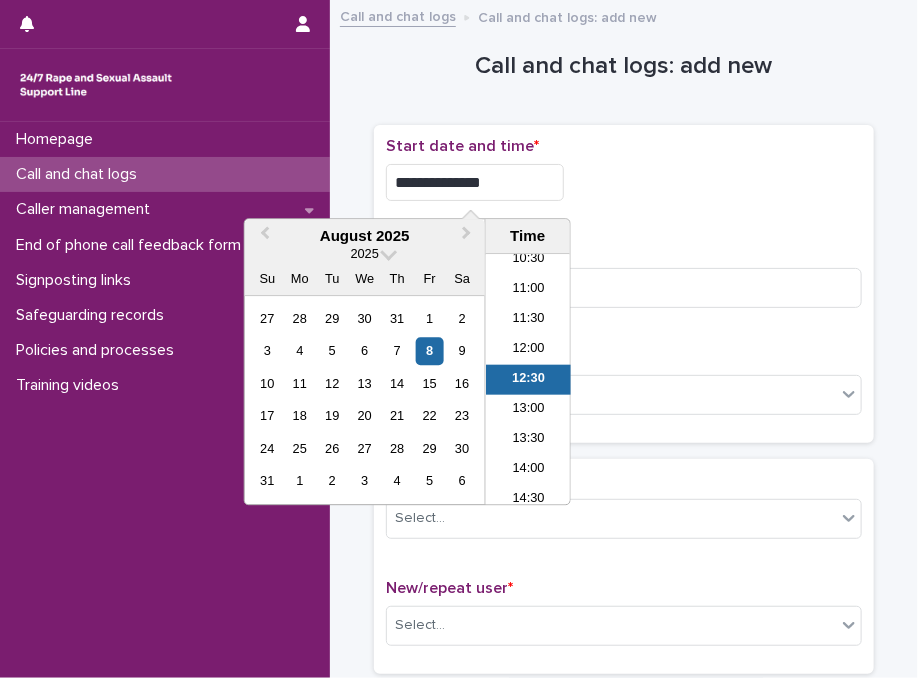 click on "**********" at bounding box center (475, 182) 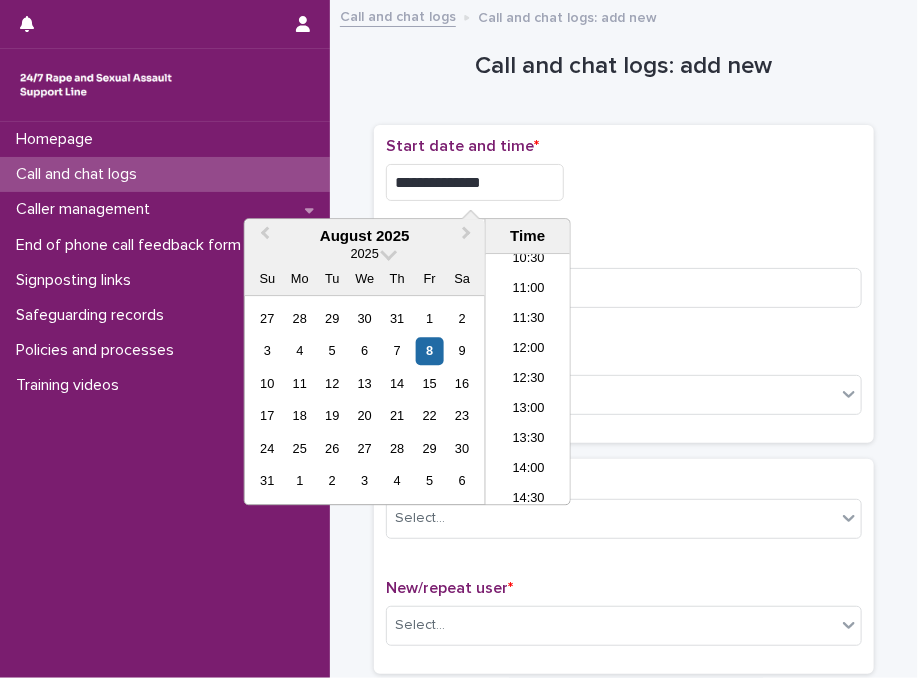 type on "**********" 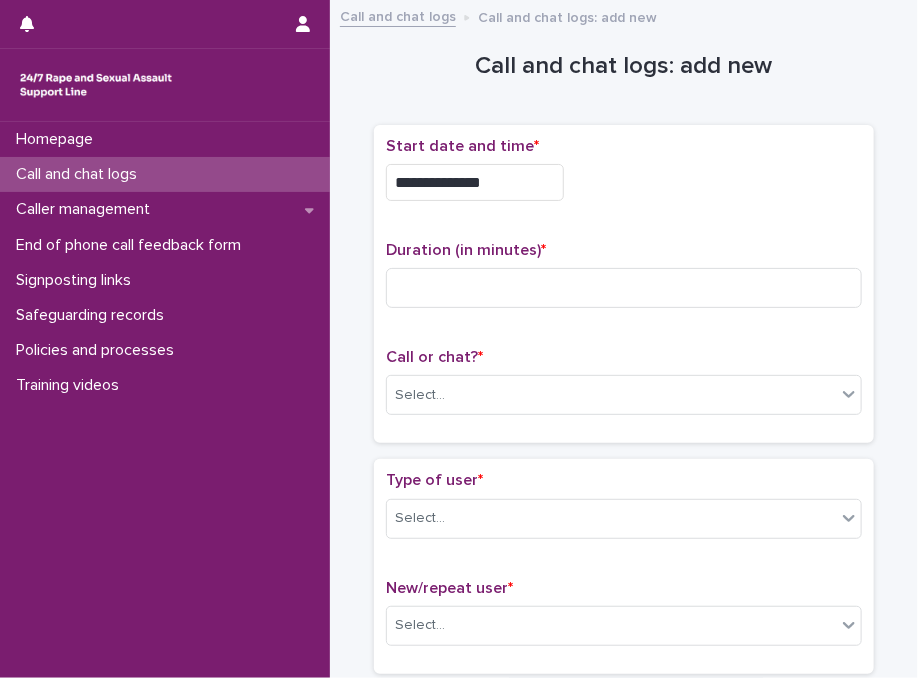 click on "**********" at bounding box center (624, 182) 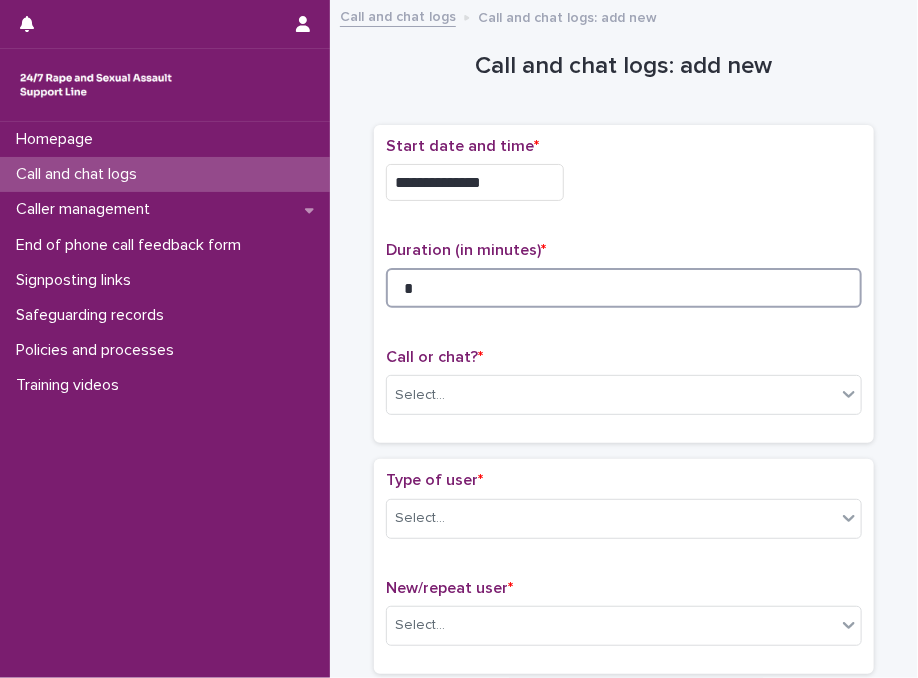 click on "*" at bounding box center (624, 288) 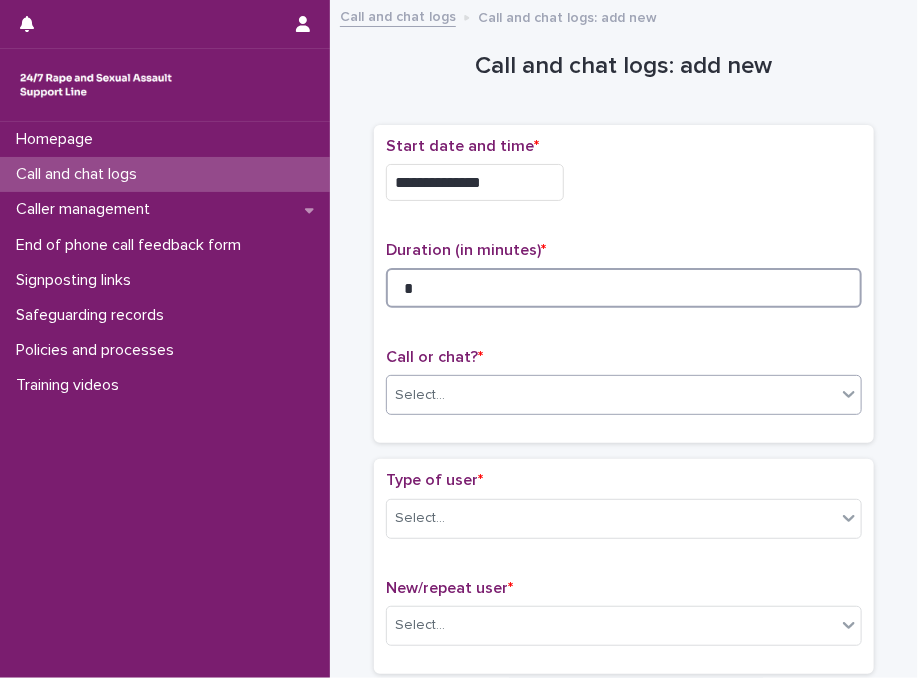 type on "*" 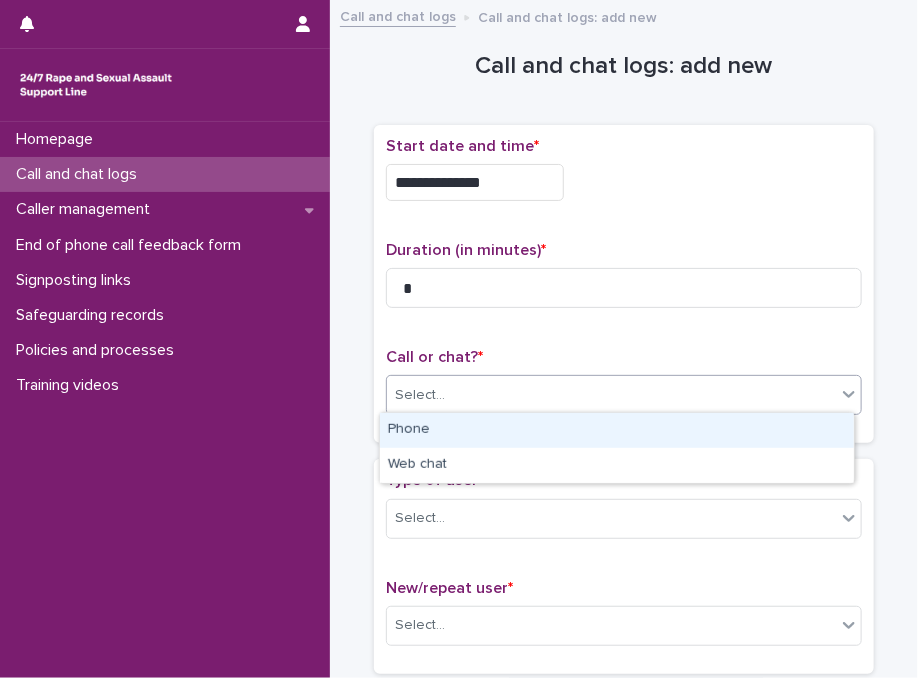 click on "Select..." at bounding box center [611, 395] 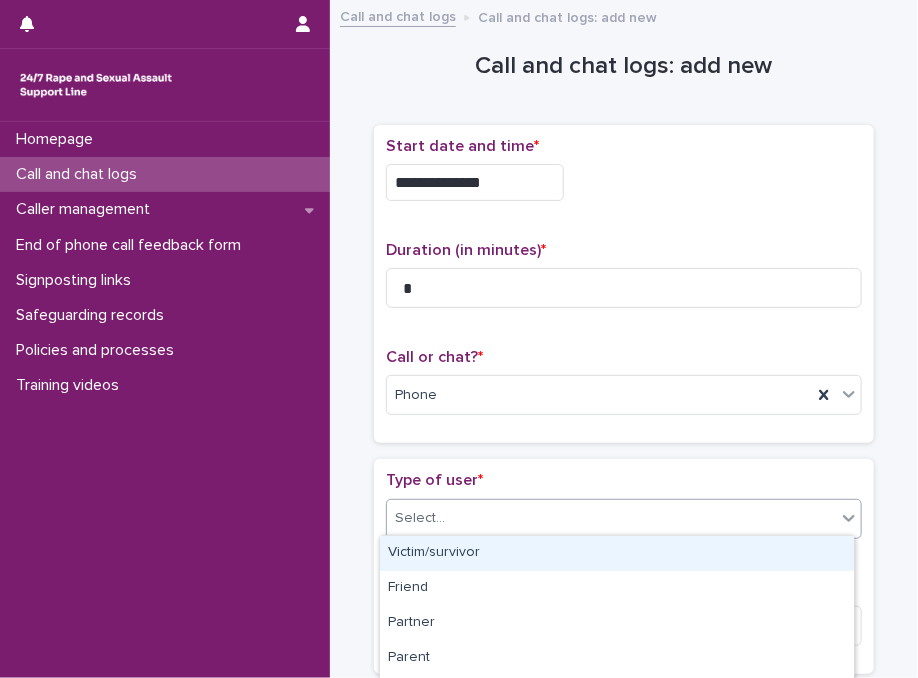 click on "Select..." at bounding box center [611, 518] 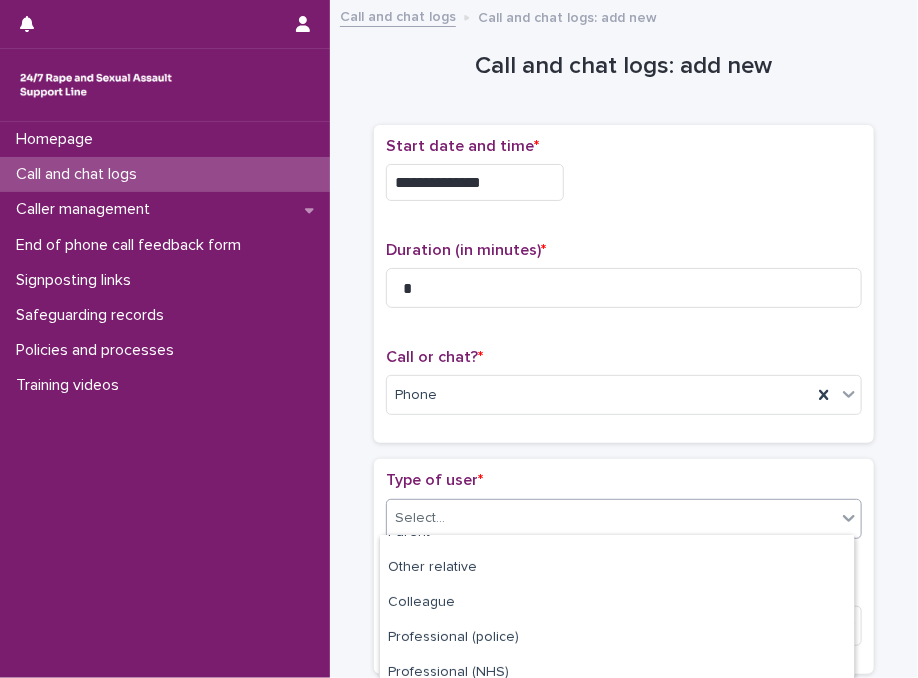 scroll, scrollTop: 376, scrollLeft: 0, axis: vertical 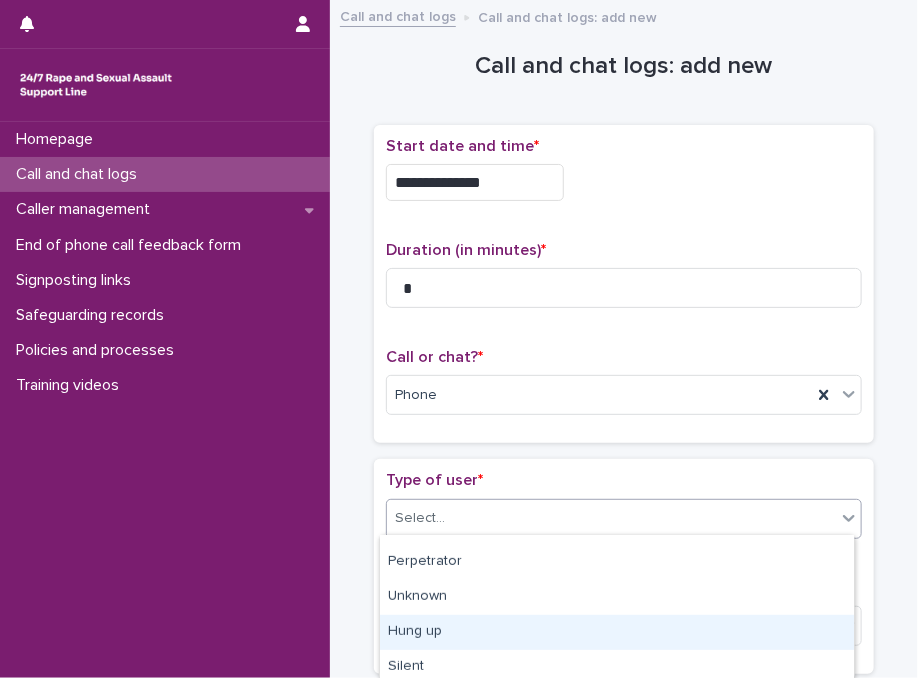 click on "Hung up" at bounding box center [617, 632] 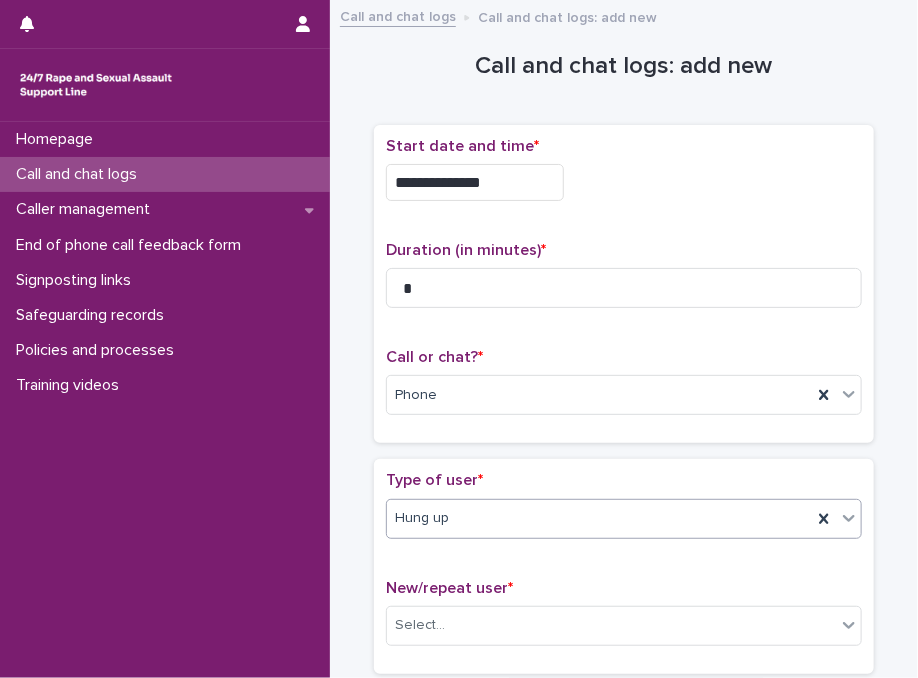 click on "New/repeat user * Select..." at bounding box center (624, 620) 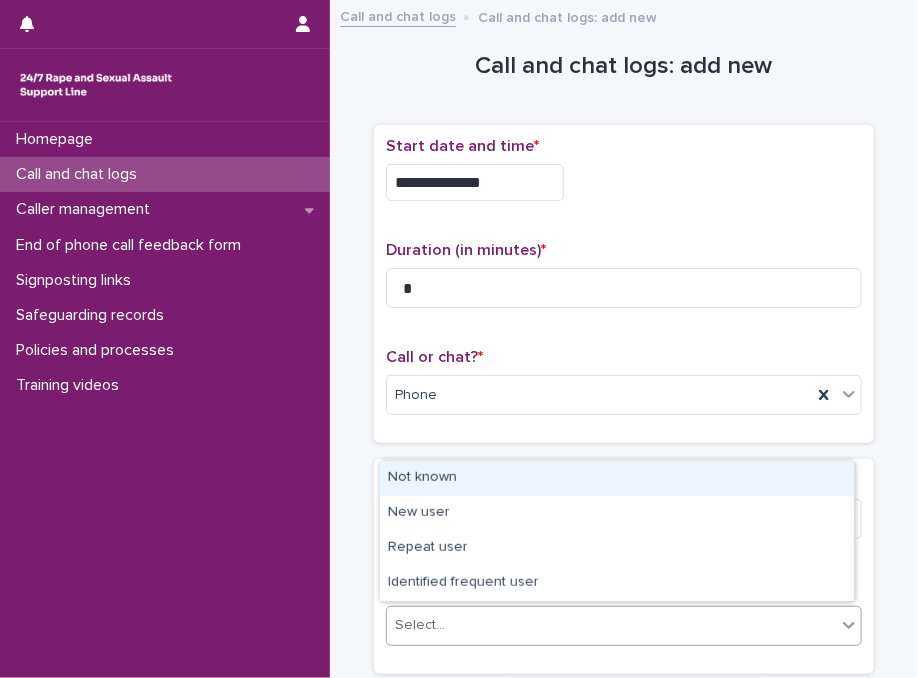 click on "Select..." at bounding box center (624, 626) 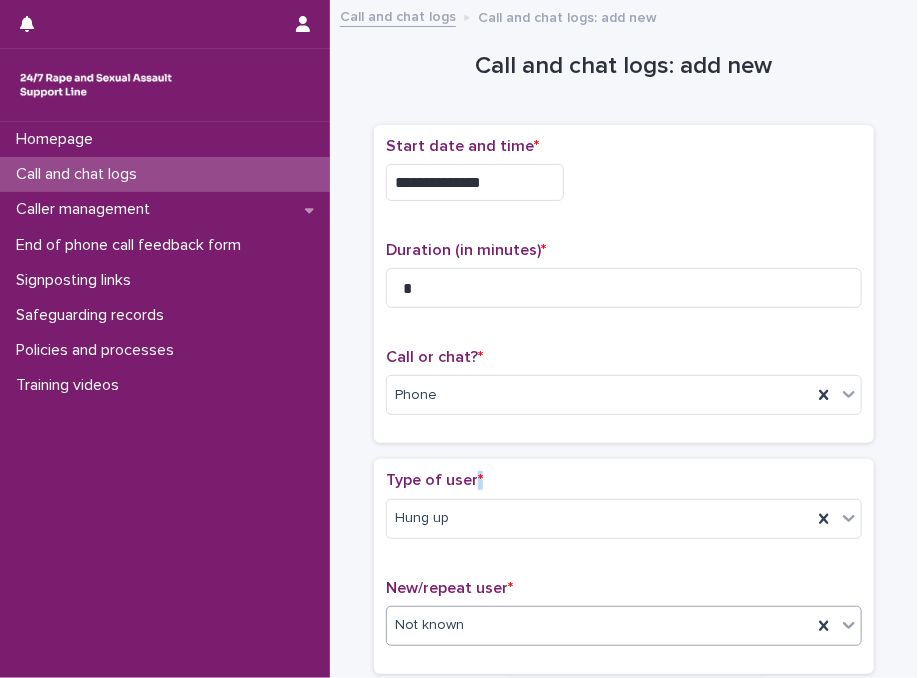click on "Type of user *" at bounding box center (434, 480) 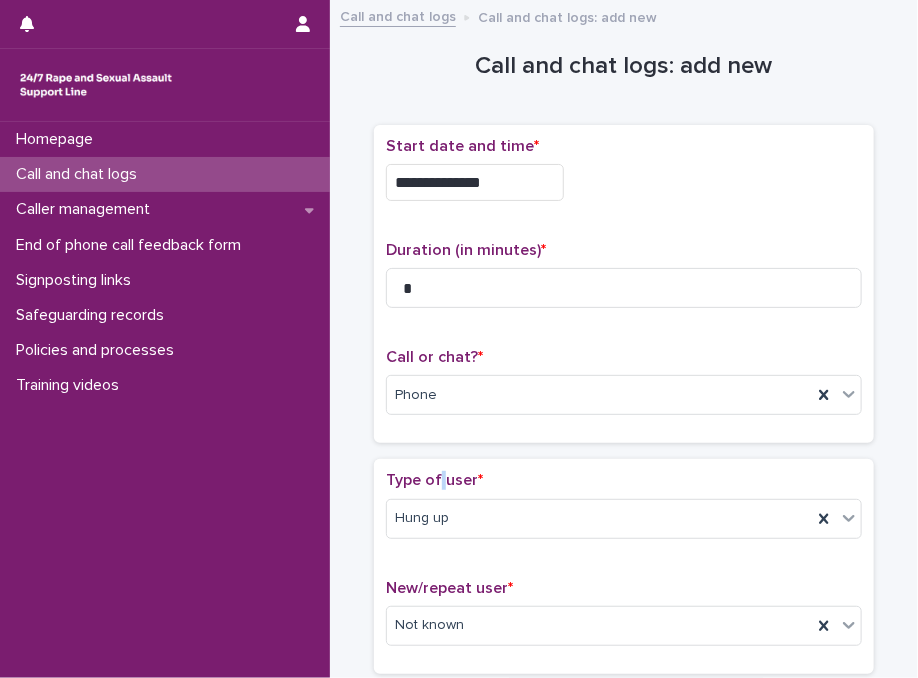 drag, startPoint x: 479, startPoint y: 602, endPoint x: 435, endPoint y: 471, distance: 138.1919 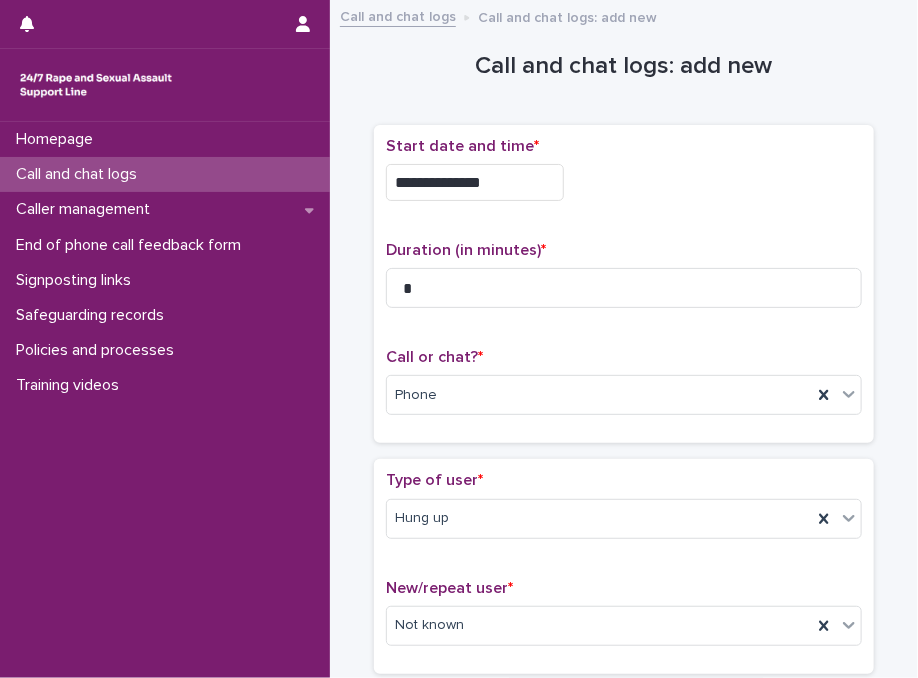 click on "**********" at bounding box center (624, 292) 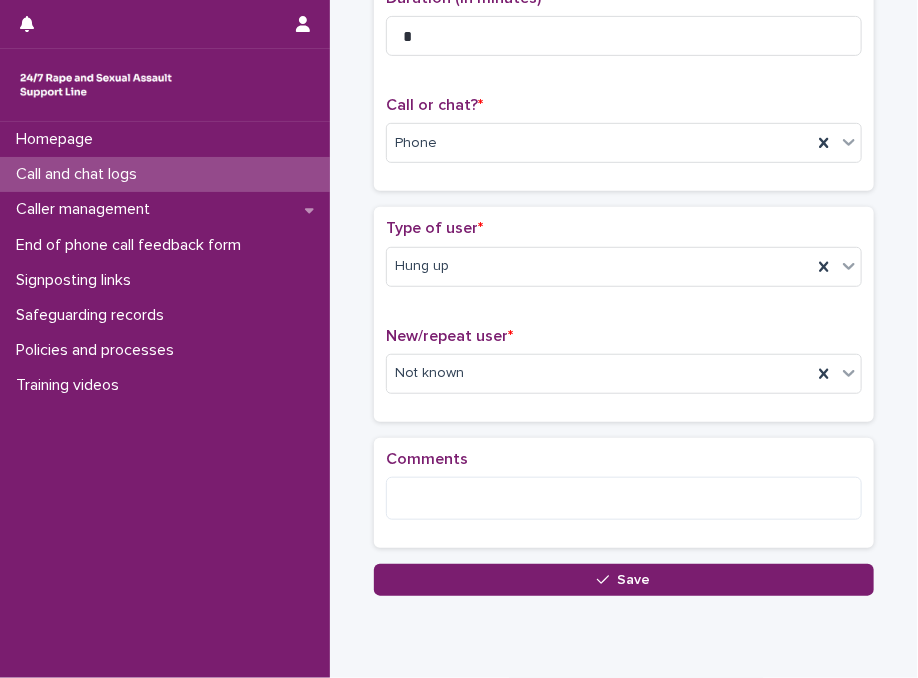 scroll, scrollTop: 321, scrollLeft: 0, axis: vertical 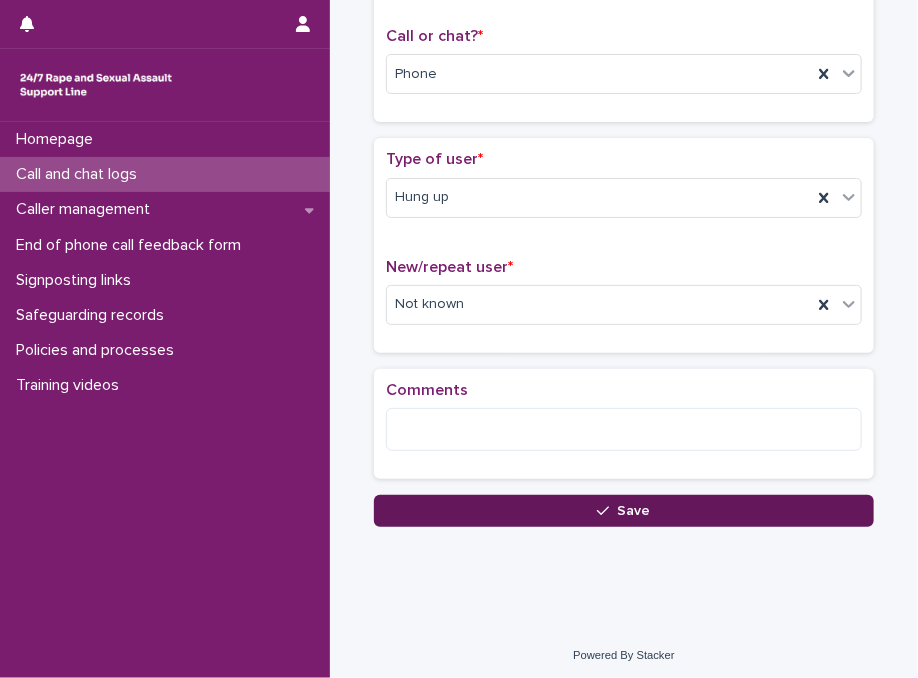 click on "Save" at bounding box center (624, 511) 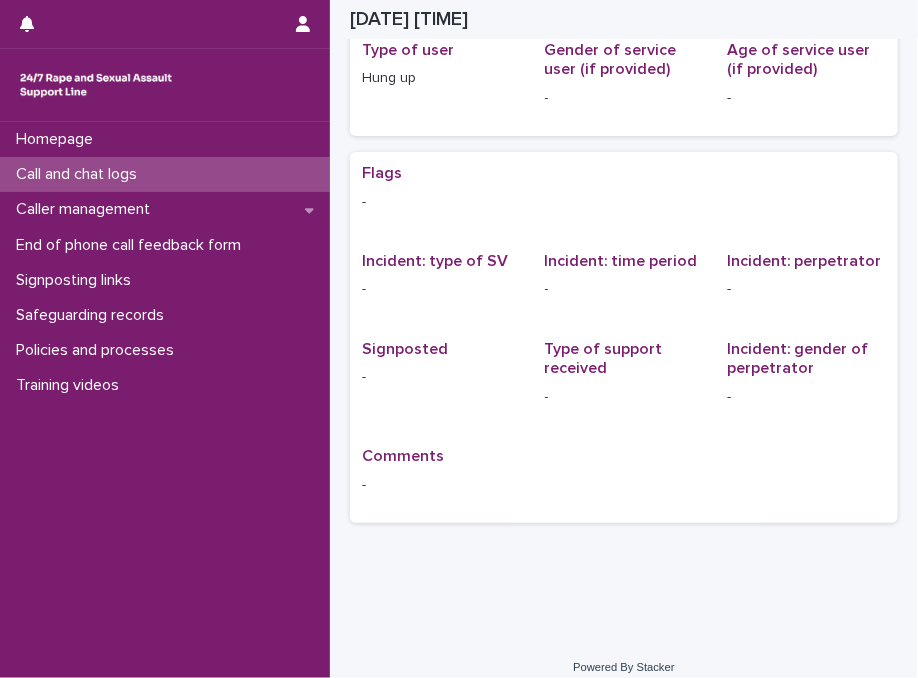 scroll, scrollTop: 0, scrollLeft: 0, axis: both 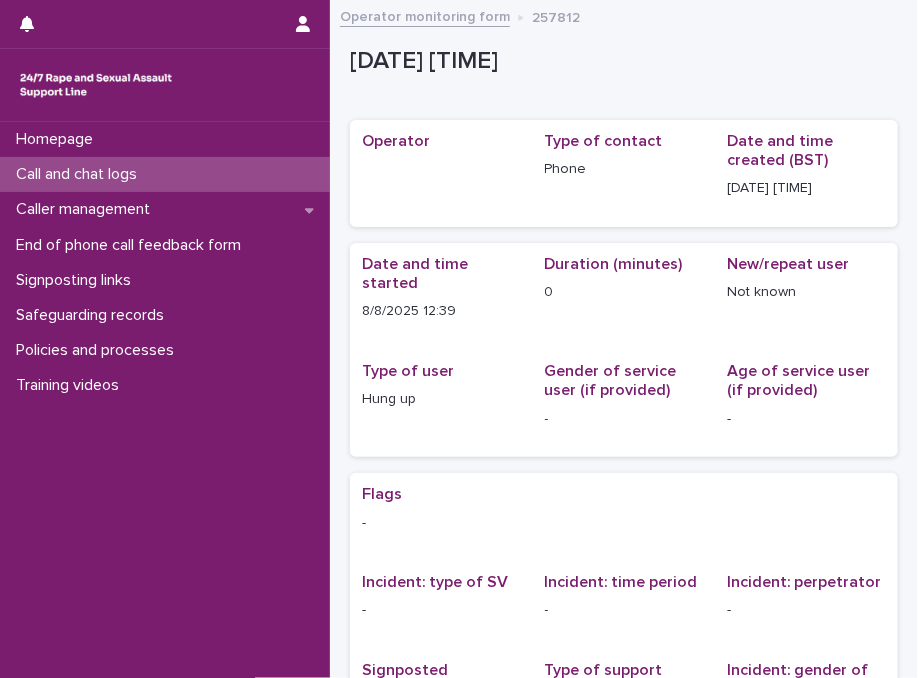 click on "Call and chat logs" at bounding box center [80, 174] 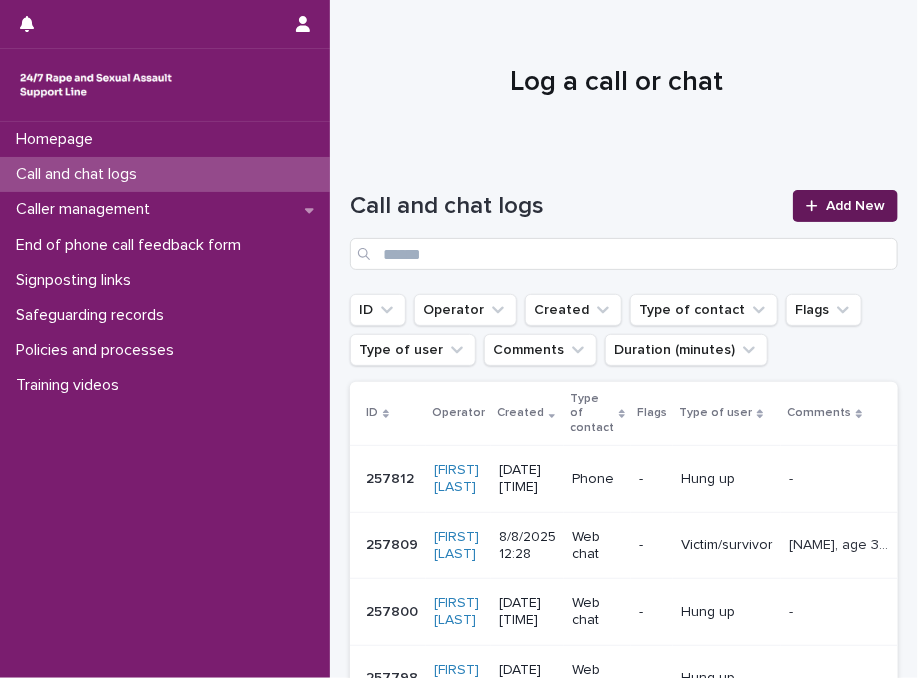 click on "Add New" at bounding box center [855, 206] 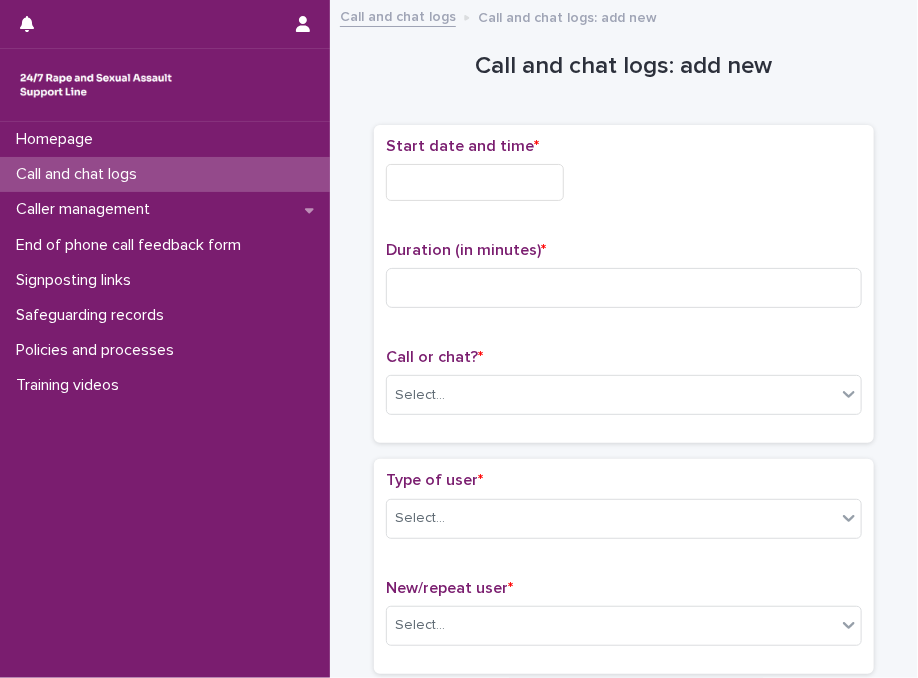 click on "Call and chat logs" at bounding box center [165, 174] 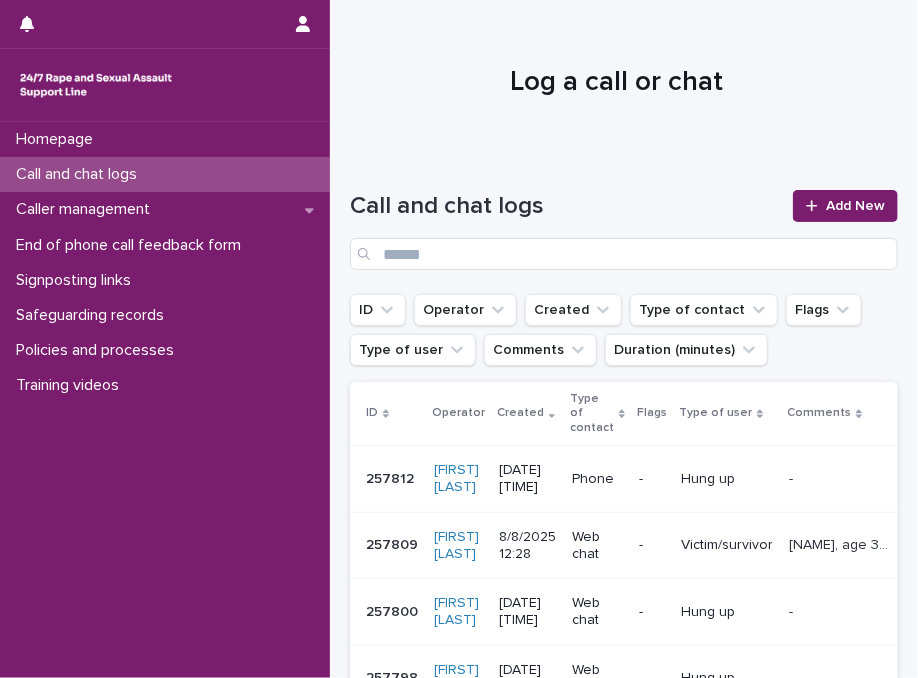 click on "Hung up" at bounding box center (727, 479) 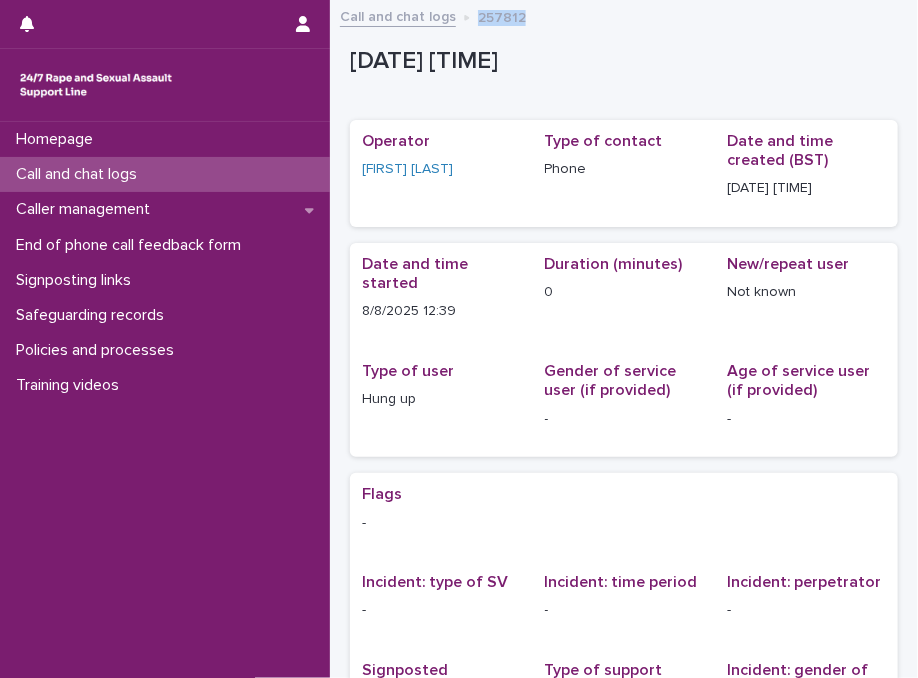 drag, startPoint x: 548, startPoint y: 16, endPoint x: 475, endPoint y: 18, distance: 73.02739 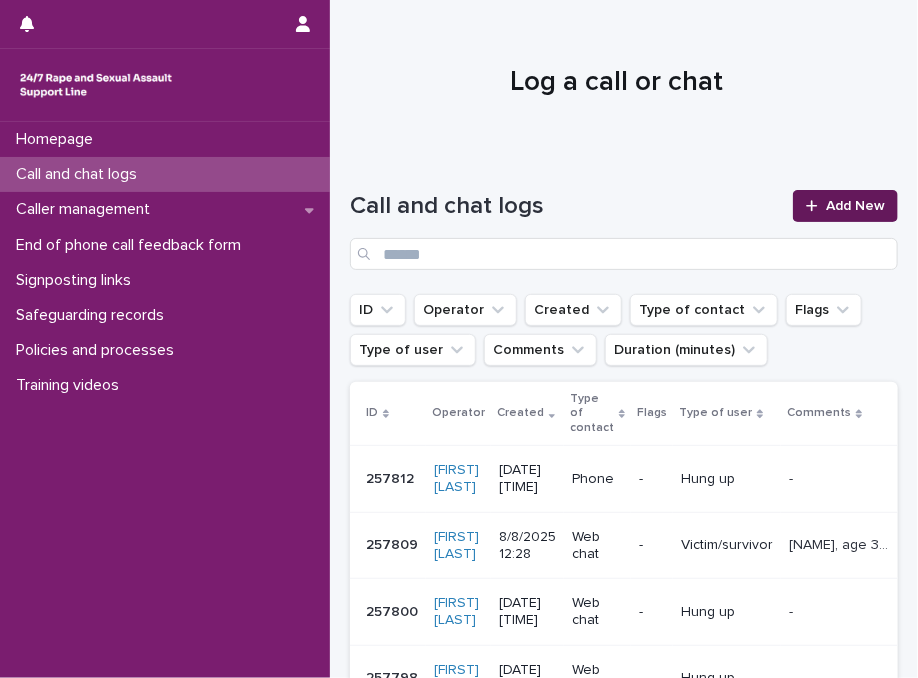 click on "Add New" at bounding box center [855, 206] 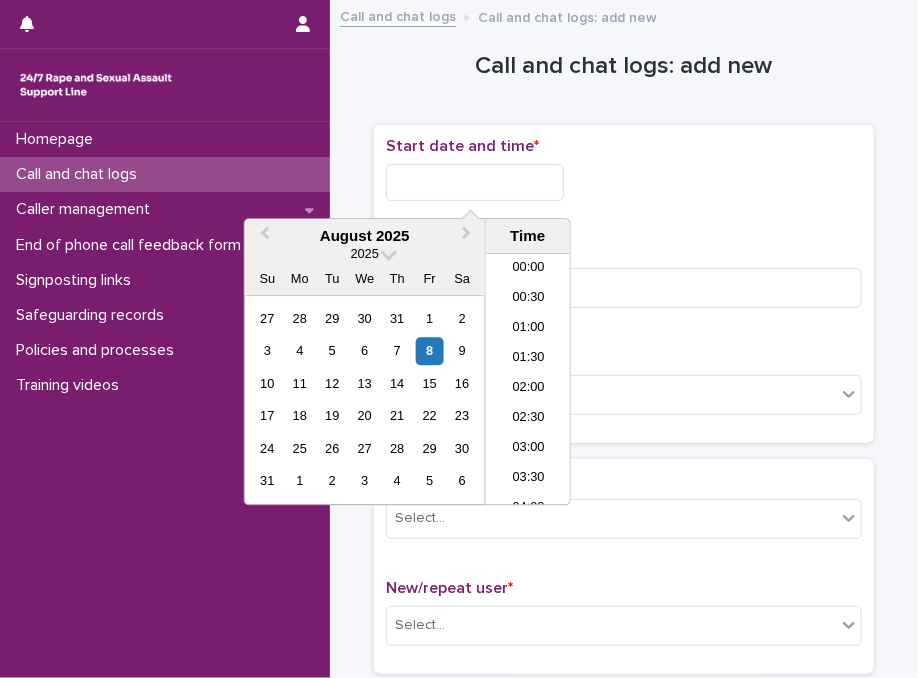 click at bounding box center (475, 182) 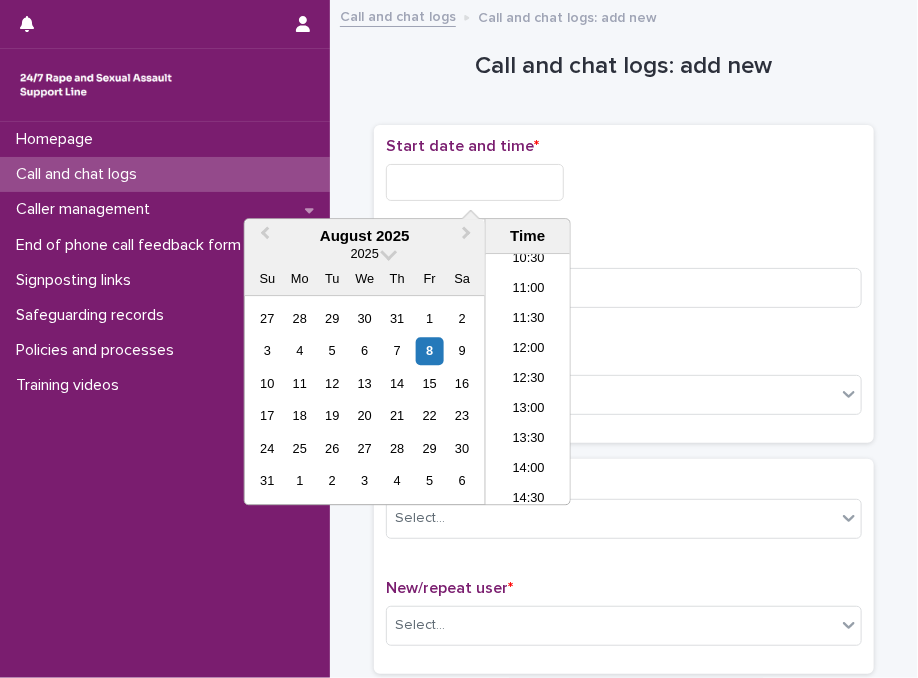 click on "Start date and time * Duration (in minutes) * Call or chat? * Select..." at bounding box center [624, 284] 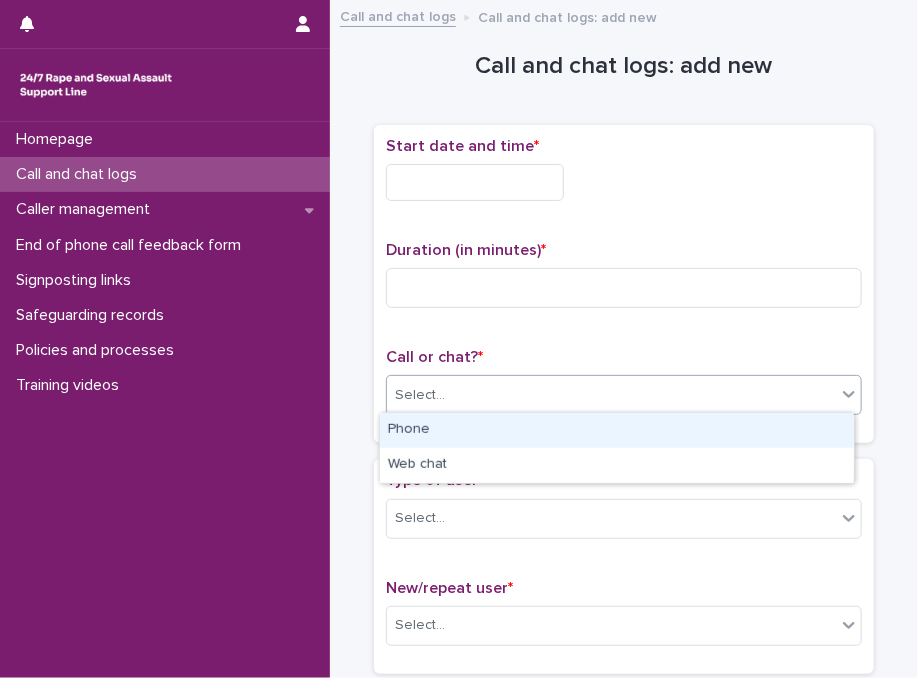 click on "Select..." at bounding box center [420, 395] 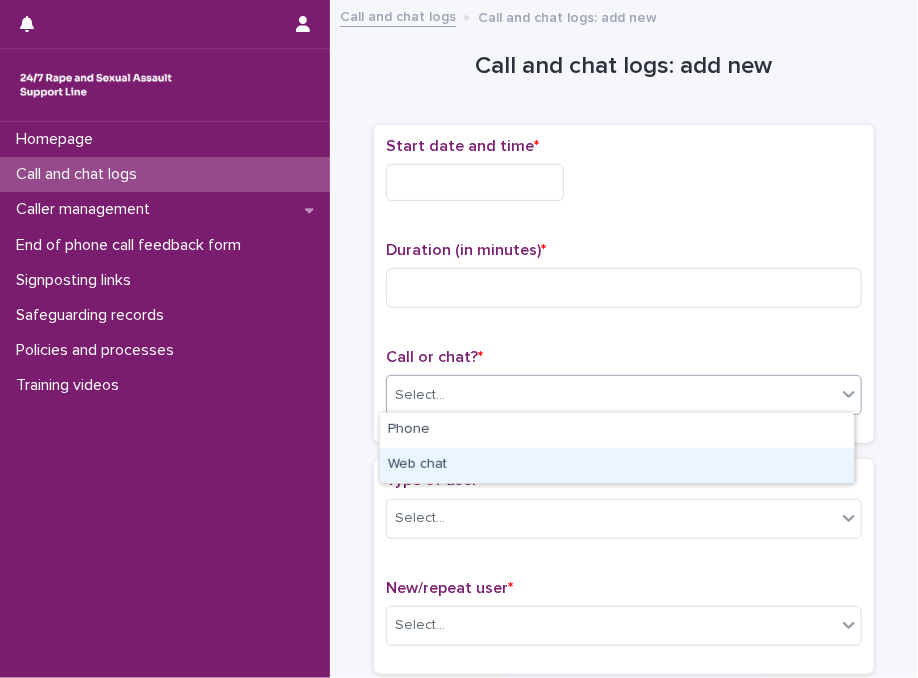 click on "Web chat" at bounding box center (617, 465) 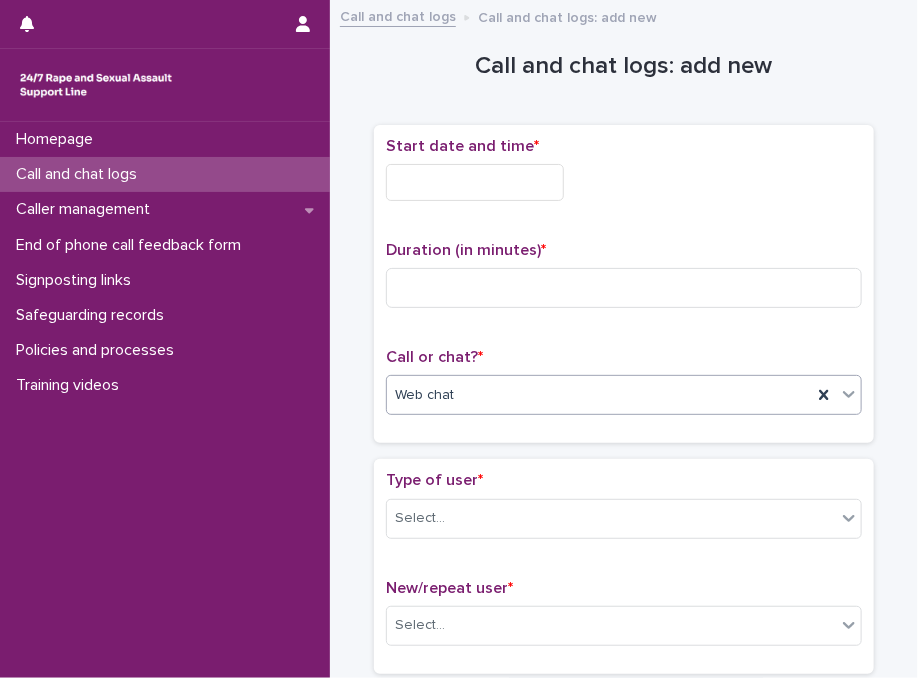 click on "Call and chat logs" at bounding box center [165, 174] 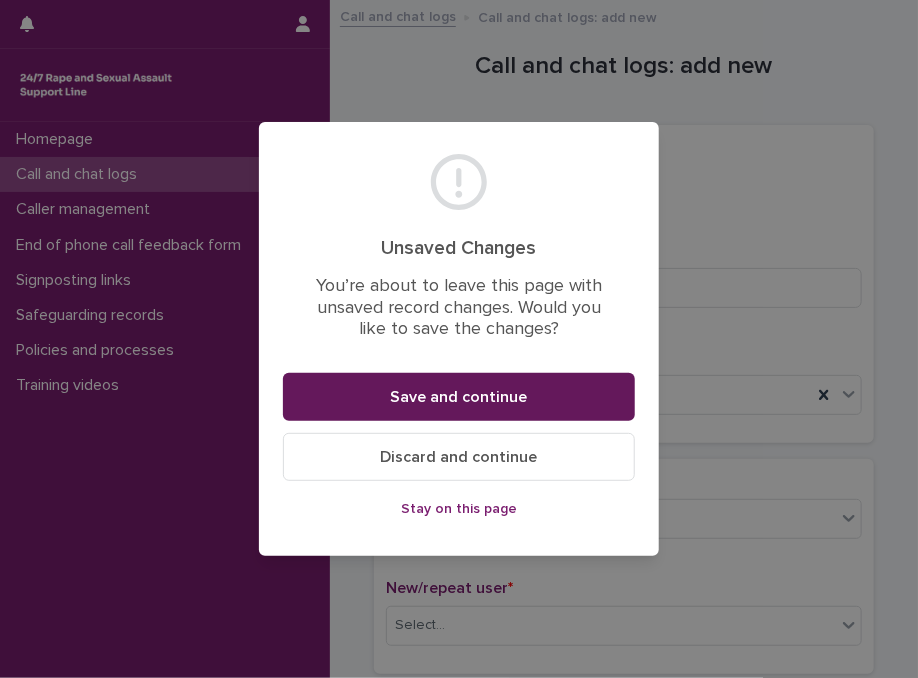 click on "Save and continue" at bounding box center [459, 397] 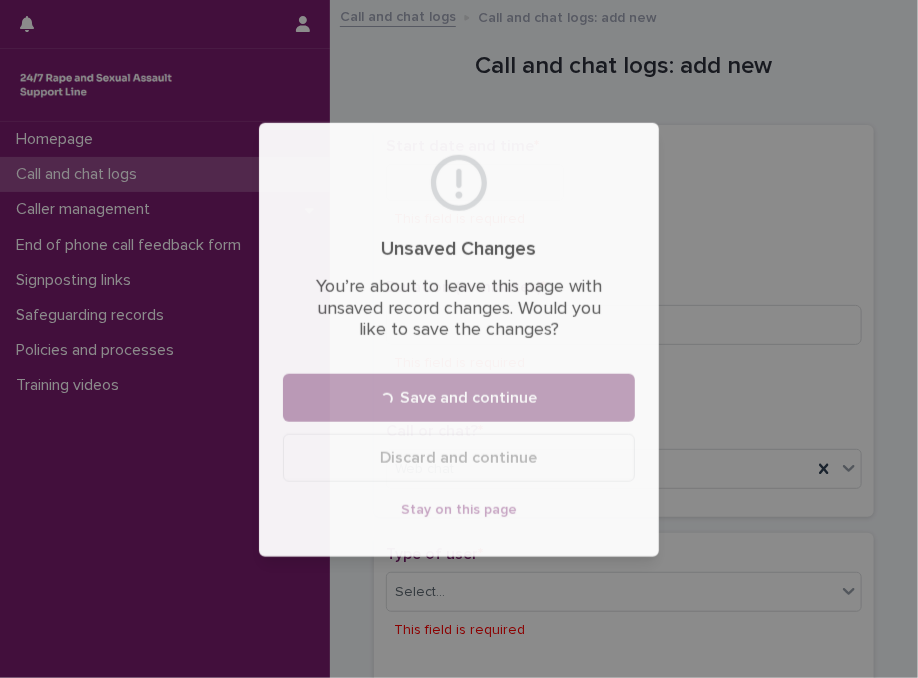 scroll, scrollTop: 136, scrollLeft: 0, axis: vertical 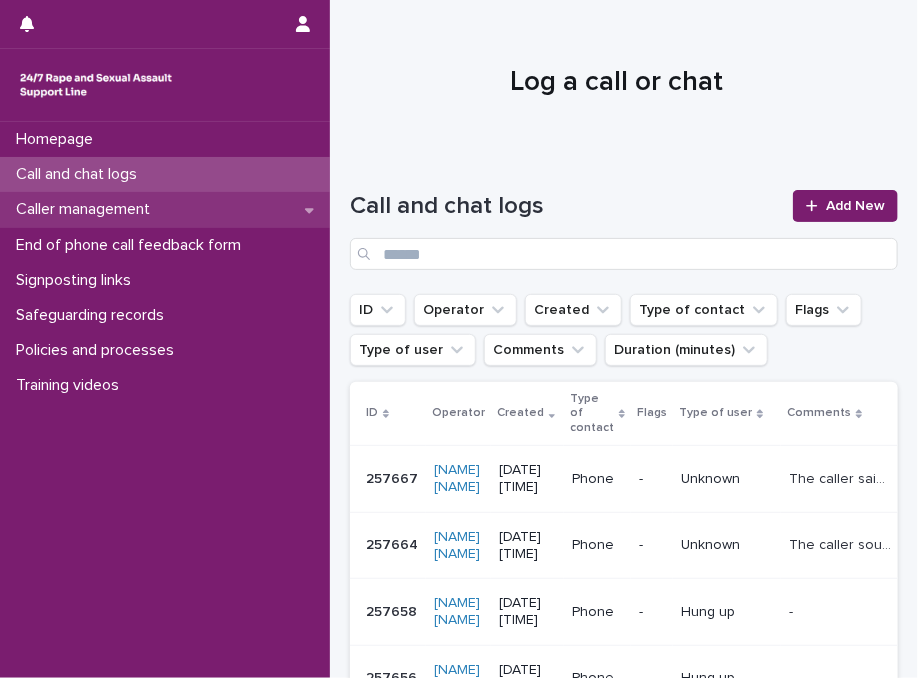 click on "Caller management" at bounding box center (165, 209) 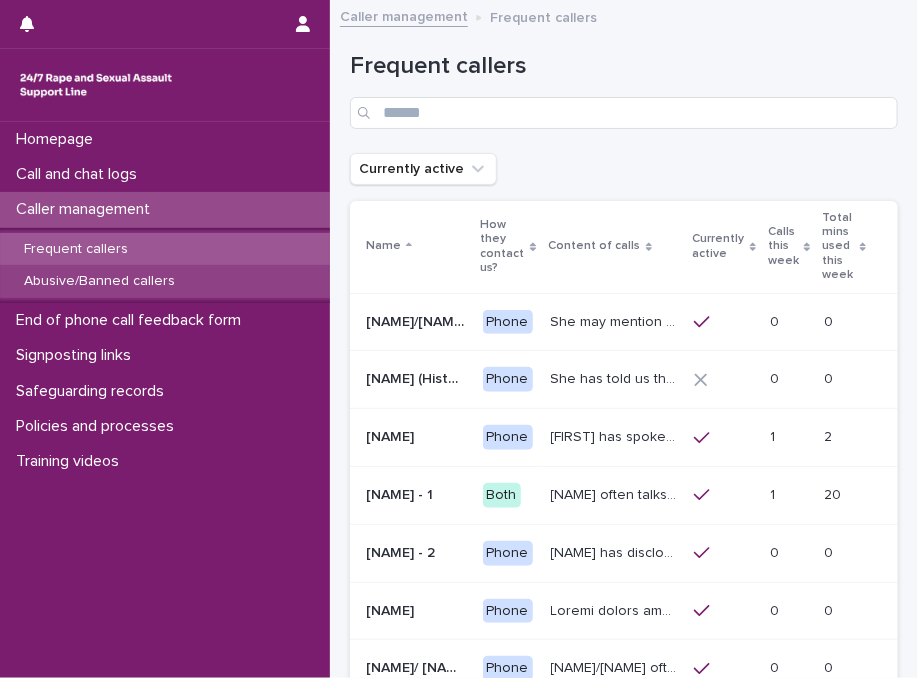 click on "Abusive/Banned callers" at bounding box center (99, 281) 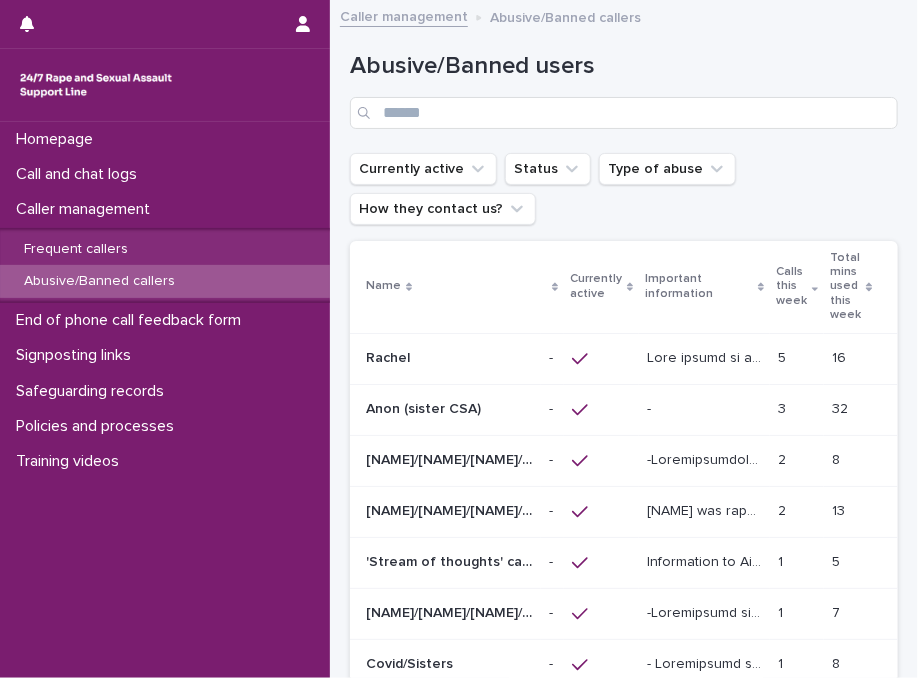 click on "[NAME]/[NAME]/[NAME]/[NAME]/[NAME]/[NAME] - Banned/Webchatter" at bounding box center (451, 509) 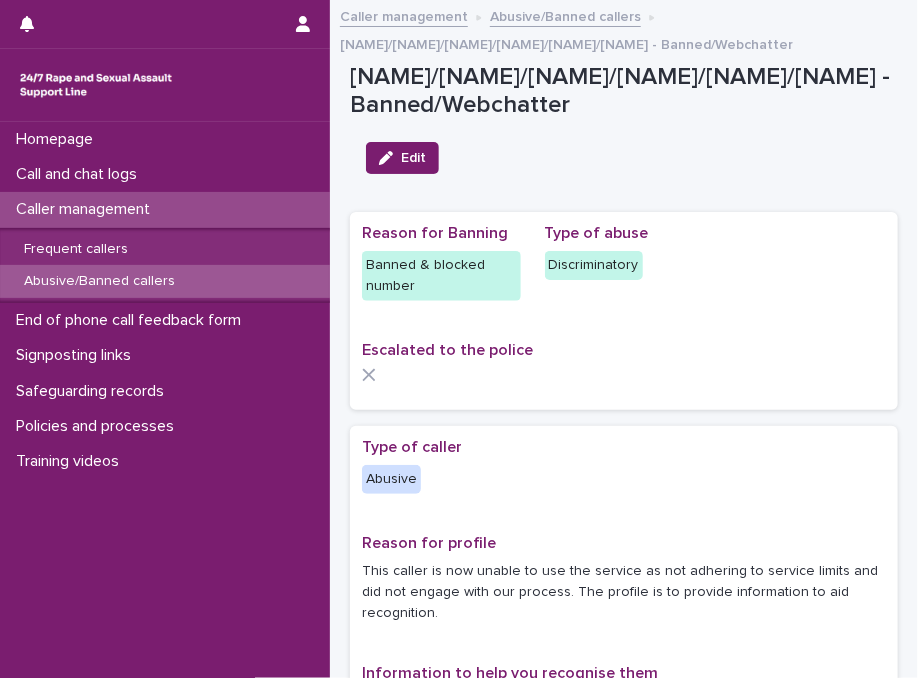 click on "**********" at bounding box center (624, 1338) 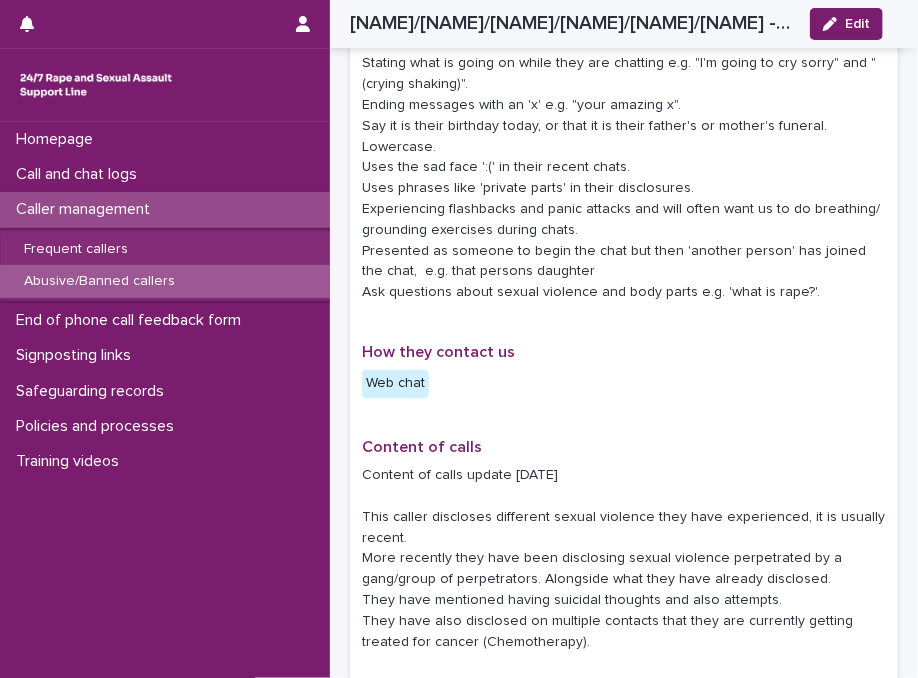 scroll, scrollTop: 800, scrollLeft: 0, axis: vertical 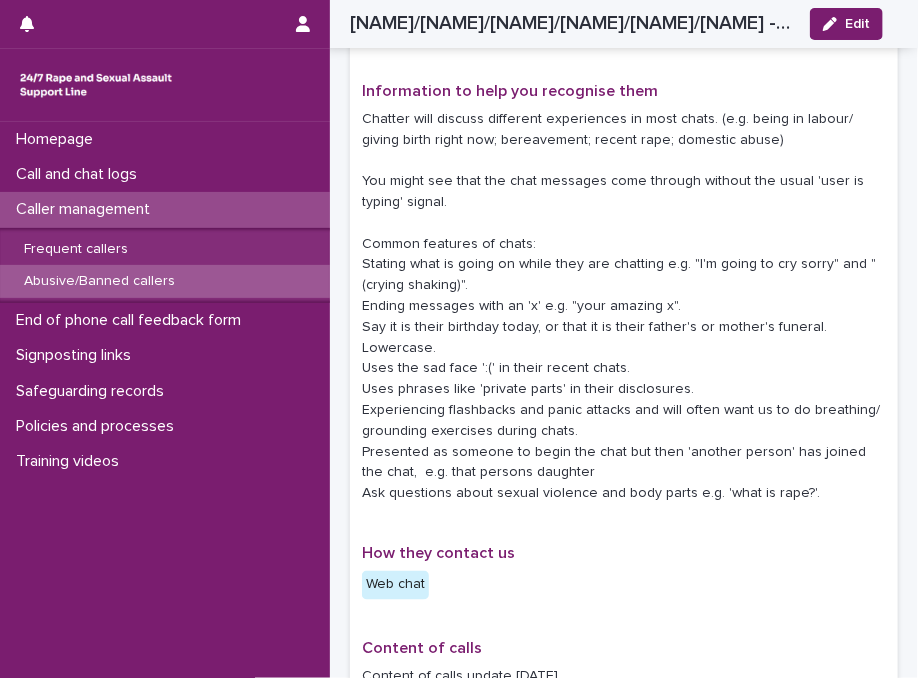click on "Chatter will discuss different experiences in most chats. (e.g. being in labour/ giving birth right now; bereavement; recent rape; domestic abuse)
You might see that the chat messages come through without the usual 'user is typing' signal.
Common features of chats:
Stating what is going on while they are chatting e.g. "I'm going to cry sorry" and "(crying shaking)".
Ending messages with an 'x' e.g. "your amazing x".
Say it is their birthday today, or that it is their father's or mother's funeral.
Lowercase.
Uses the sad face ':(' in their recent chats.
Uses phrases like 'private parts' in their disclosures.
Experiencing flashbacks and panic attacks and will often want us to do breathing/ grounding exercises during chats.
Presented as someone to begin the chat but then 'another person' has joined the chat,  e.g. that persons daughter
Ask questions about sexual violence and body parts e.g. 'what is rape?'." at bounding box center (624, 306) 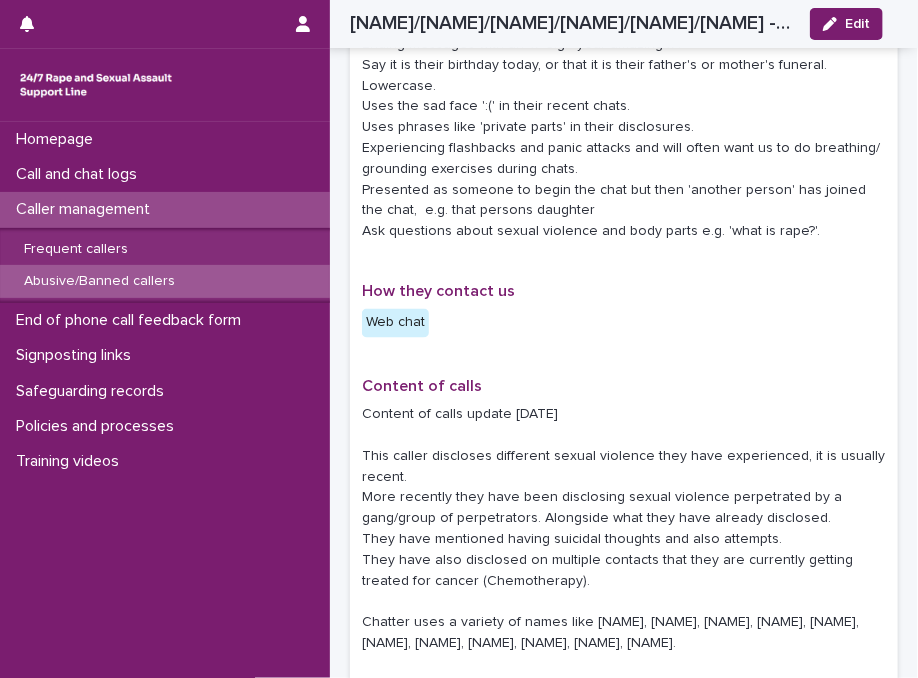 scroll, scrollTop: 862, scrollLeft: 0, axis: vertical 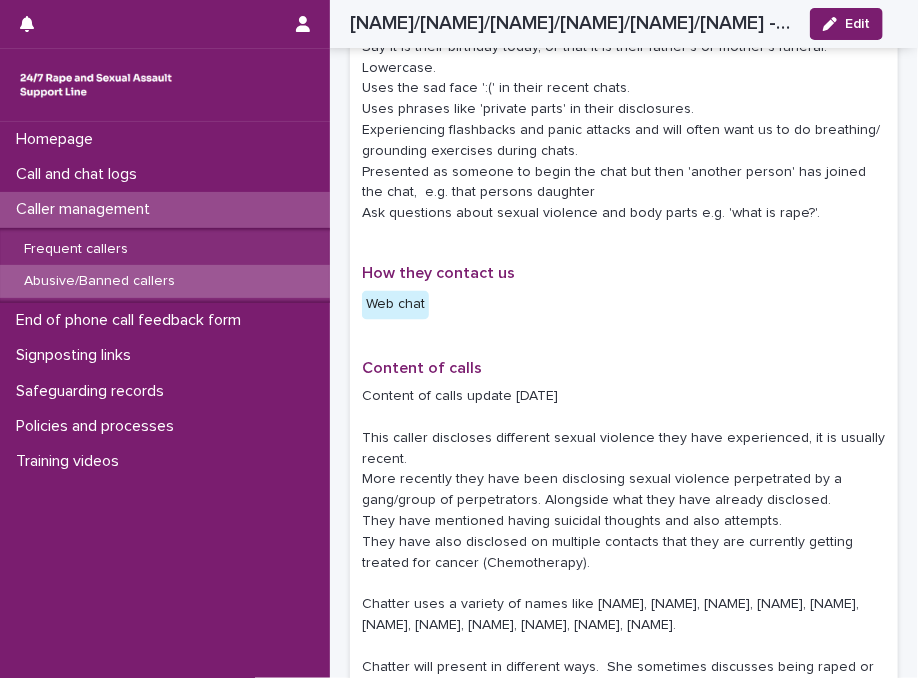 click on "Content of calls update [DATE]
This caller discloses different sexual violence they have experienced, it is usually recent.
More recently they have been disclosing sexual violence perpetrated by a gang/group of perpetrators. Alongside what they have already disclosed.
They have mentioned having suicidal thoughts and also attempts.
They have also disclosed on multiple contacts that they are currently getting treated for cancer (Chemotherapy).
Chatter uses a variety of names like [NAME], [NAME], [NAME], [NAME], [NAME], [NAME], [NAME], [NAME], [NAME], [NAME], [NAME].
Chatter will present in different ways.  She sometimes discusses being raped or experiencing domestic abuse by their partner / another perpetrator, or experiencing ritual abuse.
She will also often chat about some kind of loss, the loss of a child, her mum etc." at bounding box center [624, 574] 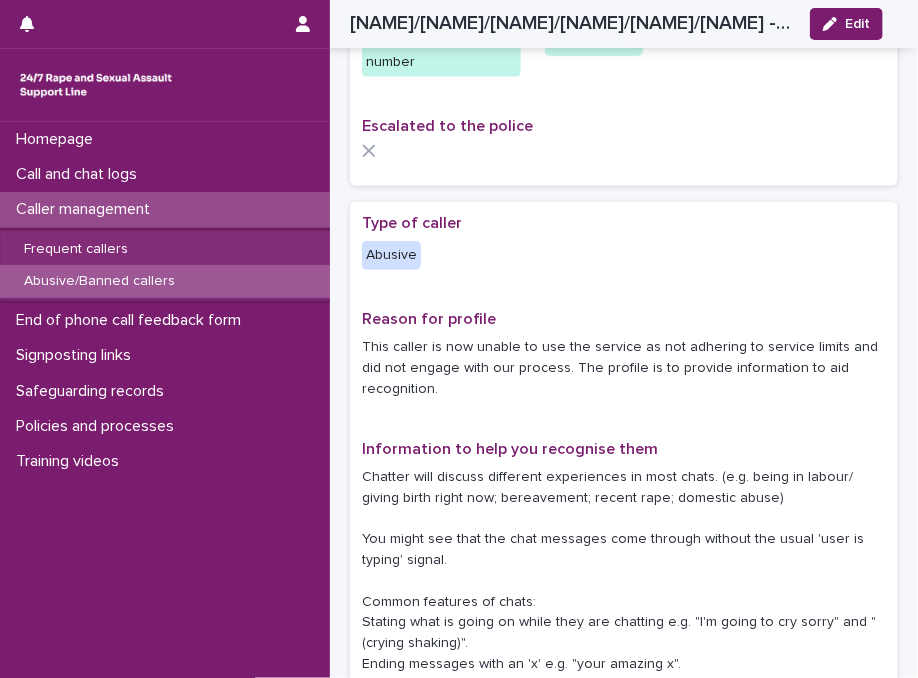 scroll, scrollTop: 222, scrollLeft: 0, axis: vertical 